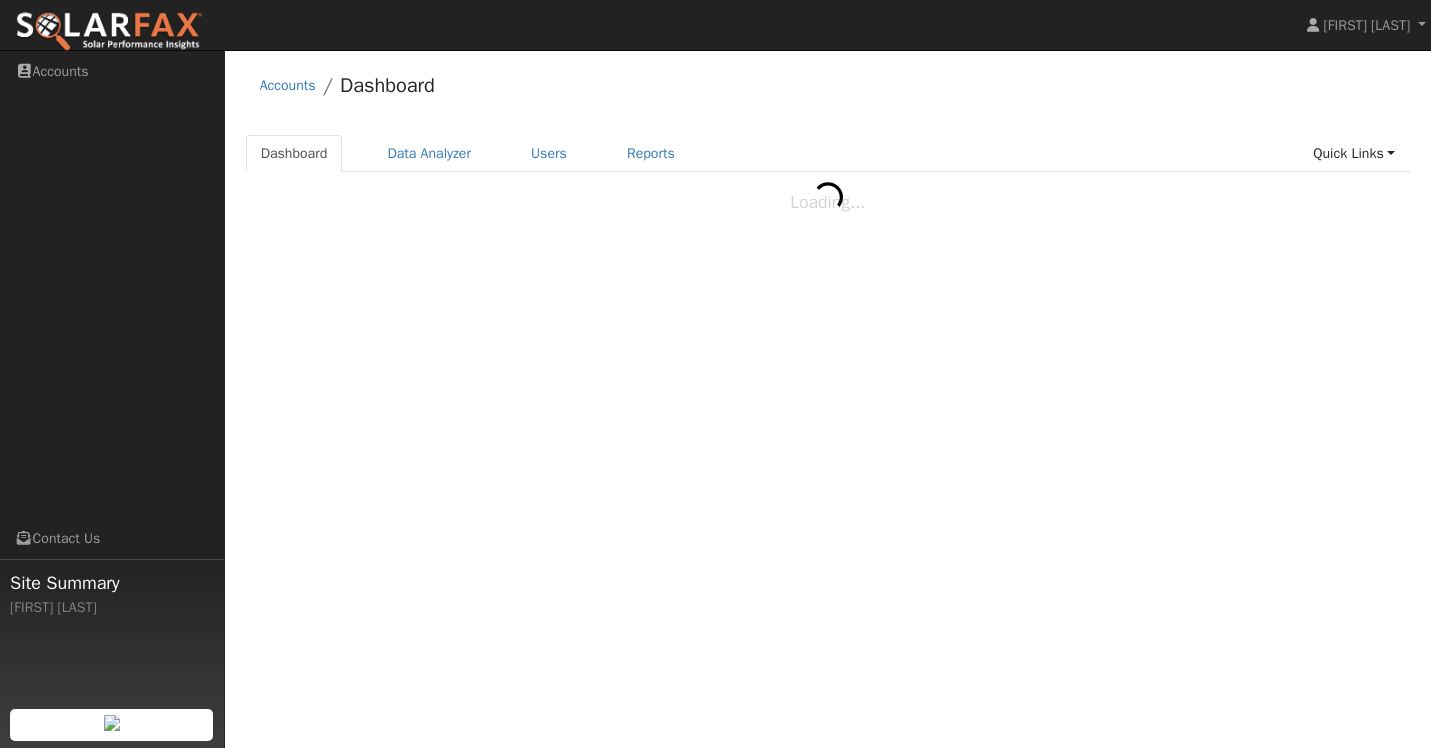 scroll, scrollTop: 0, scrollLeft: 0, axis: both 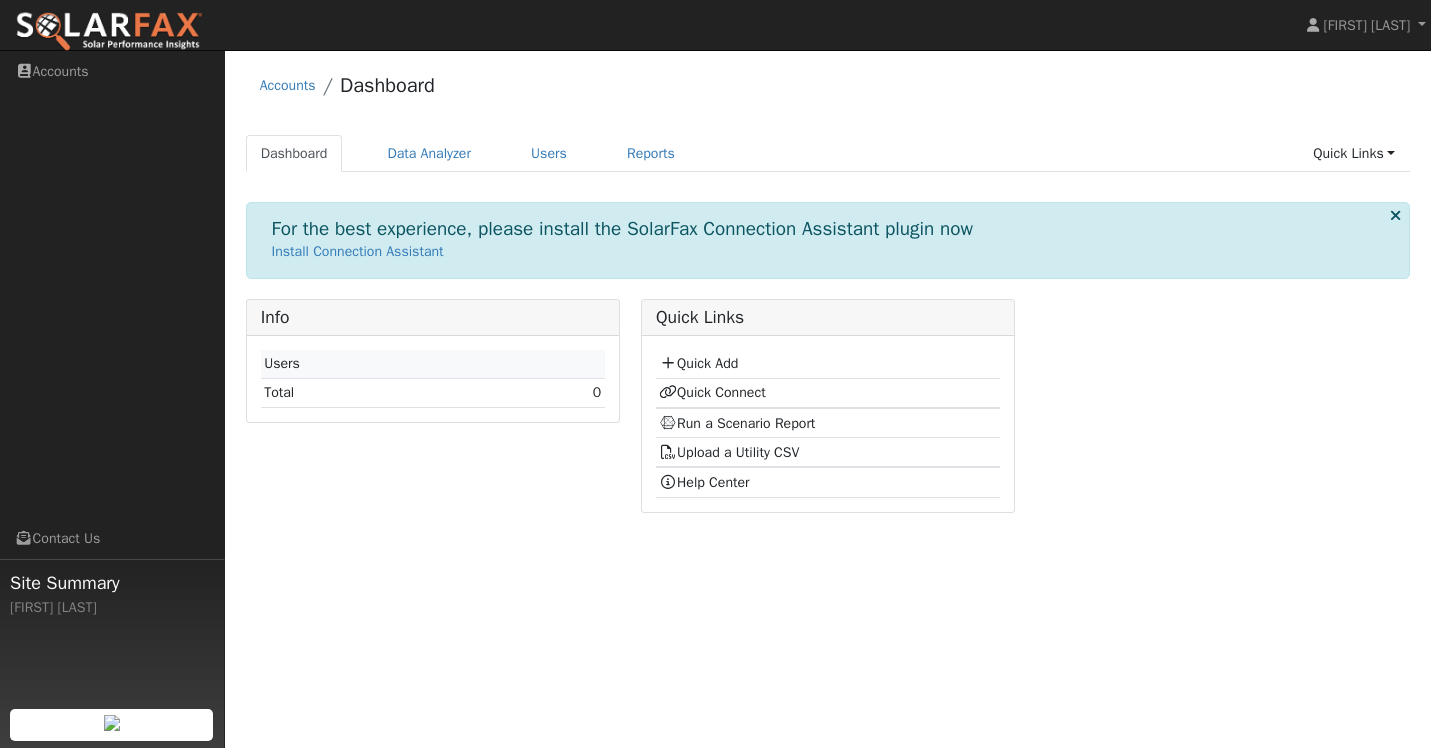 click on "Info Users Total 0 Quick Links  Quick Add  Quick Connect  Run a Scenario Report  Upload a Utility CSV  Help Center" at bounding box center (828, 413) 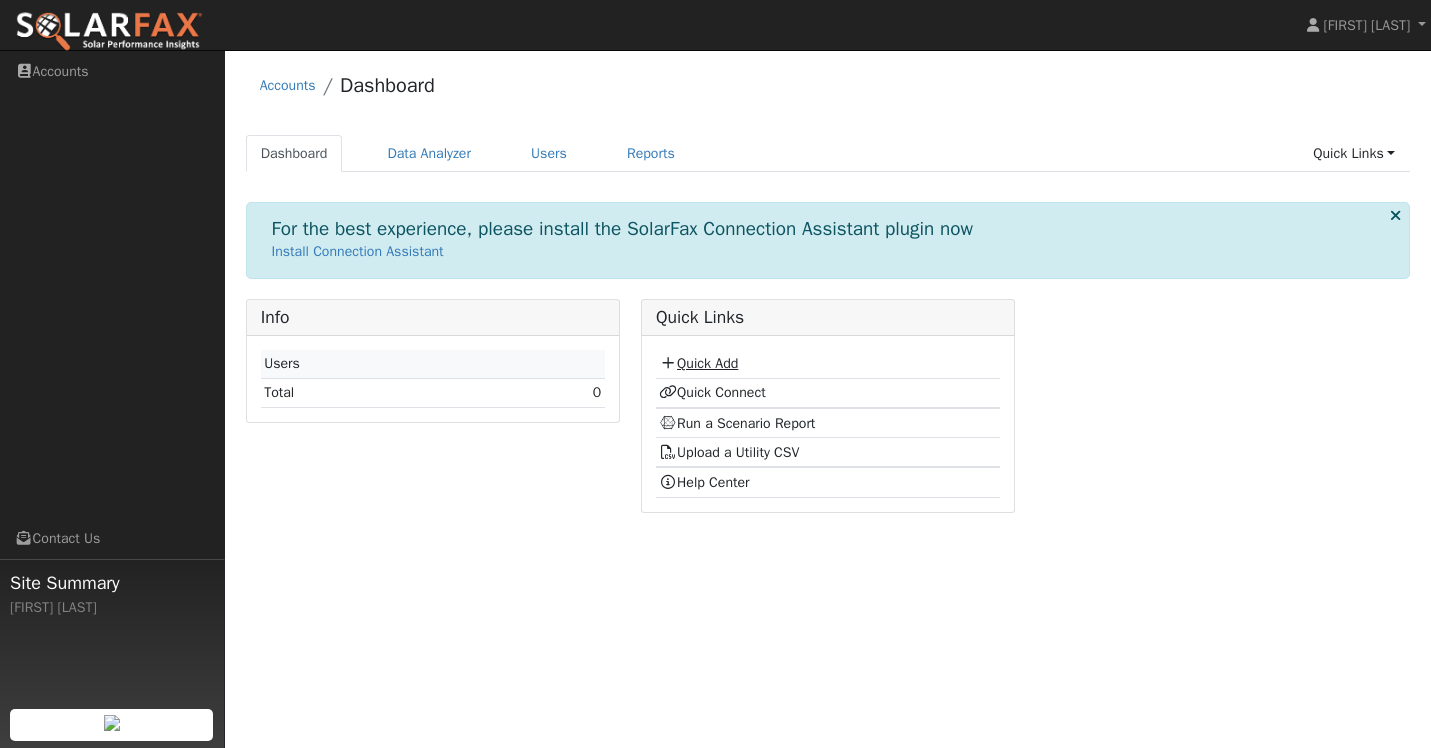 click on "Quick Add" at bounding box center (698, 363) 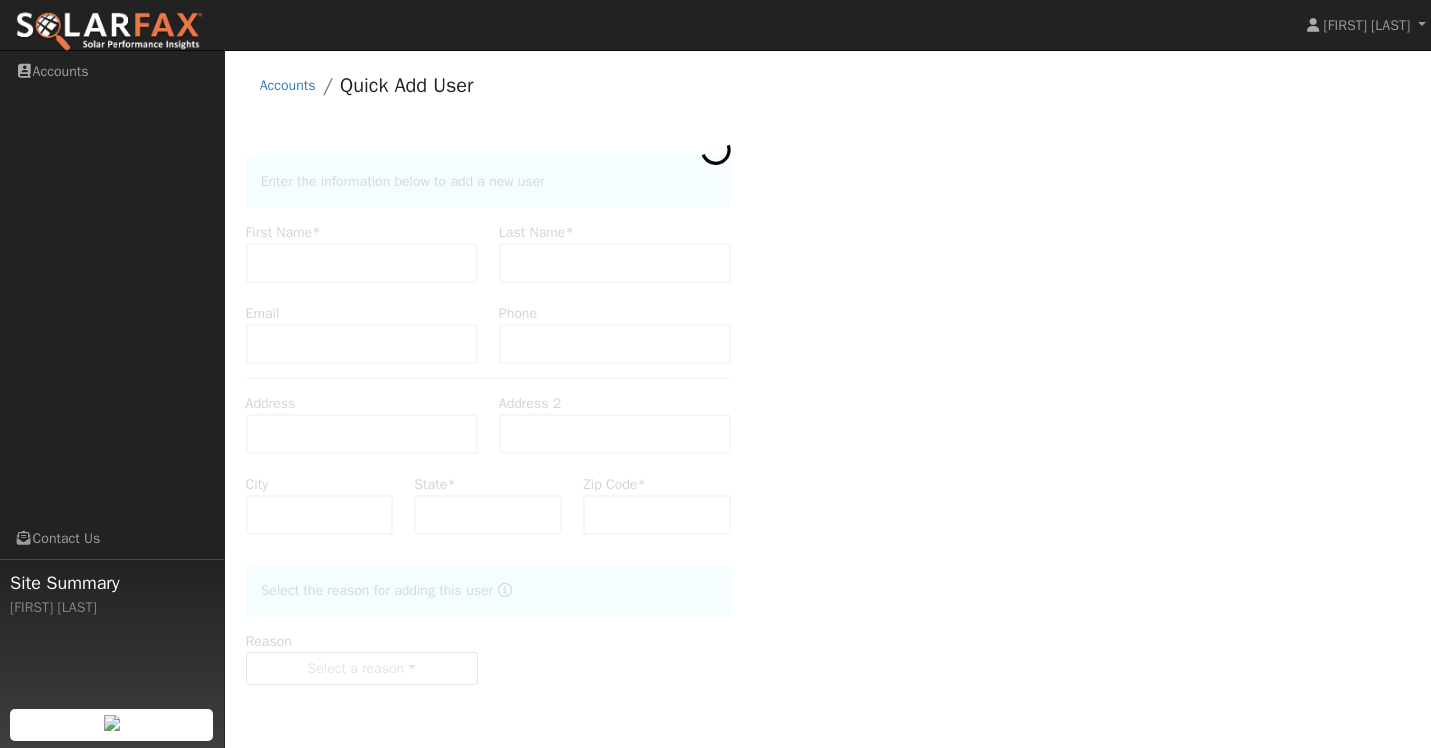 scroll, scrollTop: 0, scrollLeft: 0, axis: both 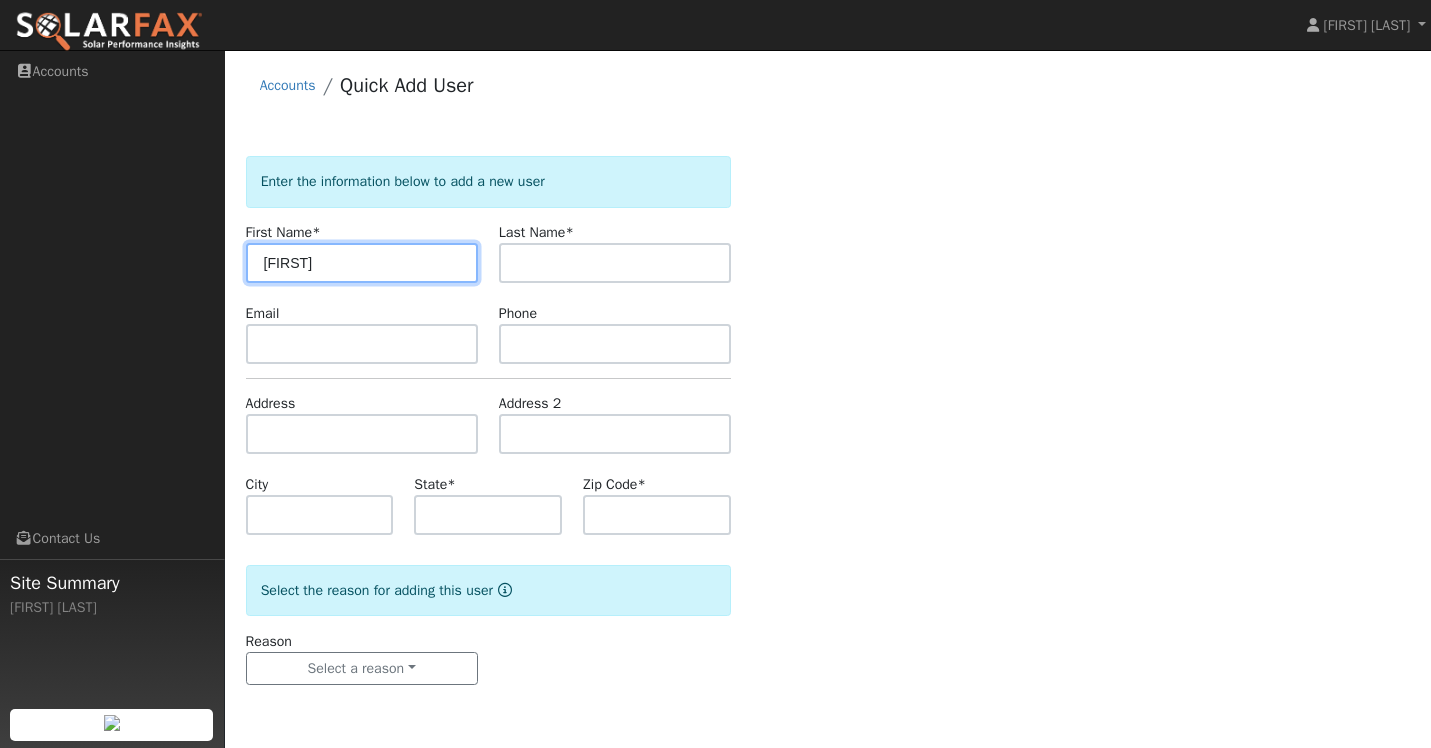 type on "Kelly" 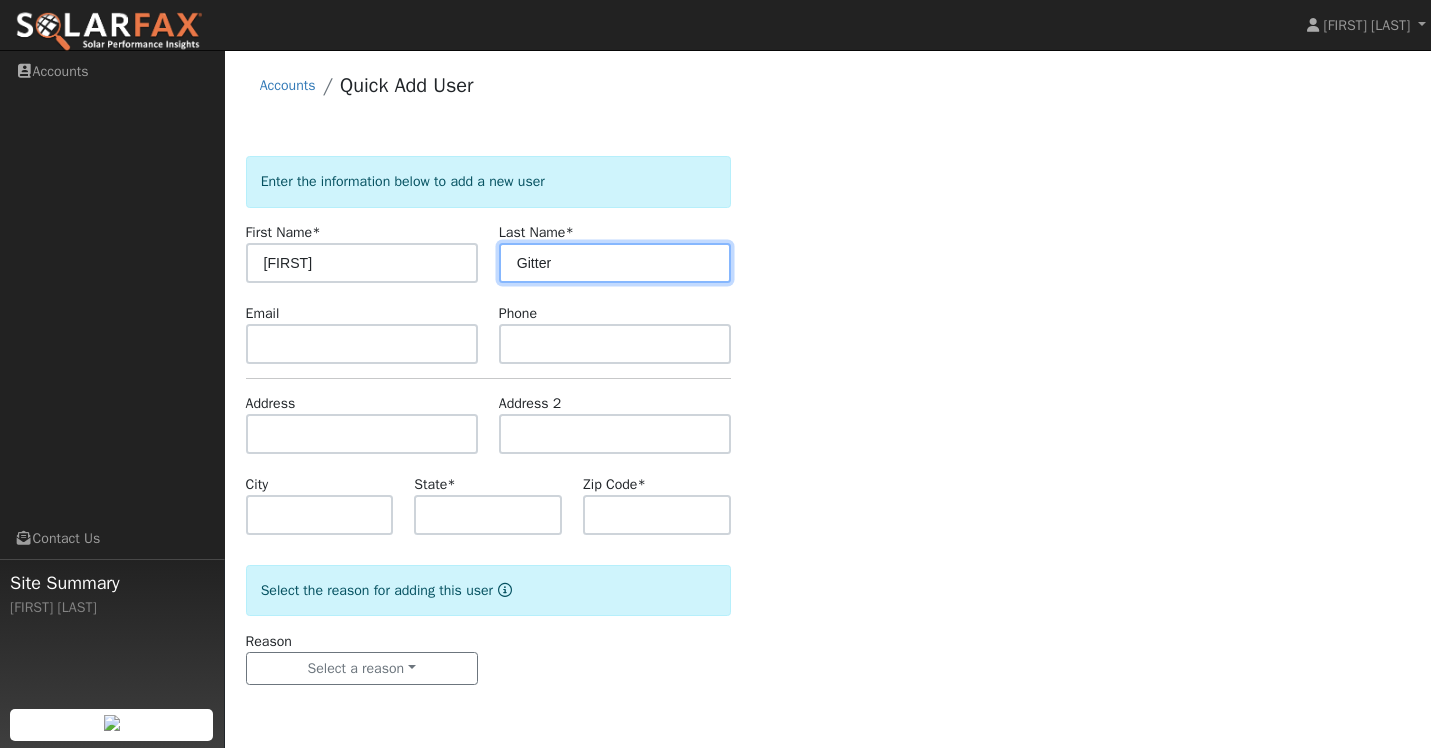 type on "Gitter" 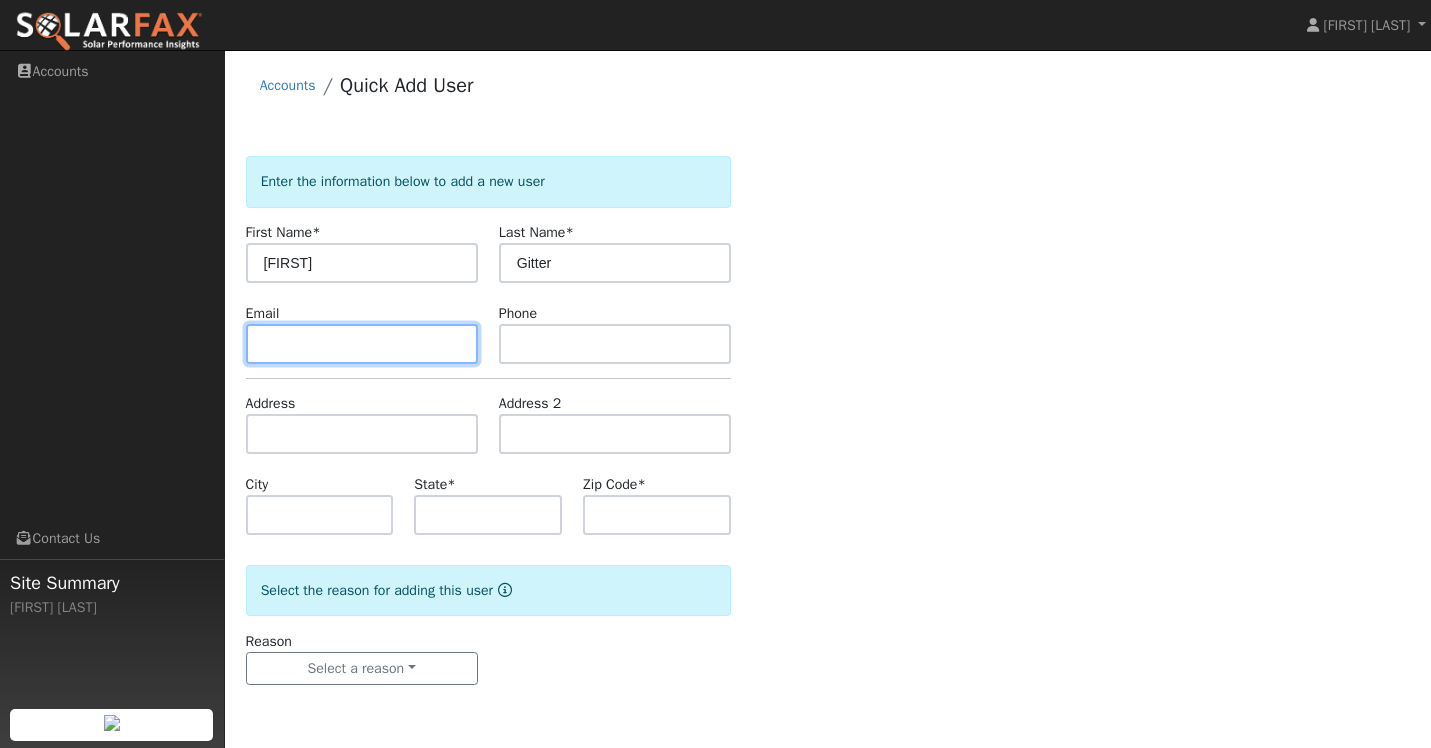 paste on "klgitter@gmail.com" 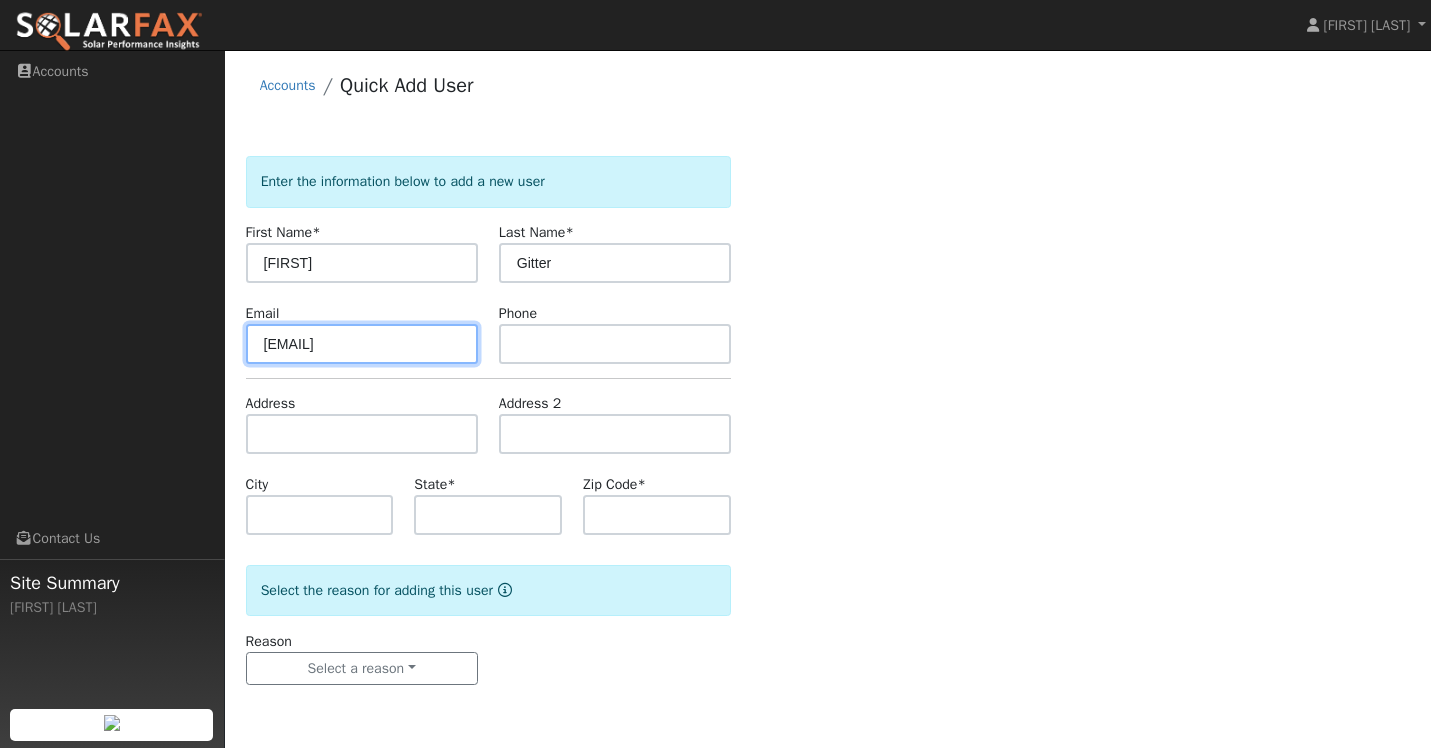type on "klgitter@gmail.com" 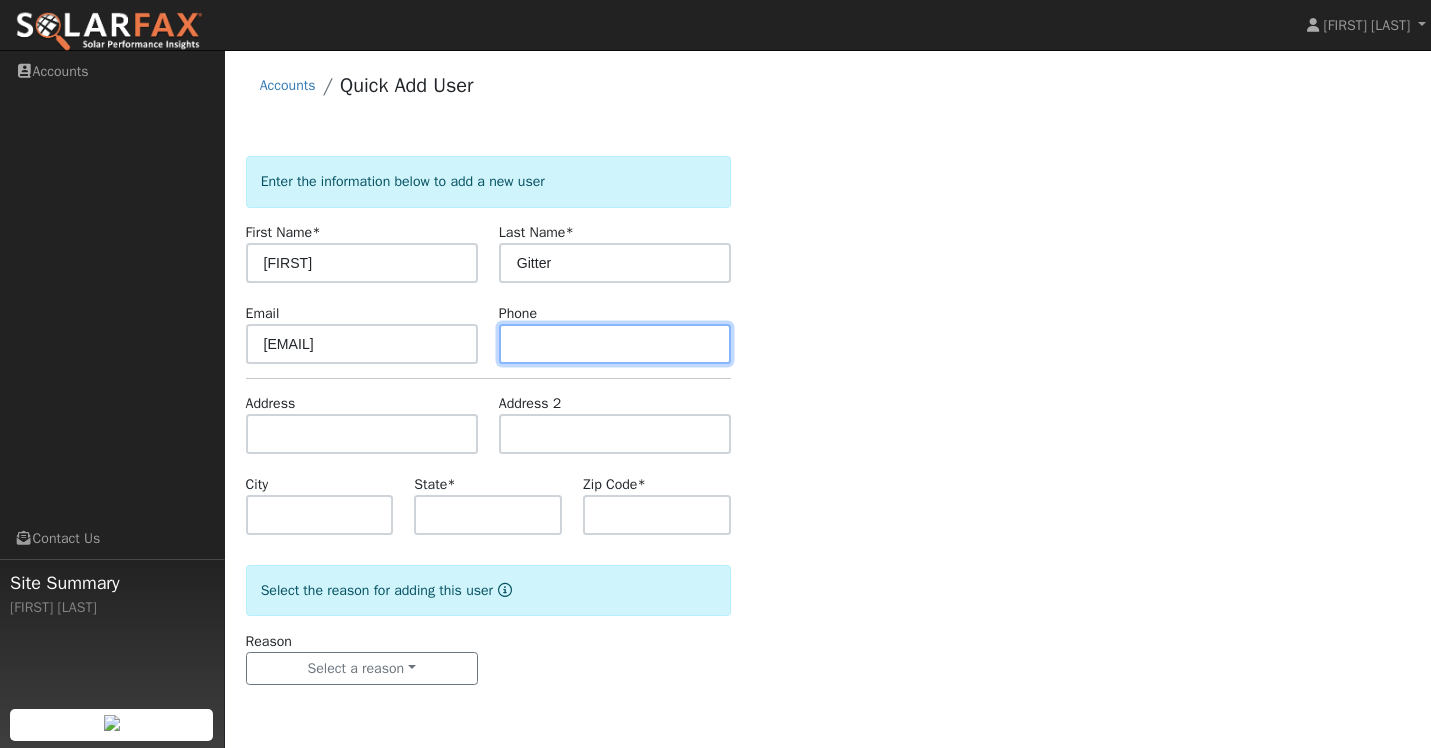 click at bounding box center [615, 344] 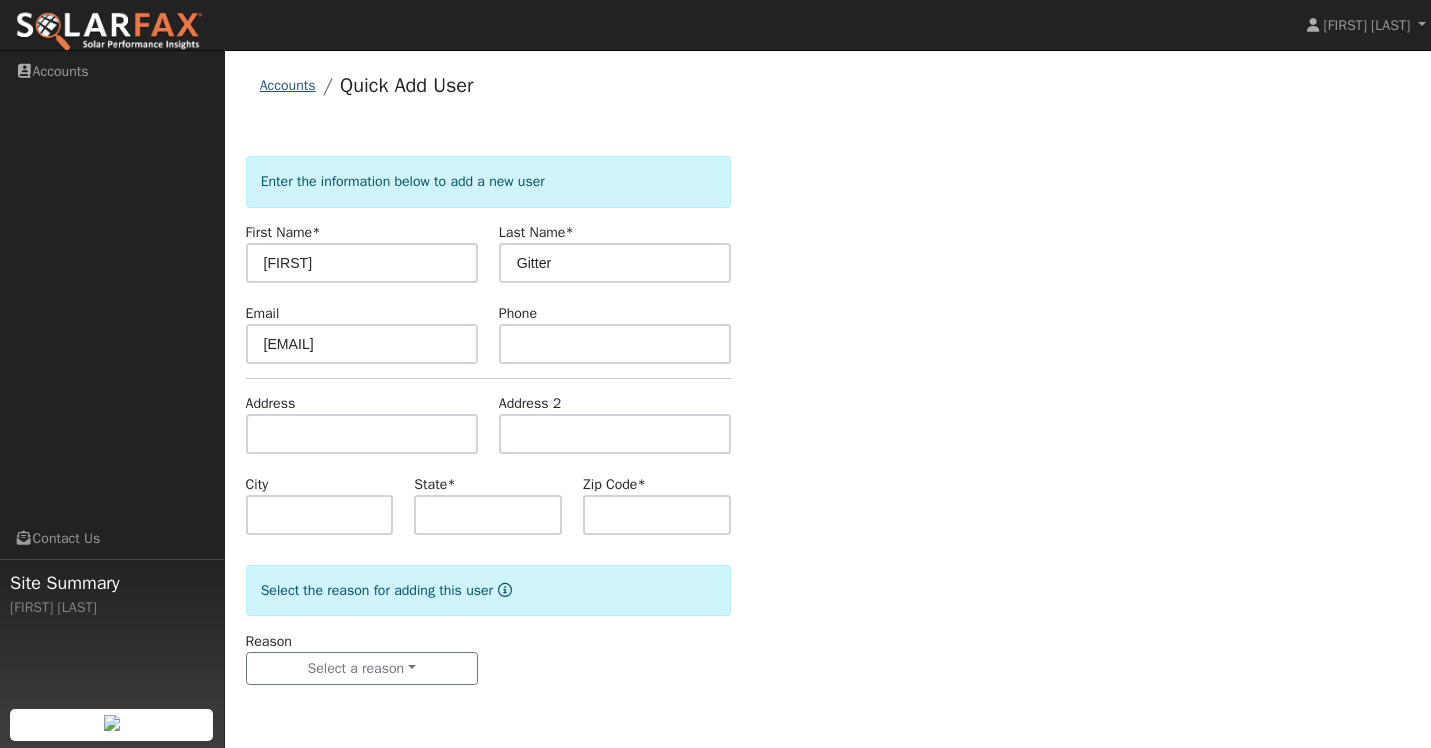click on "Accounts" at bounding box center (288, 85) 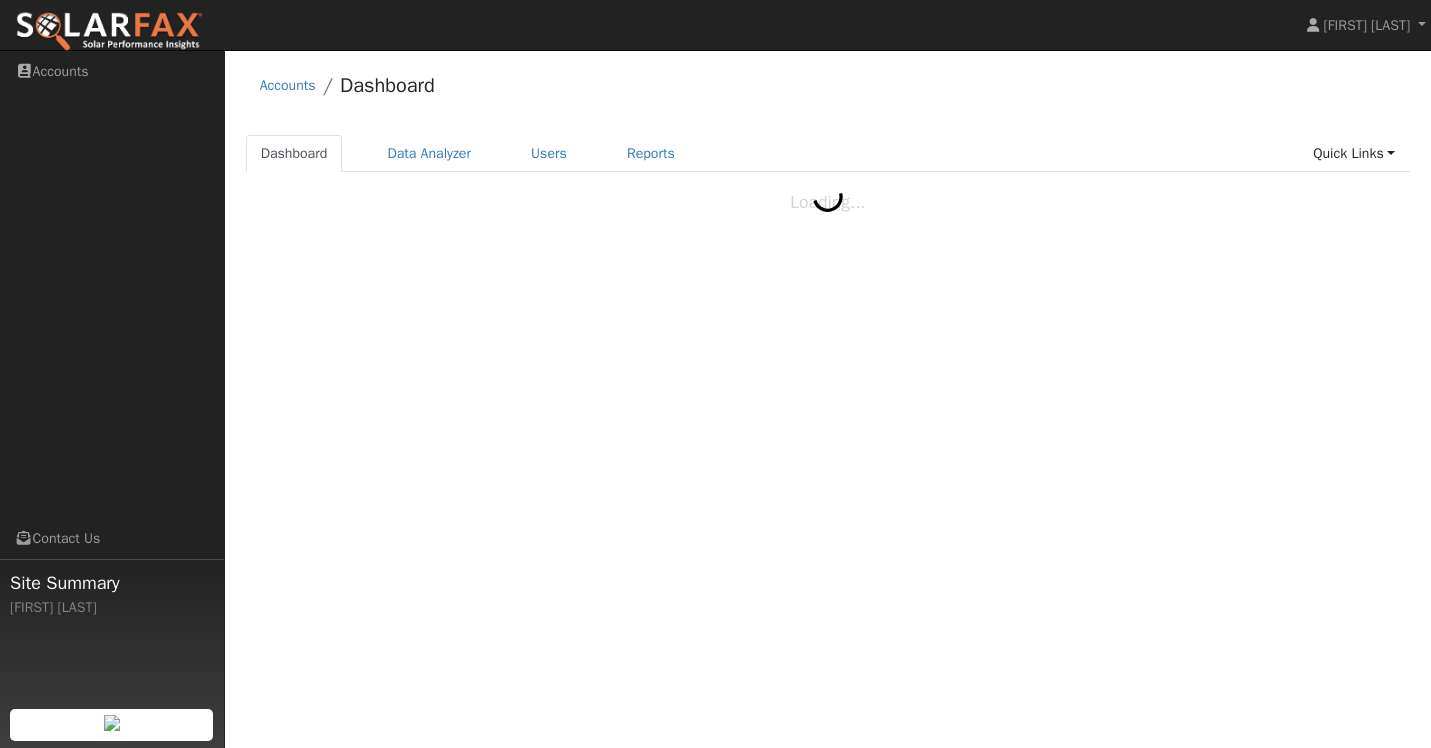 scroll, scrollTop: 0, scrollLeft: 0, axis: both 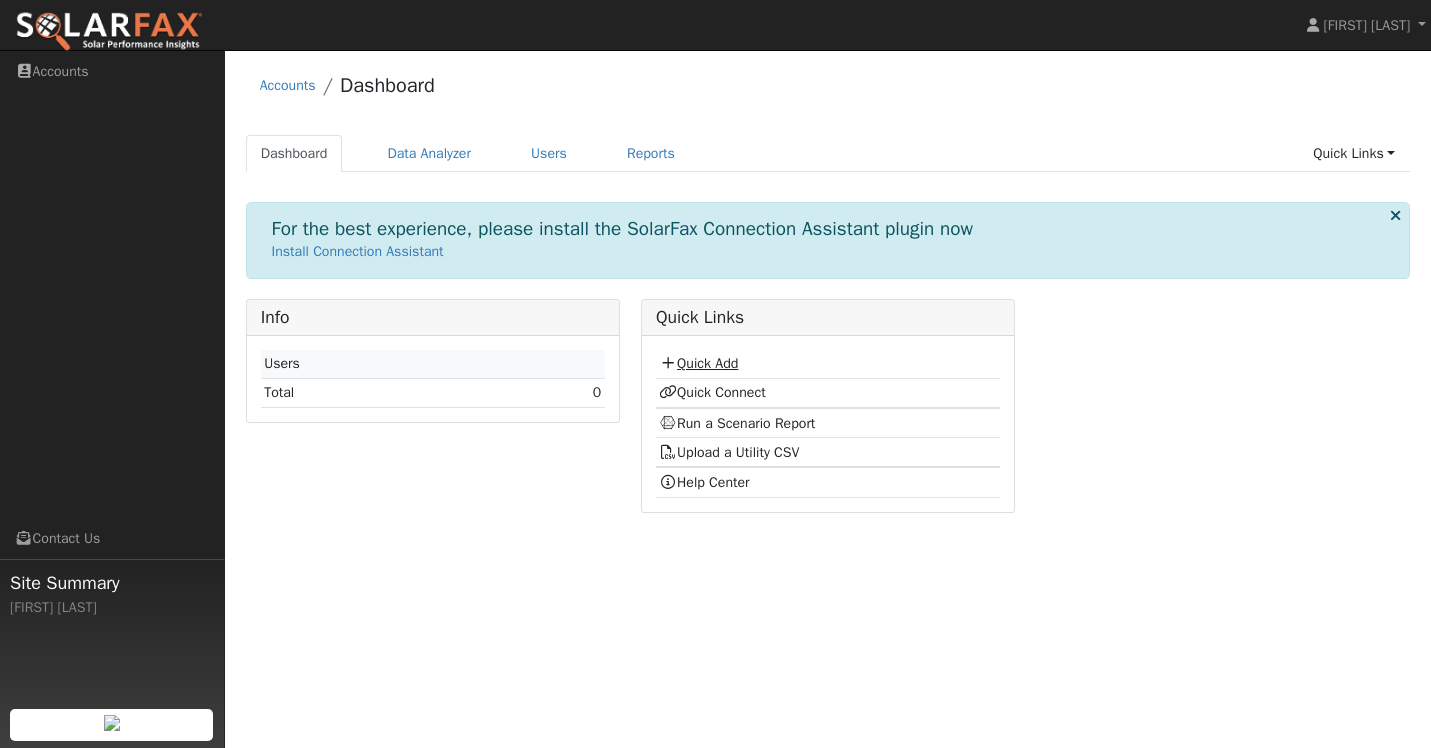 click on "Quick Add" at bounding box center (698, 363) 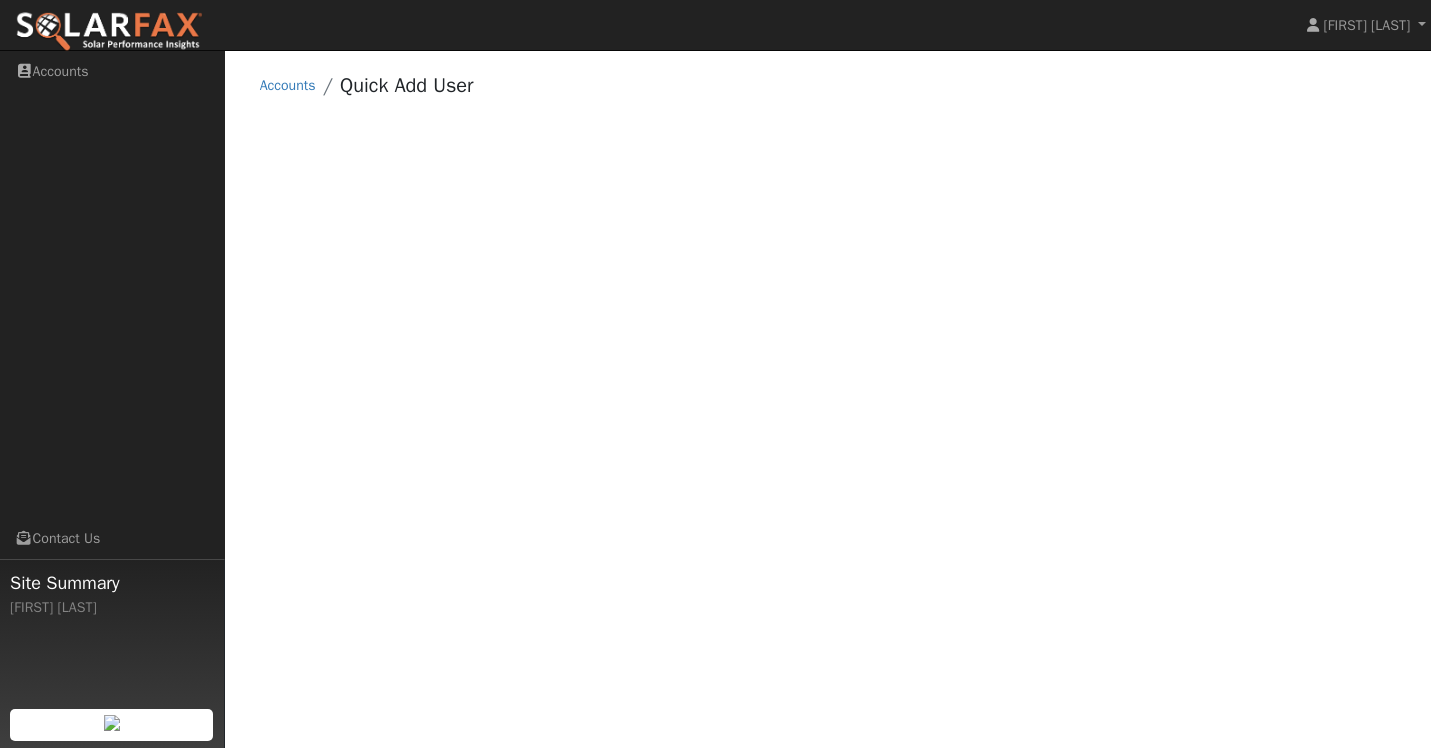 scroll, scrollTop: 0, scrollLeft: 0, axis: both 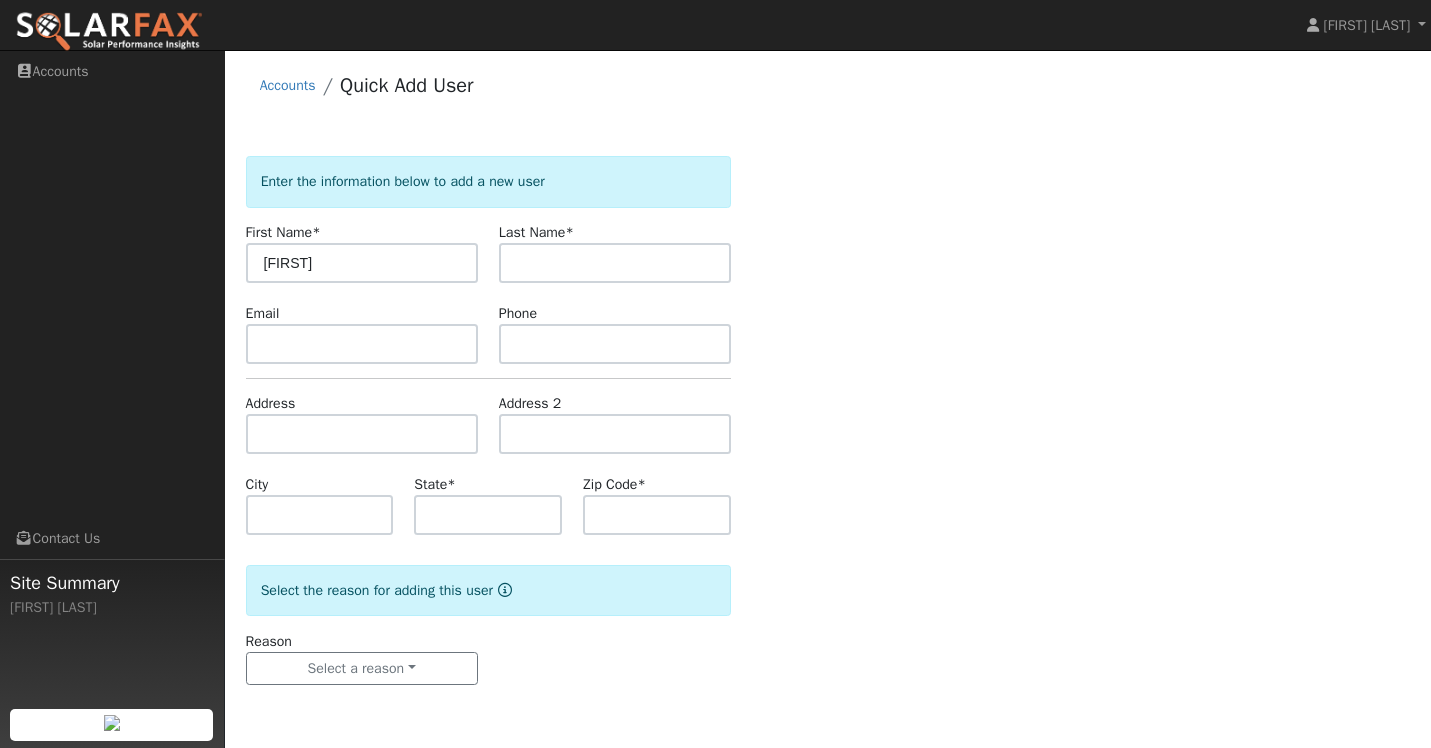 type on "[FIRST]" 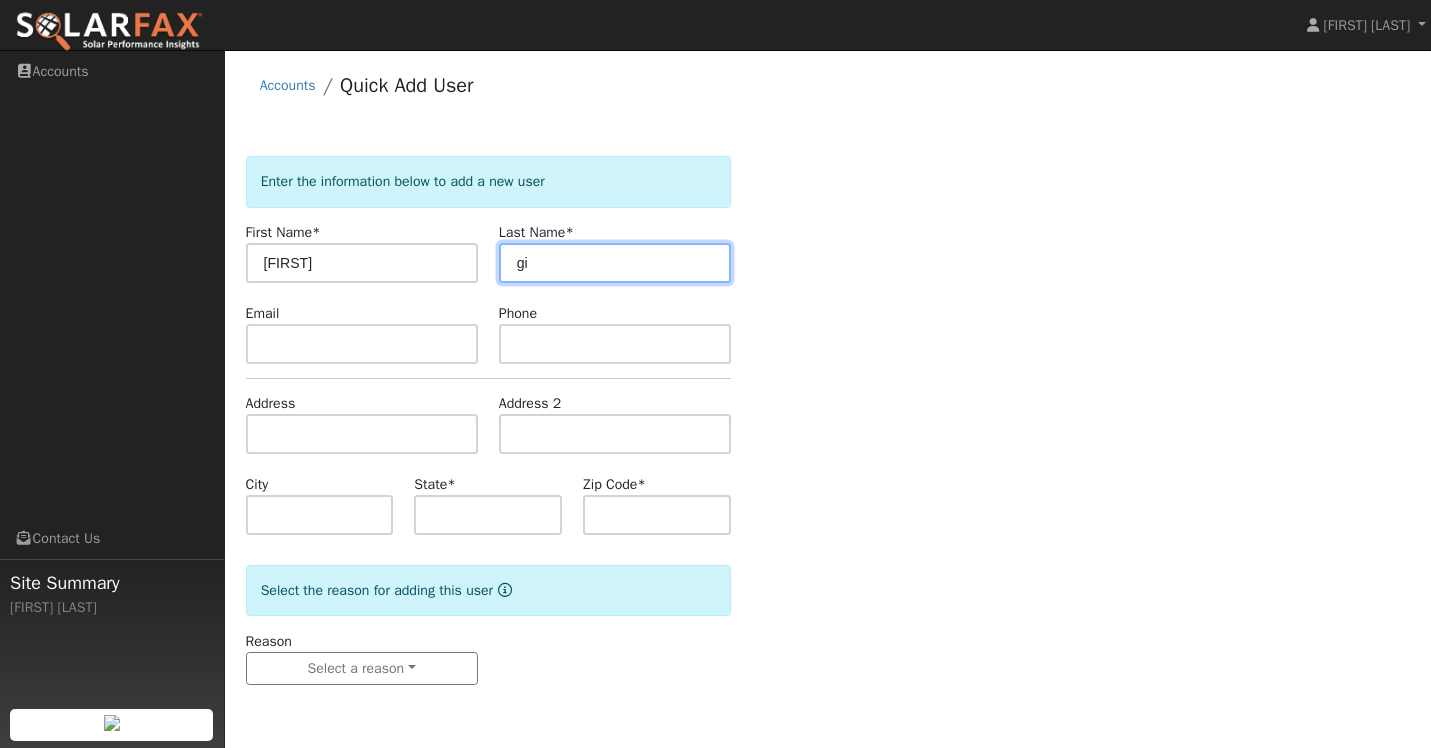 type on "g" 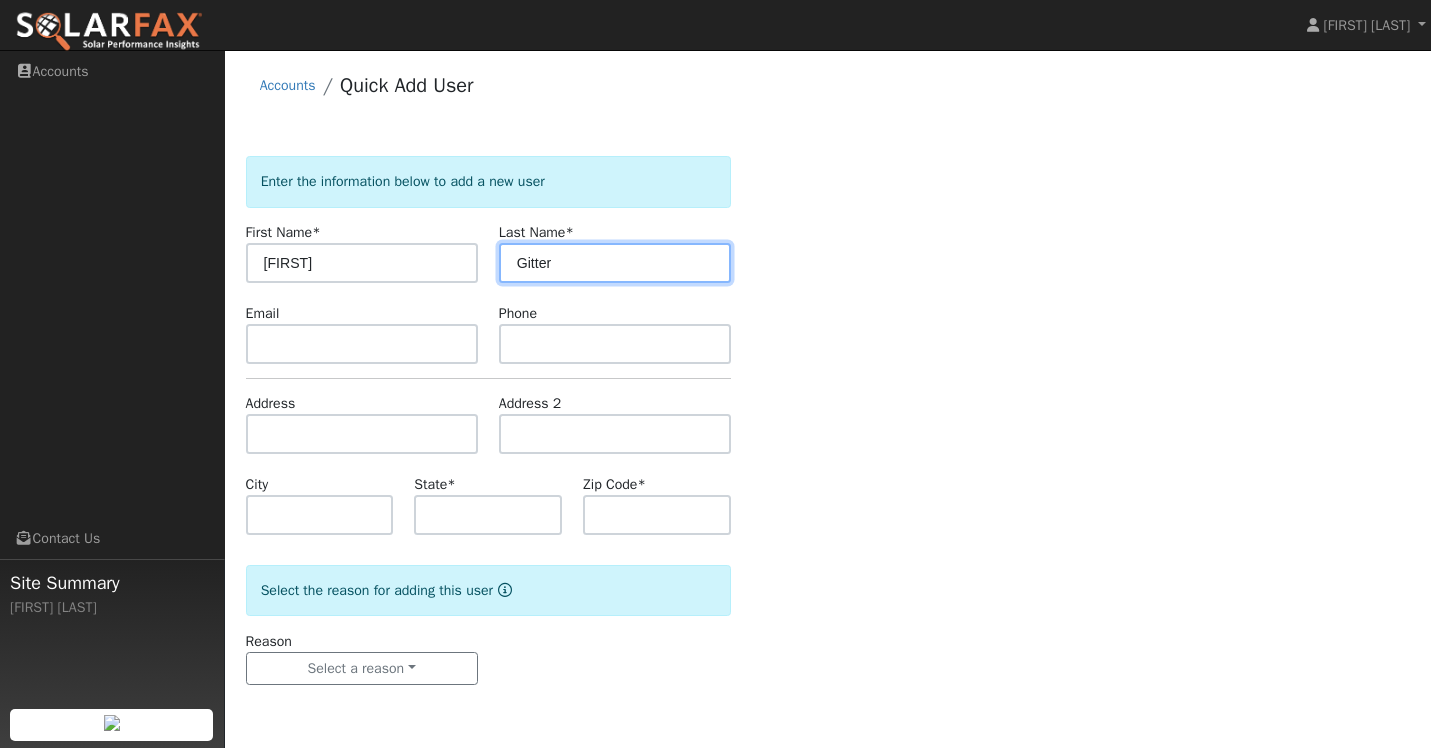 type on "Gitter" 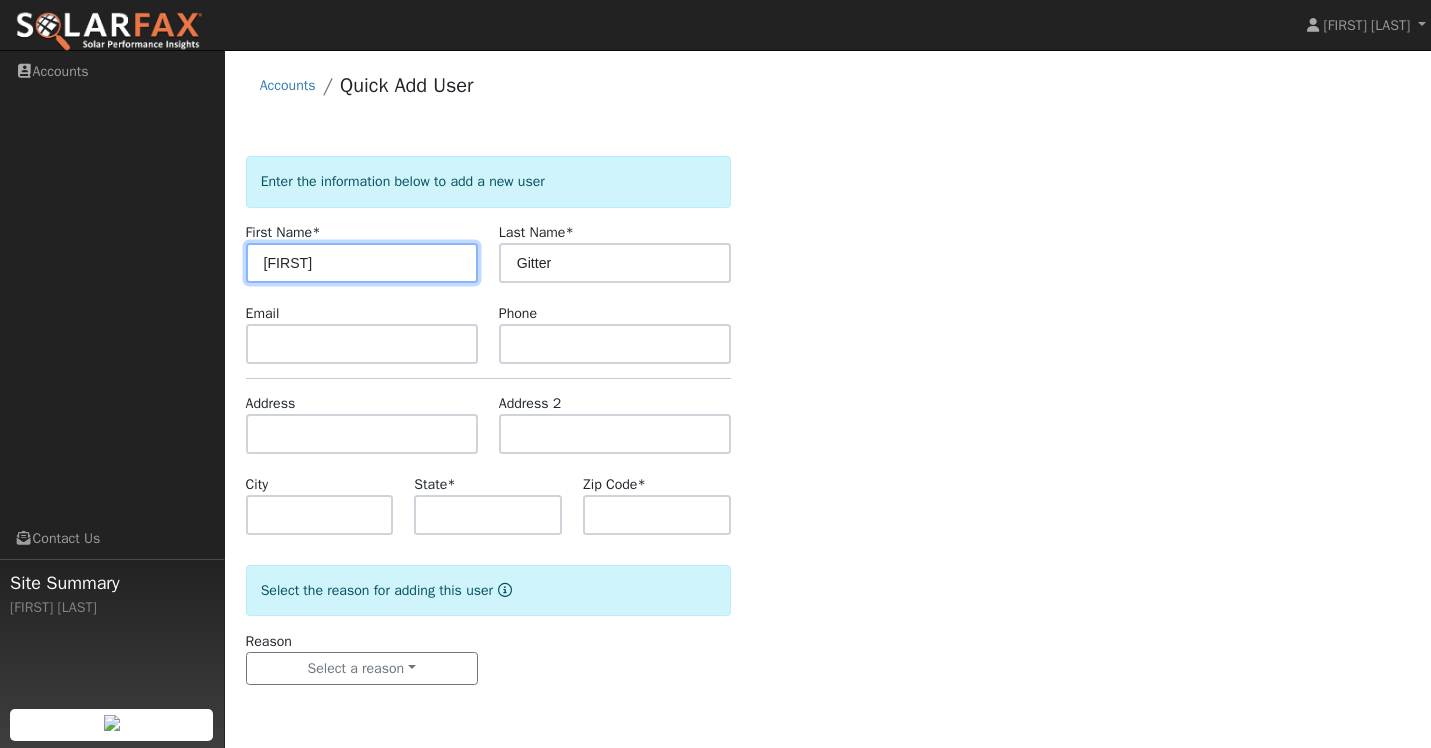 click on "[FIRST]" at bounding box center [362, 263] 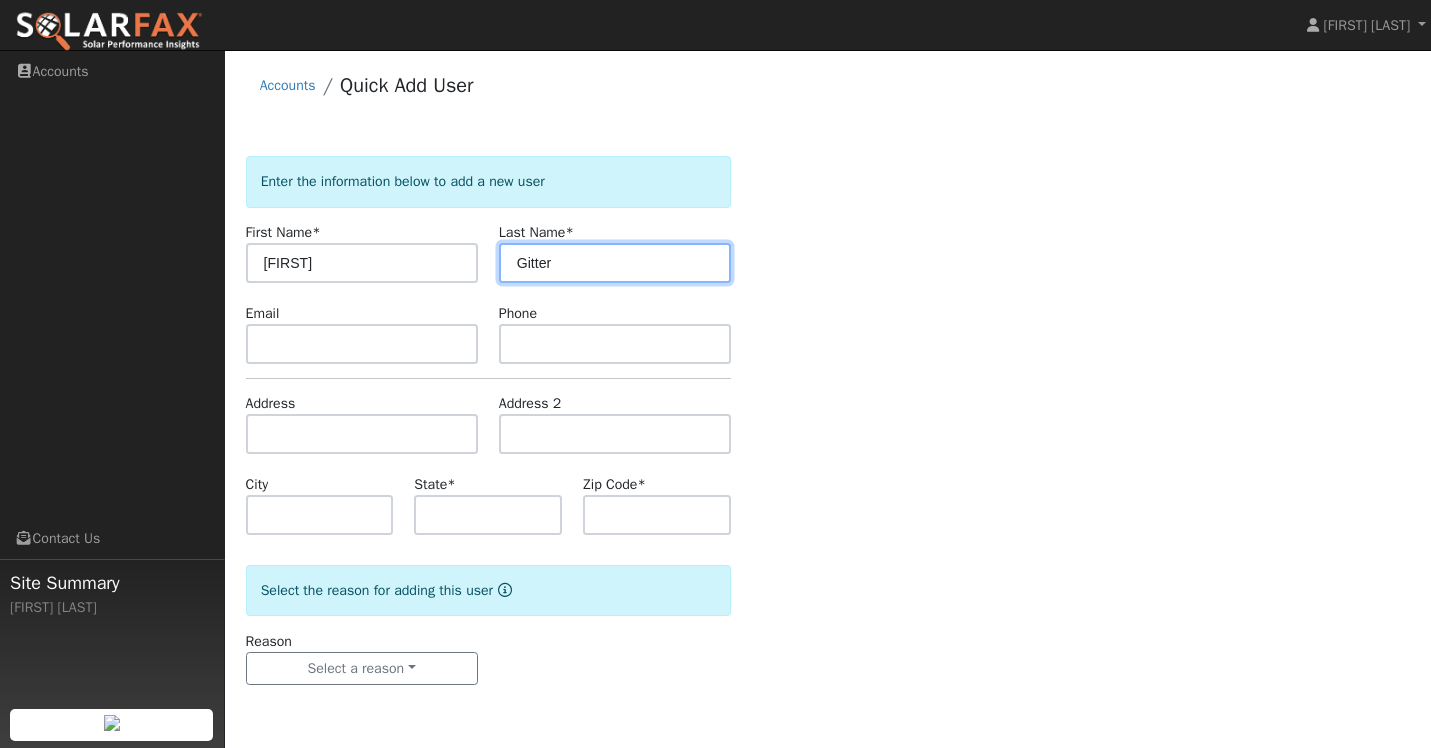 click on "Gitter" at bounding box center (615, 263) 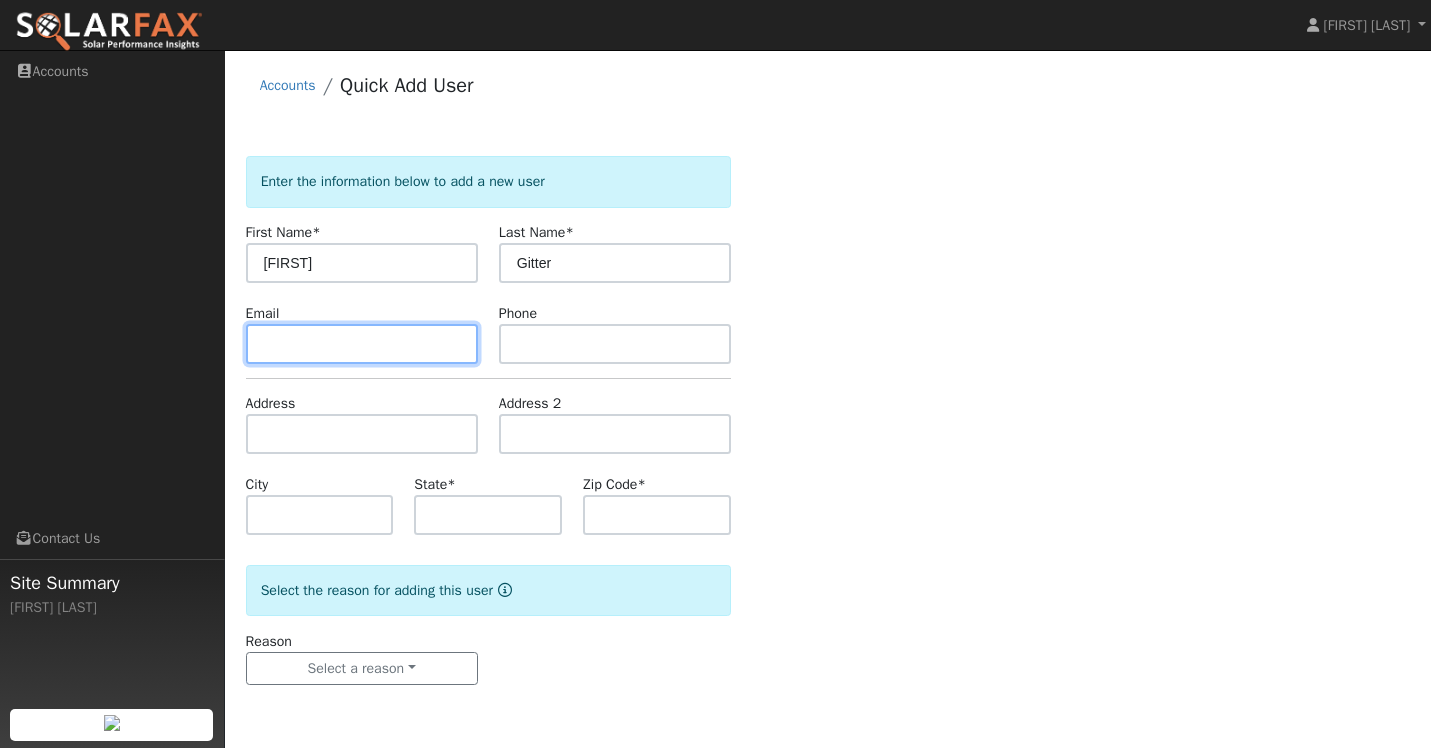 click at bounding box center (362, 344) 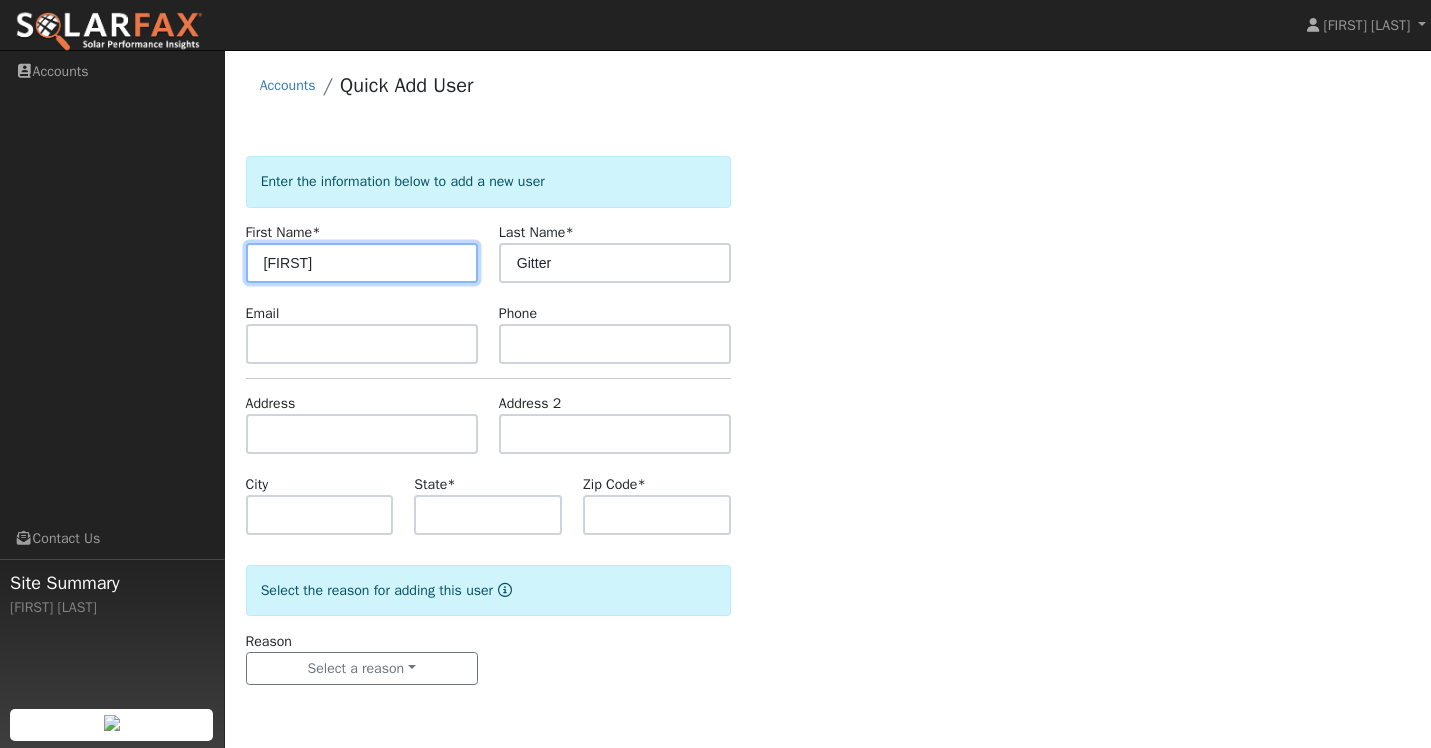 click on "[FIRST]" at bounding box center [362, 263] 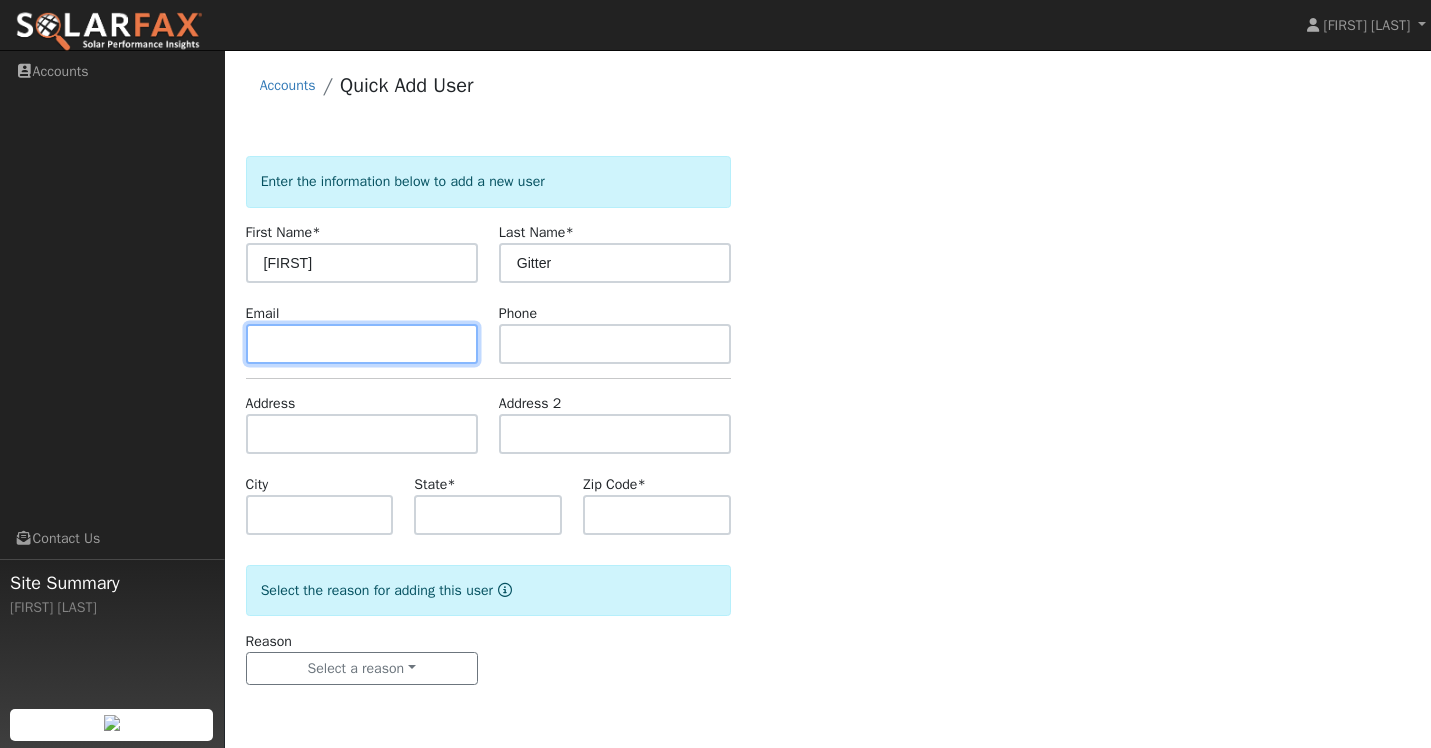 click at bounding box center (362, 344) 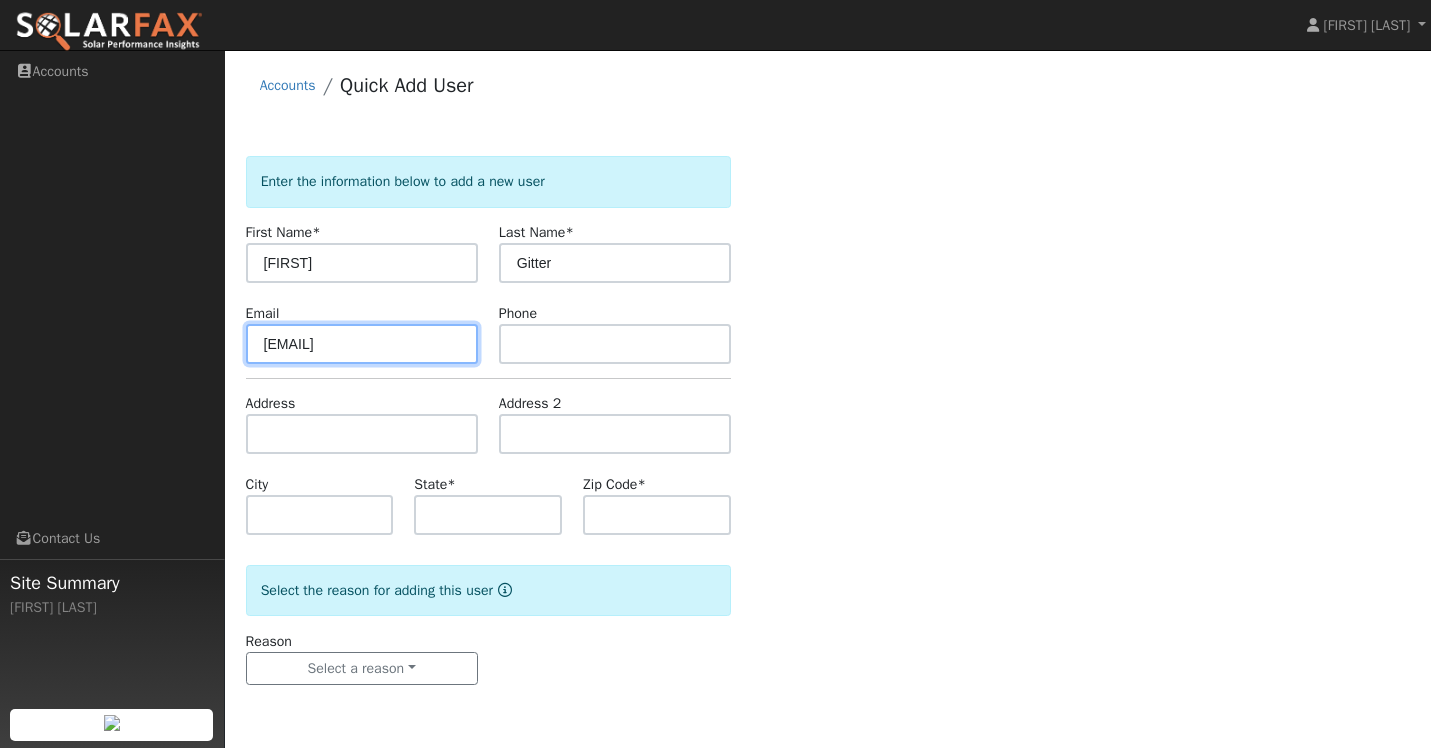 type on "[EMAIL]" 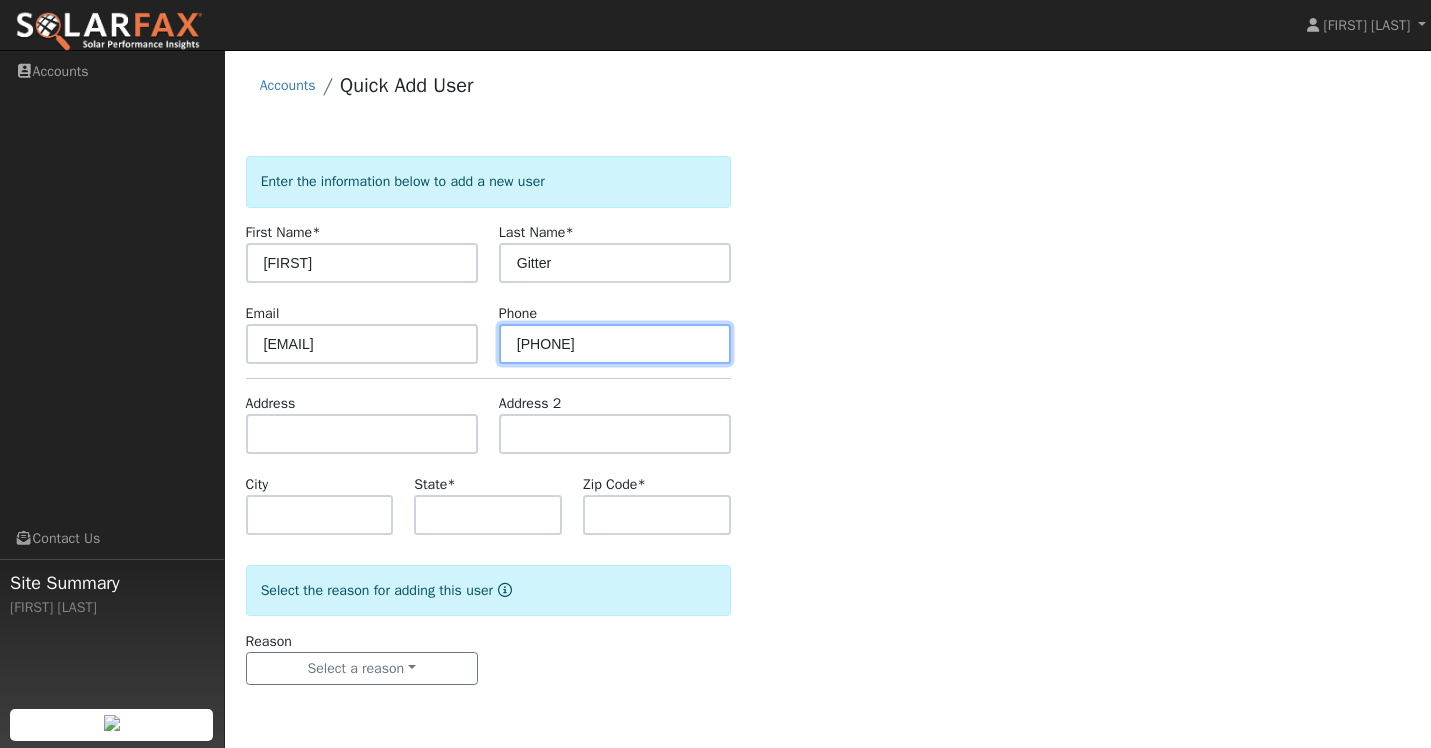 type on "[PHONE]" 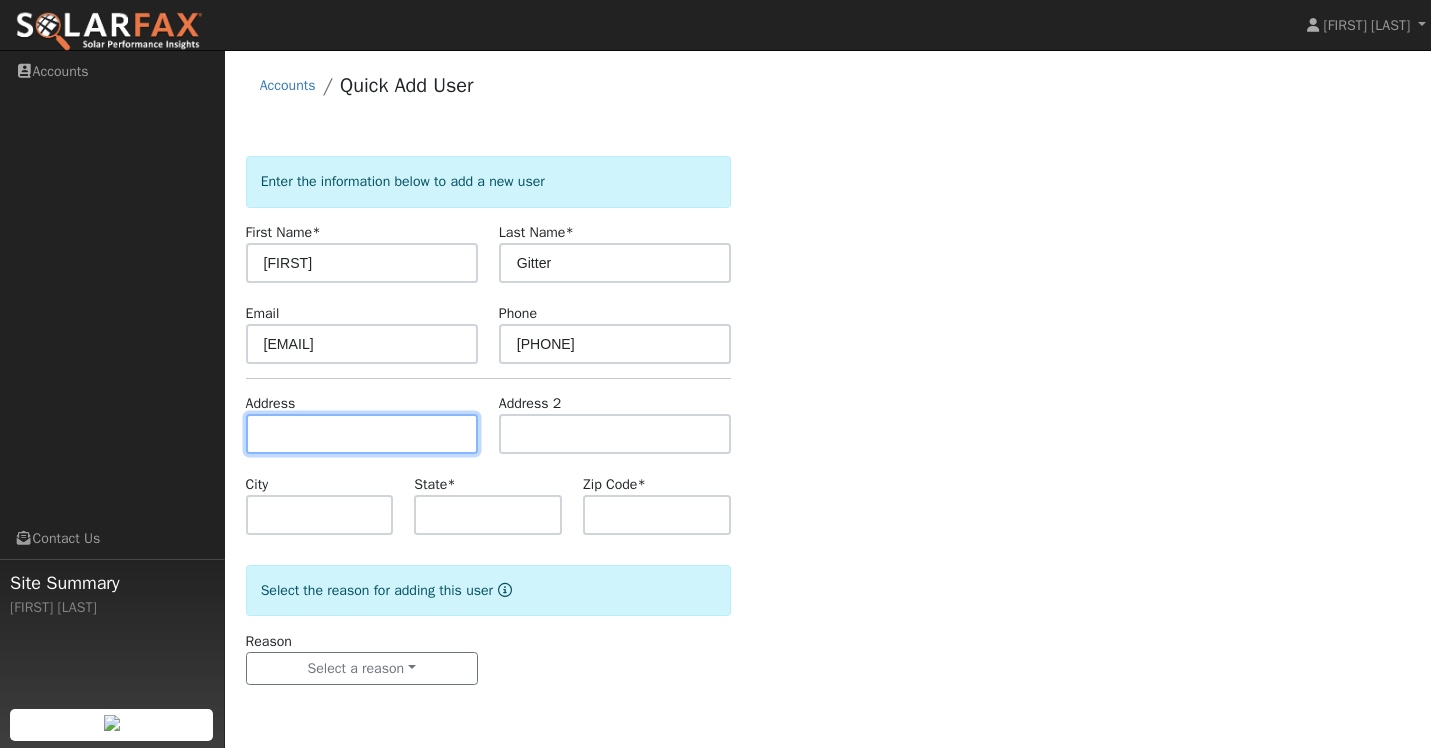 click at bounding box center (362, 434) 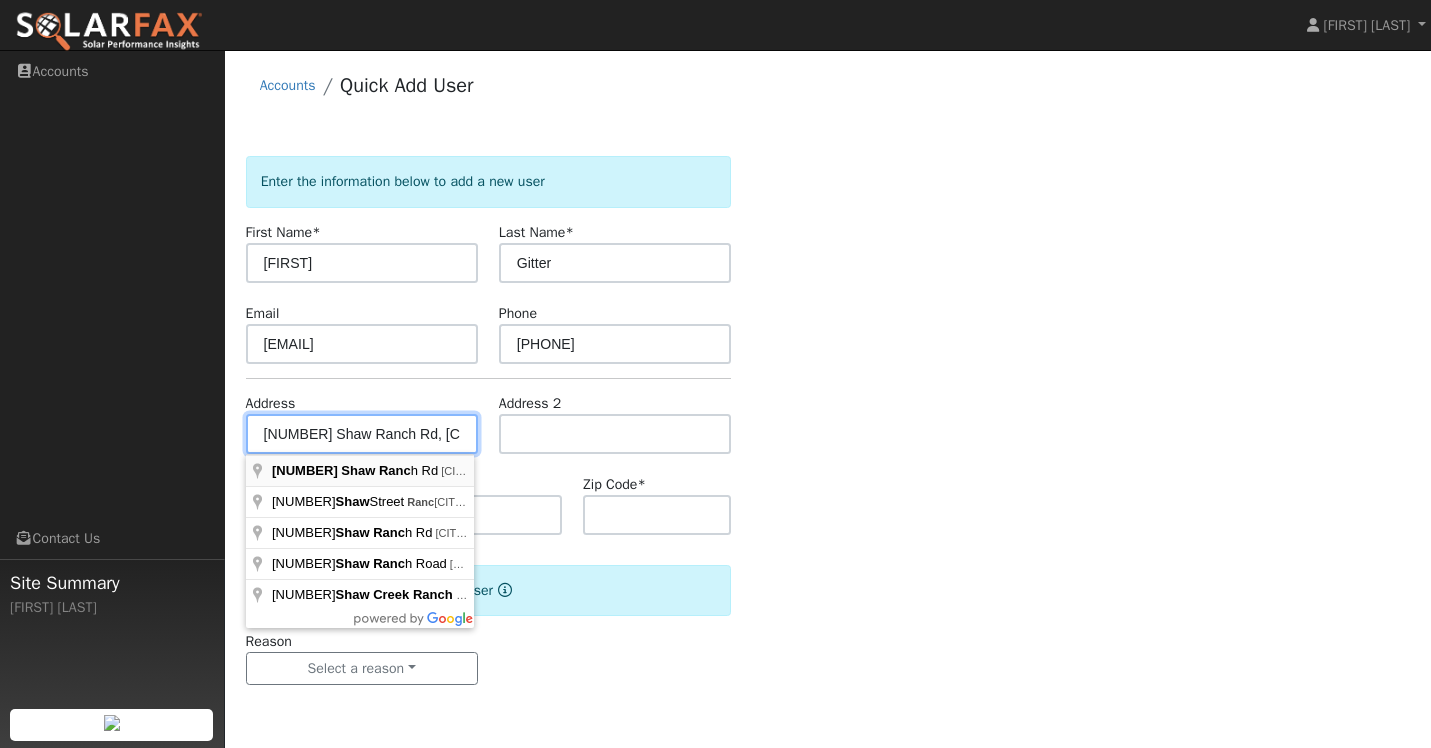 type on "[NUMBER] Shaw Ranch Road" 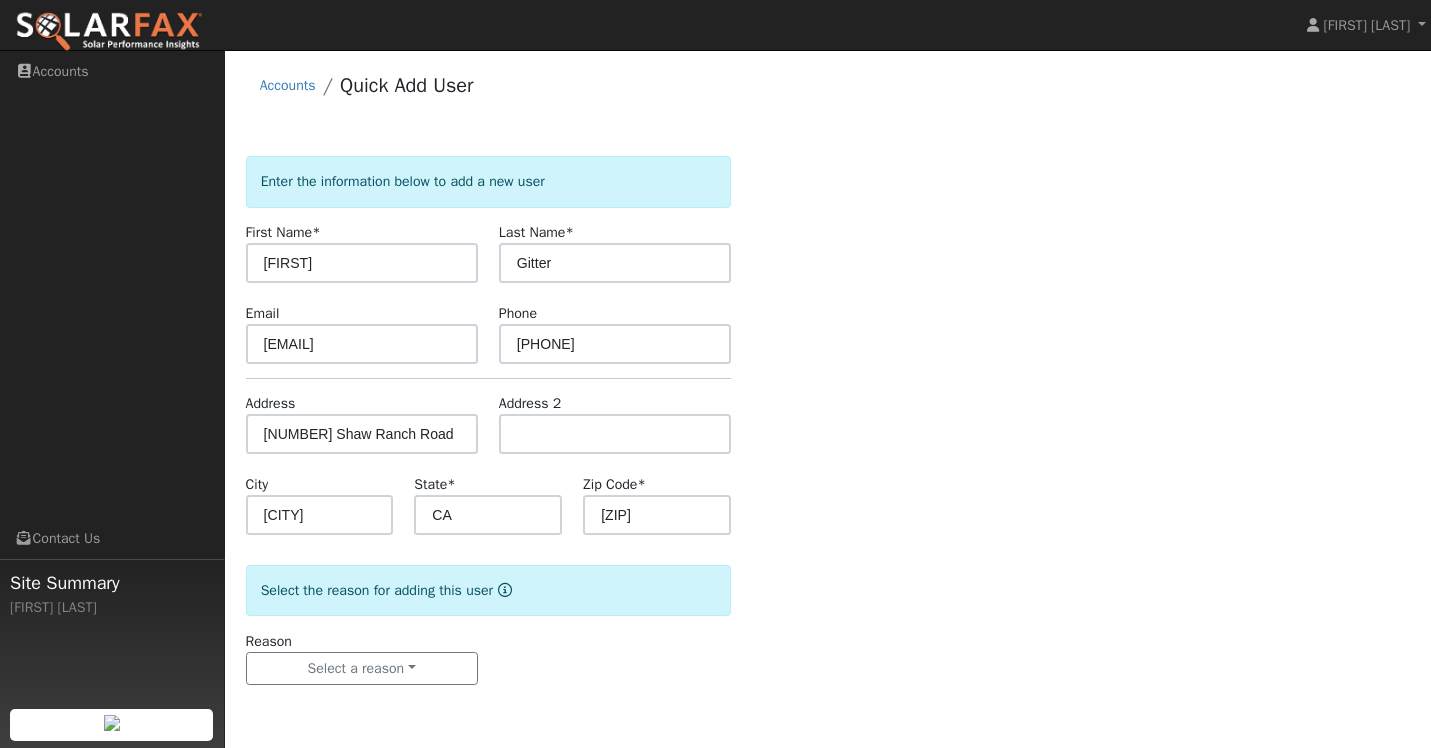 click on "Enter the information below to add a new user First Name  * [FIRST] Last Name  * [LAST] Email [EMAIL] Phone [PHONE] Address [NUMBER] Shaw Ranch Road Address 2 City [CITY] State  * [STATE] Zip Code  * [ZIP]  Select the reason for adding this user  Reason Select a reason New lead New customer adding solar New customer has solar Settings Salesperson [FIRST] [LAST] Requested Utility Requested Inverter Enable Access Email Notifications No Emails No Emails Weekly Emails Monthly Emails No Yes" at bounding box center [828, 440] 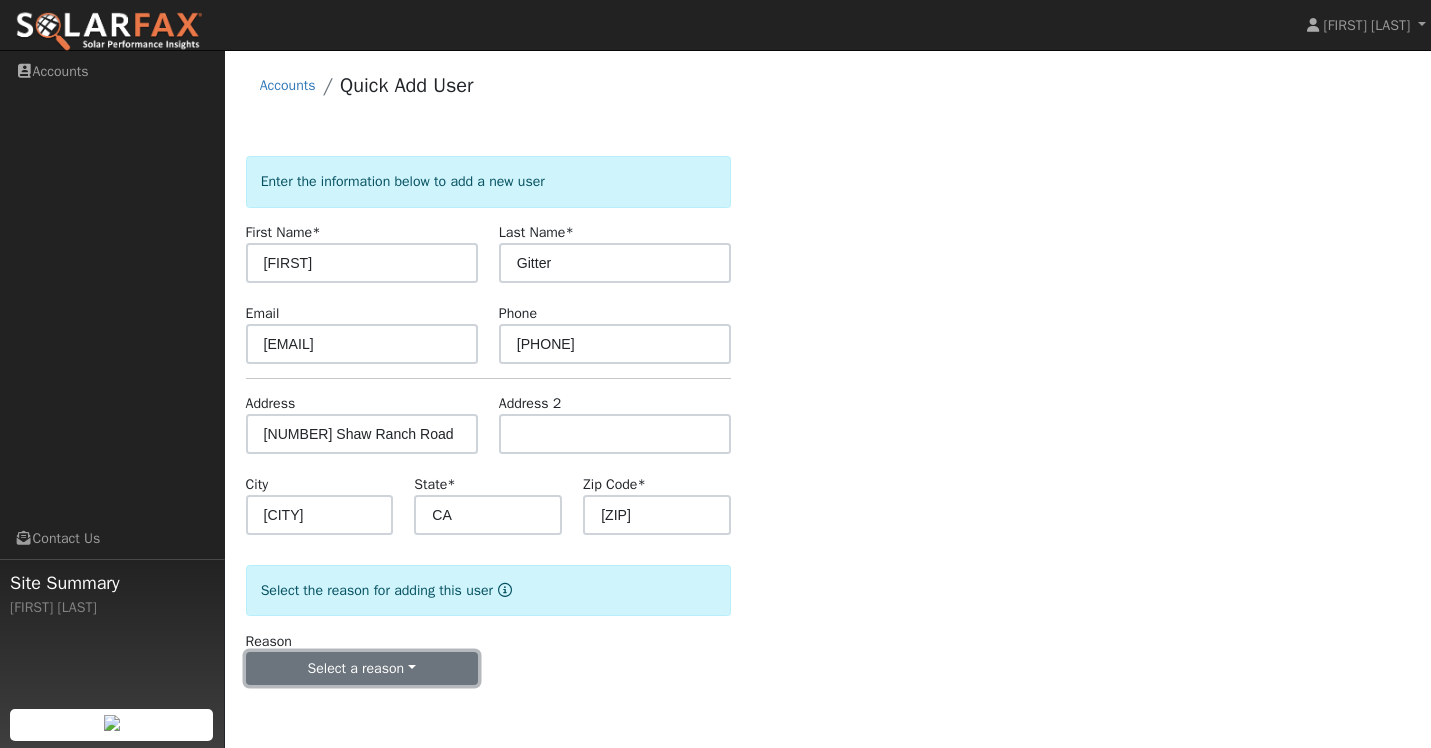 click on "Select a reason" at bounding box center (362, 669) 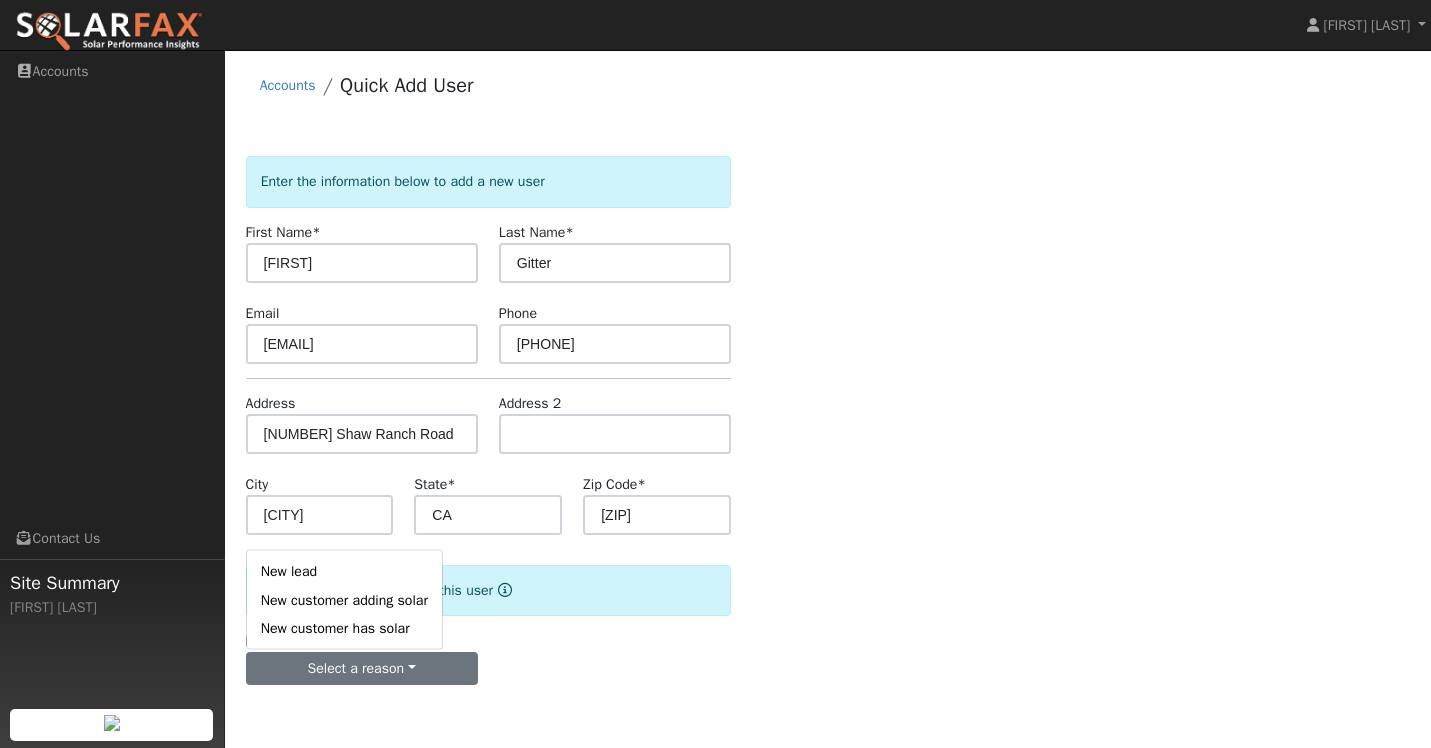 click on "Enter the information below to add a new user First Name  * [FIRST] Last Name  * [LAST] Email [EMAIL] Phone [PHONE] Address [NUMBER] Shaw Ranch Road Address 2 City [CITY] State  * [STATE] Zip Code  * [ZIP]  Select the reason for adding this user  Reason Select a reason New lead New customer adding solar New customer has solar Settings Salesperson [FIRST] [LAST] Requested Utility Requested Inverter Enable Access Email Notifications No Emails No Emails Weekly Emails Monthly Emails No Yes" at bounding box center (828, 440) 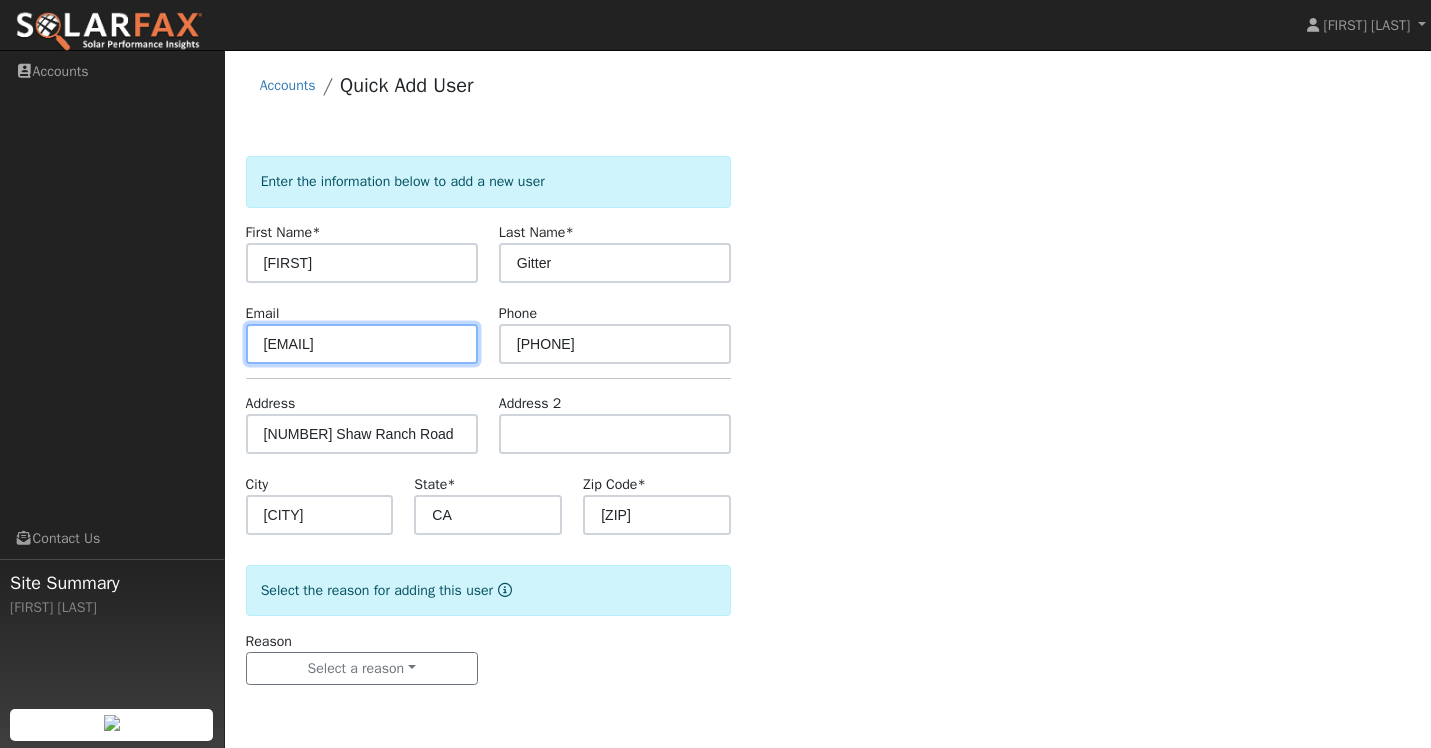click on "[EMAIL]" at bounding box center (362, 344) 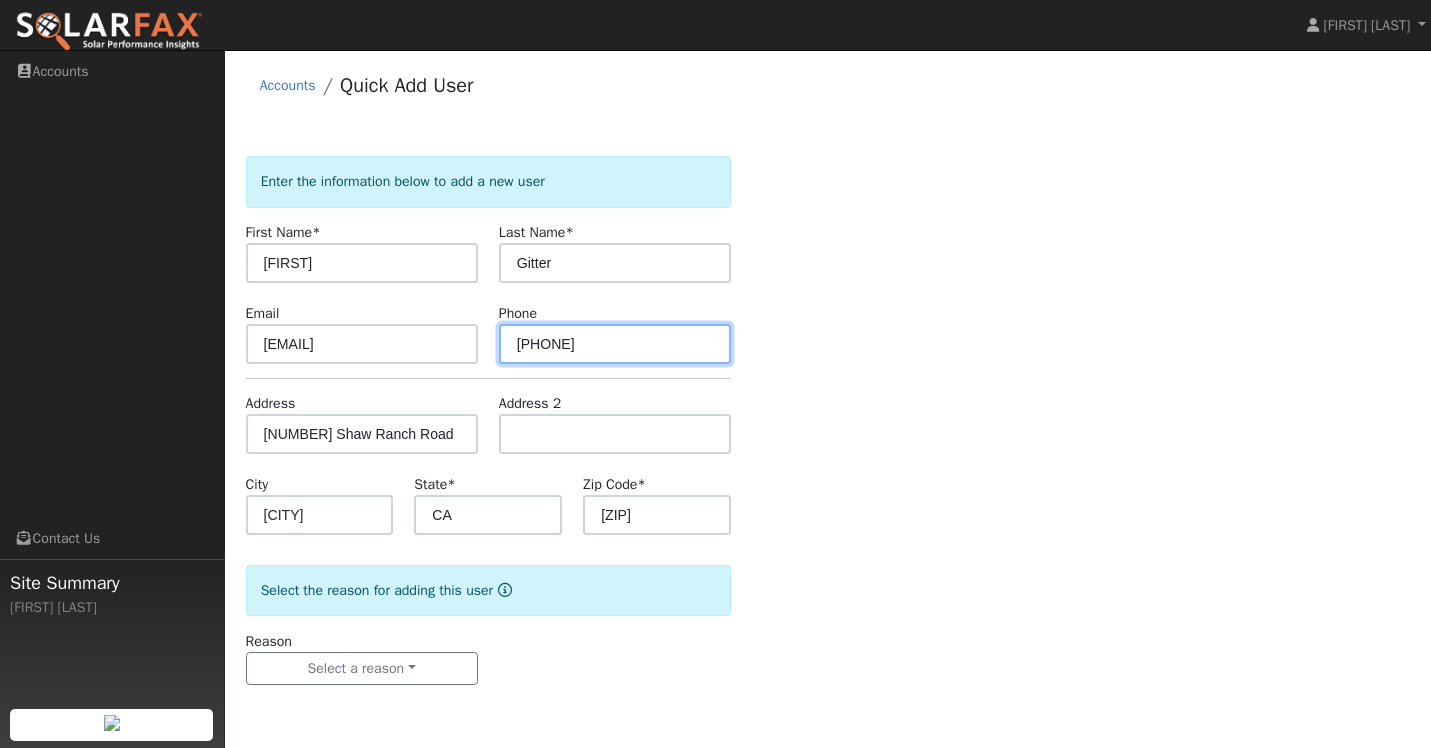 click on "[PHONE]" at bounding box center (615, 344) 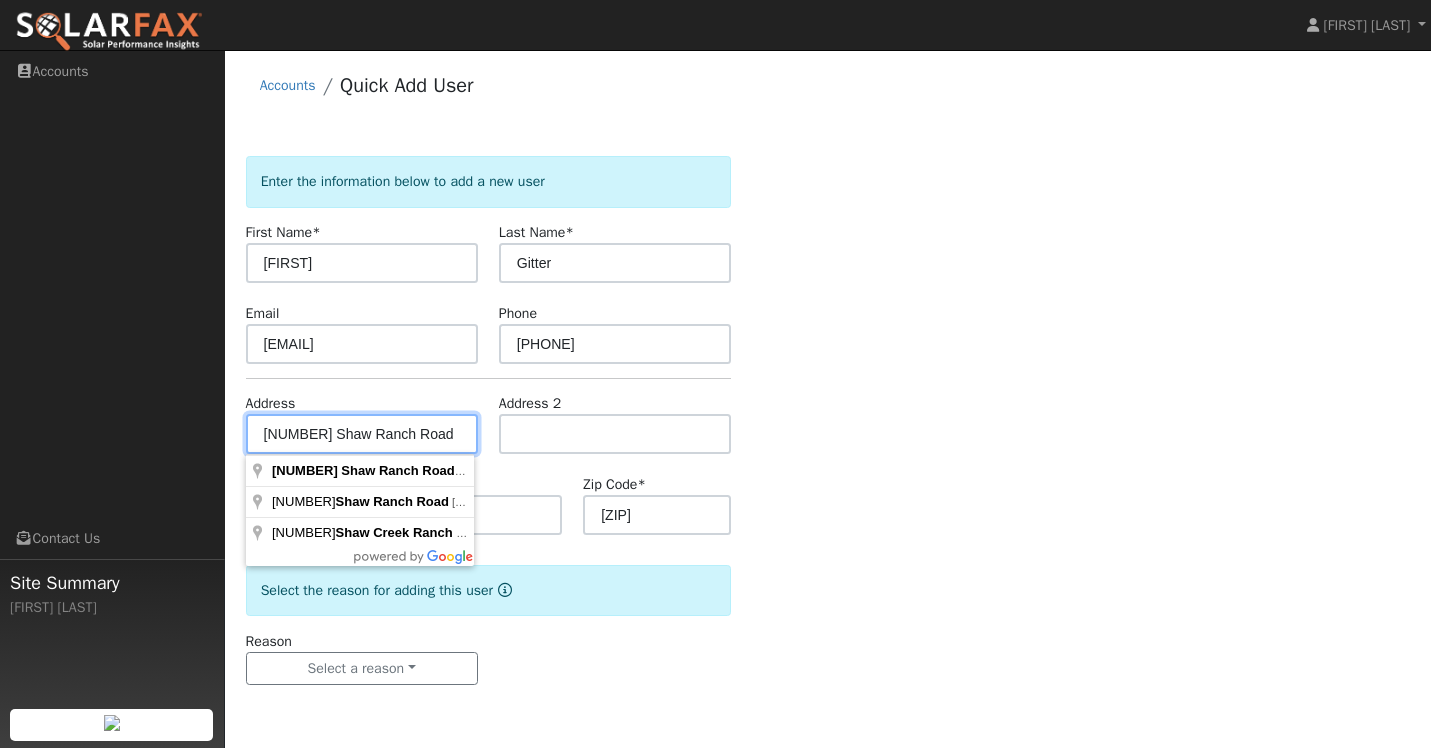 click on "3523 Shaw Ranch Road" at bounding box center (362, 434) 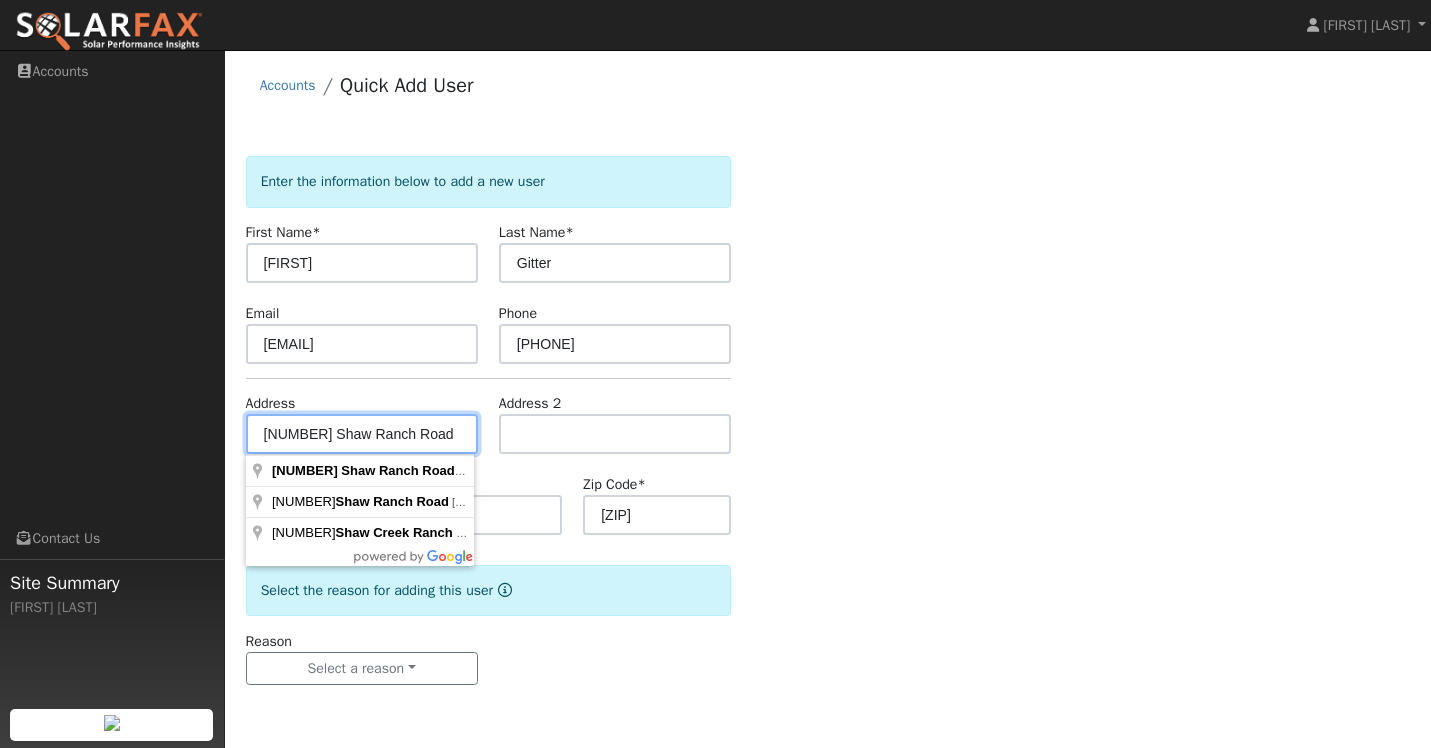 type on "3523 Shaw Ranch Road" 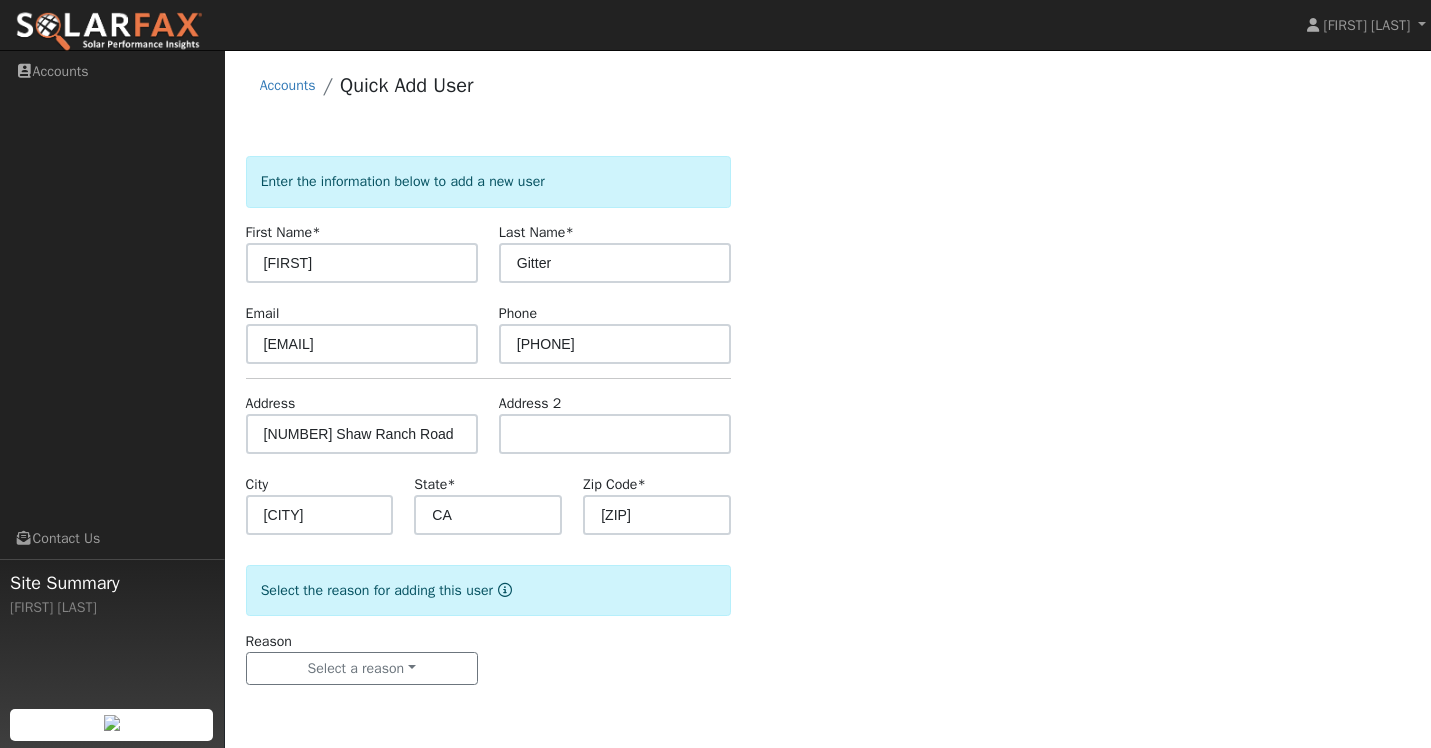 click on "Enter the information below to add a new user First Name  * Kelly Last Name  * Gitter Email klgitter@gmail.com Phone 310-991-9394 Address 3523 Shaw Ranch Road Address 2 City Pasadena State  * CA Zip Code  * 91107  Select the reason for adding this user  Reason Select a reason New lead New customer adding solar New customer has solar Settings Salesperson Charlie Williams Requested Utility Requested Inverter Enable Access Email Notifications No Emails No Emails Weekly Emails Monthly Emails No Yes" at bounding box center [828, 440] 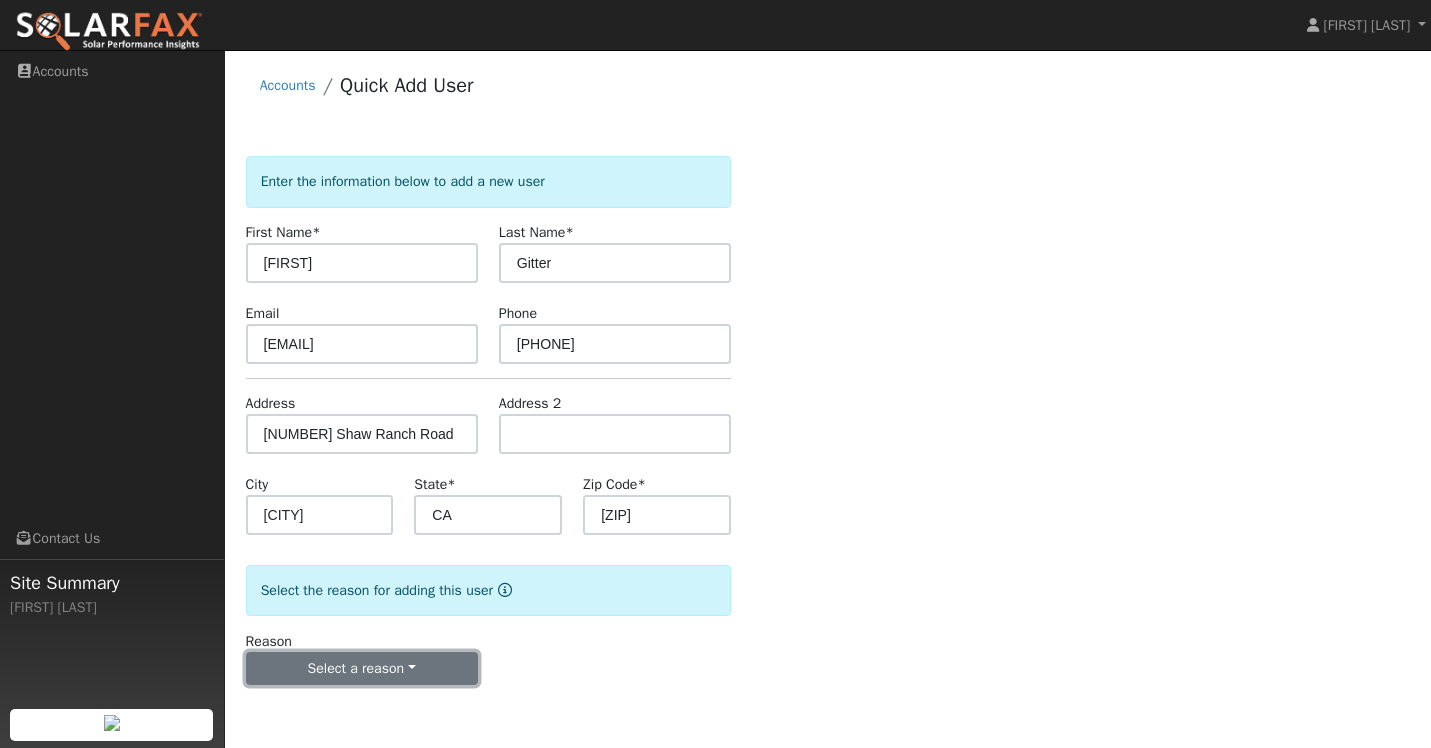 click on "Select a reason" at bounding box center (362, 669) 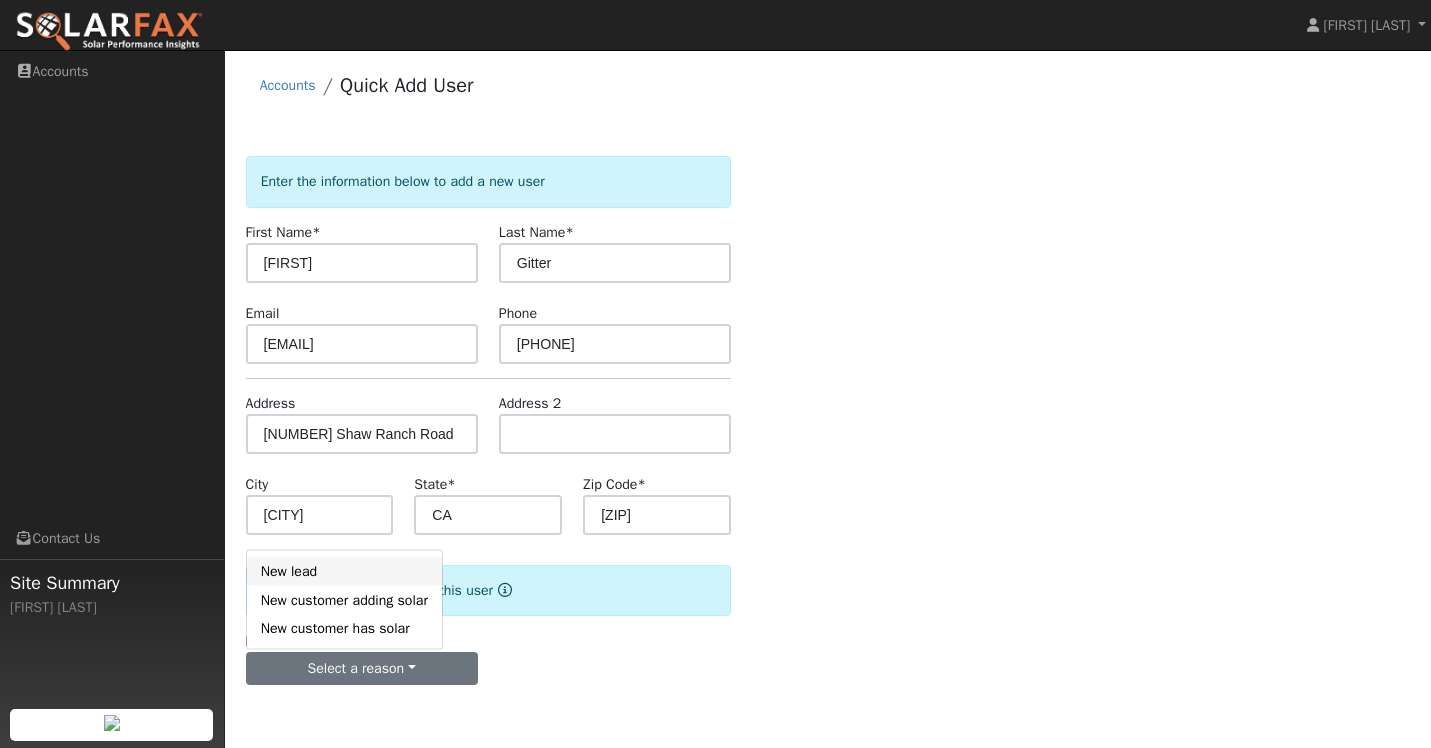 click on "New lead" at bounding box center (344, 571) 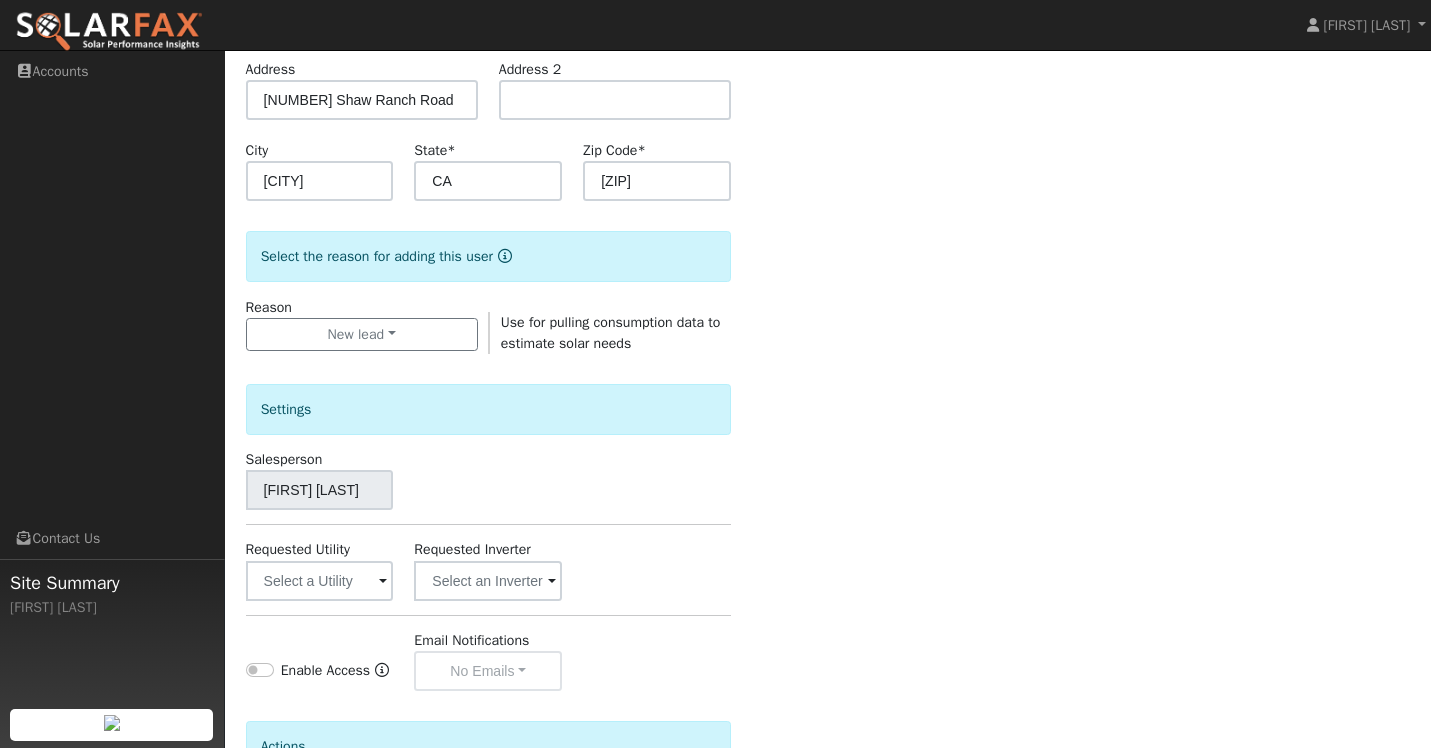 scroll, scrollTop: 332, scrollLeft: 0, axis: vertical 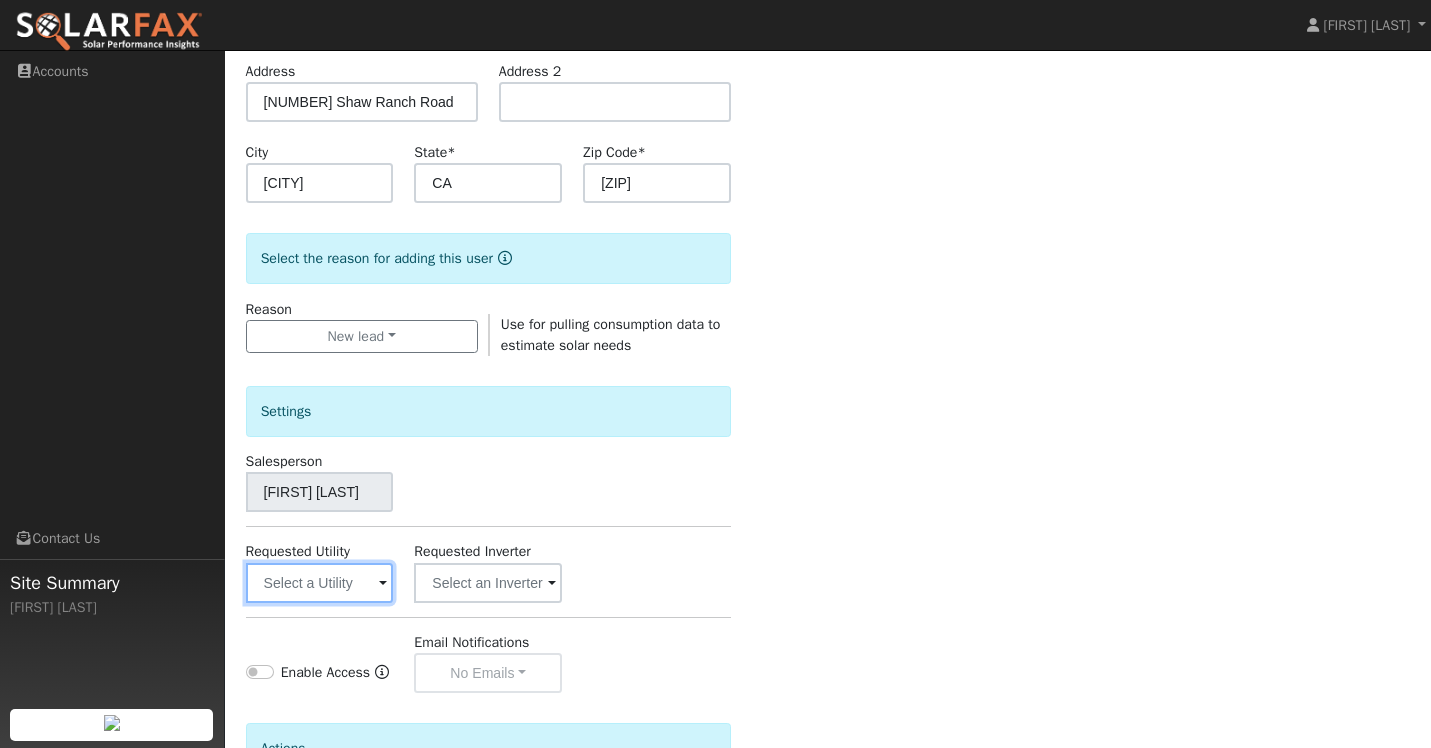 click at bounding box center (320, 583) 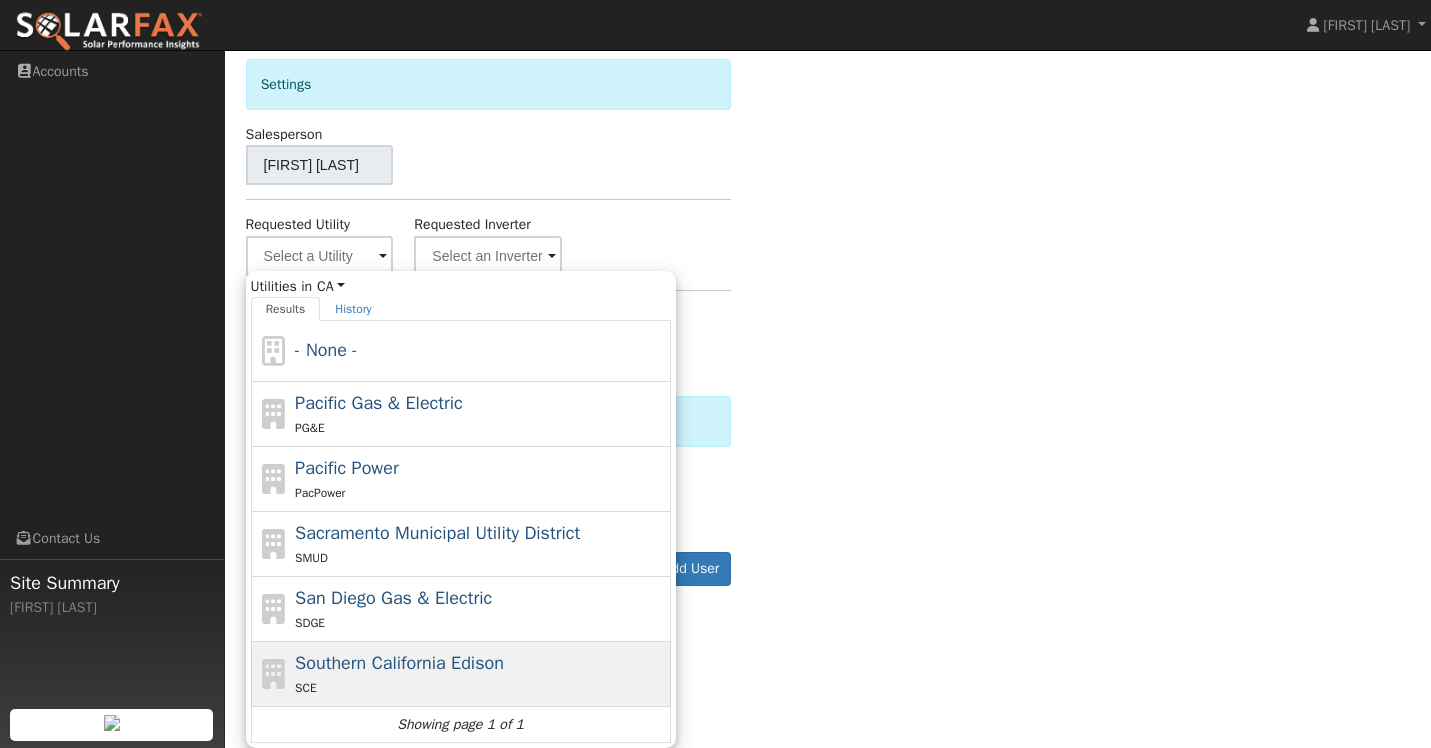click on "Southern California Edison" at bounding box center (399, 663) 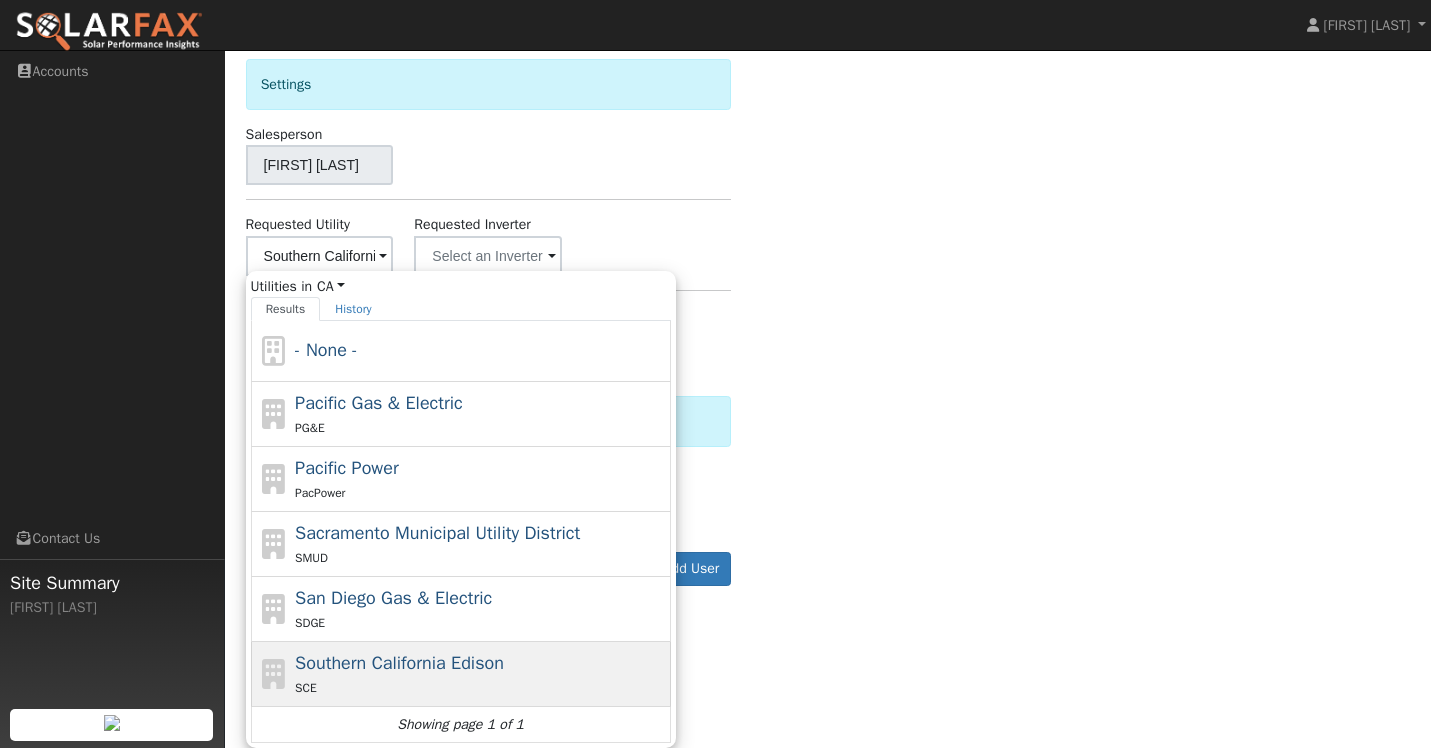 scroll, scrollTop: 560, scrollLeft: 0, axis: vertical 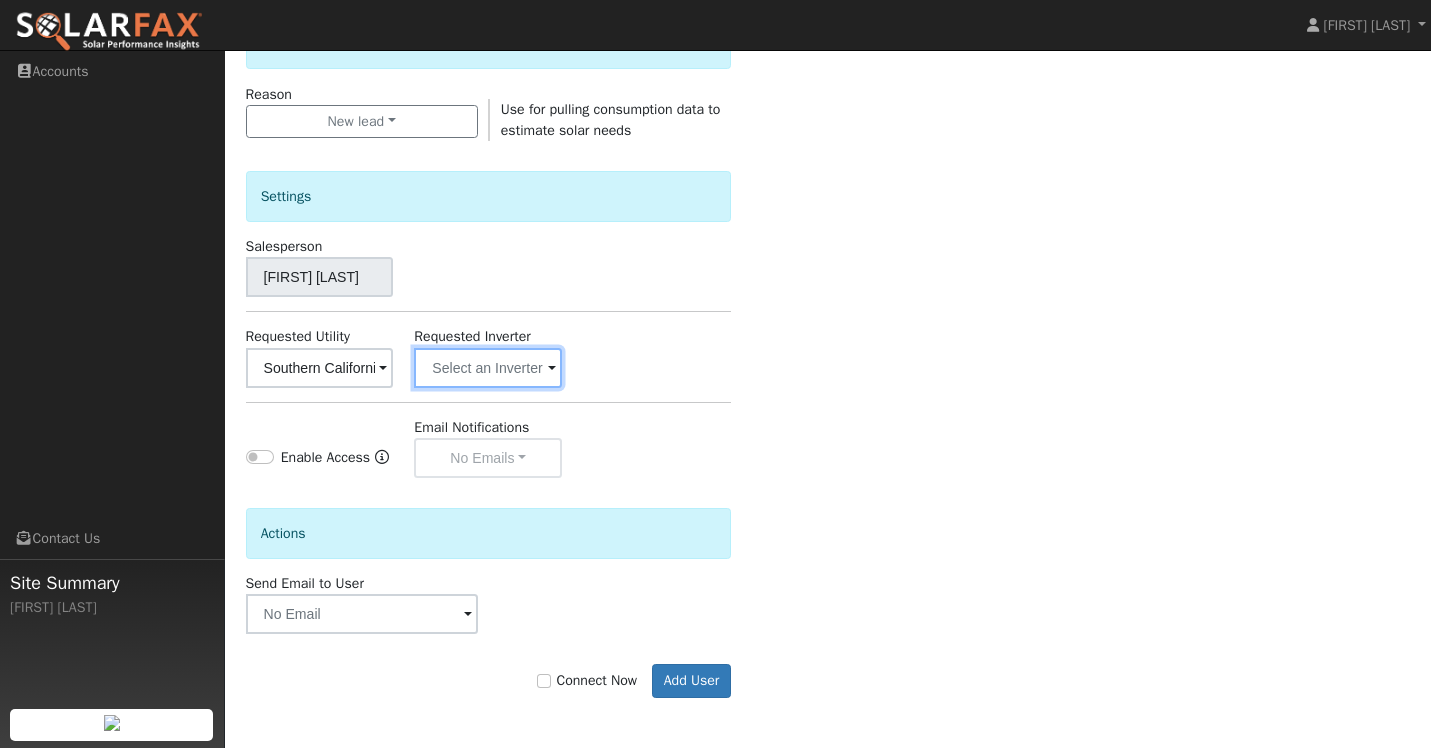 click at bounding box center [320, 368] 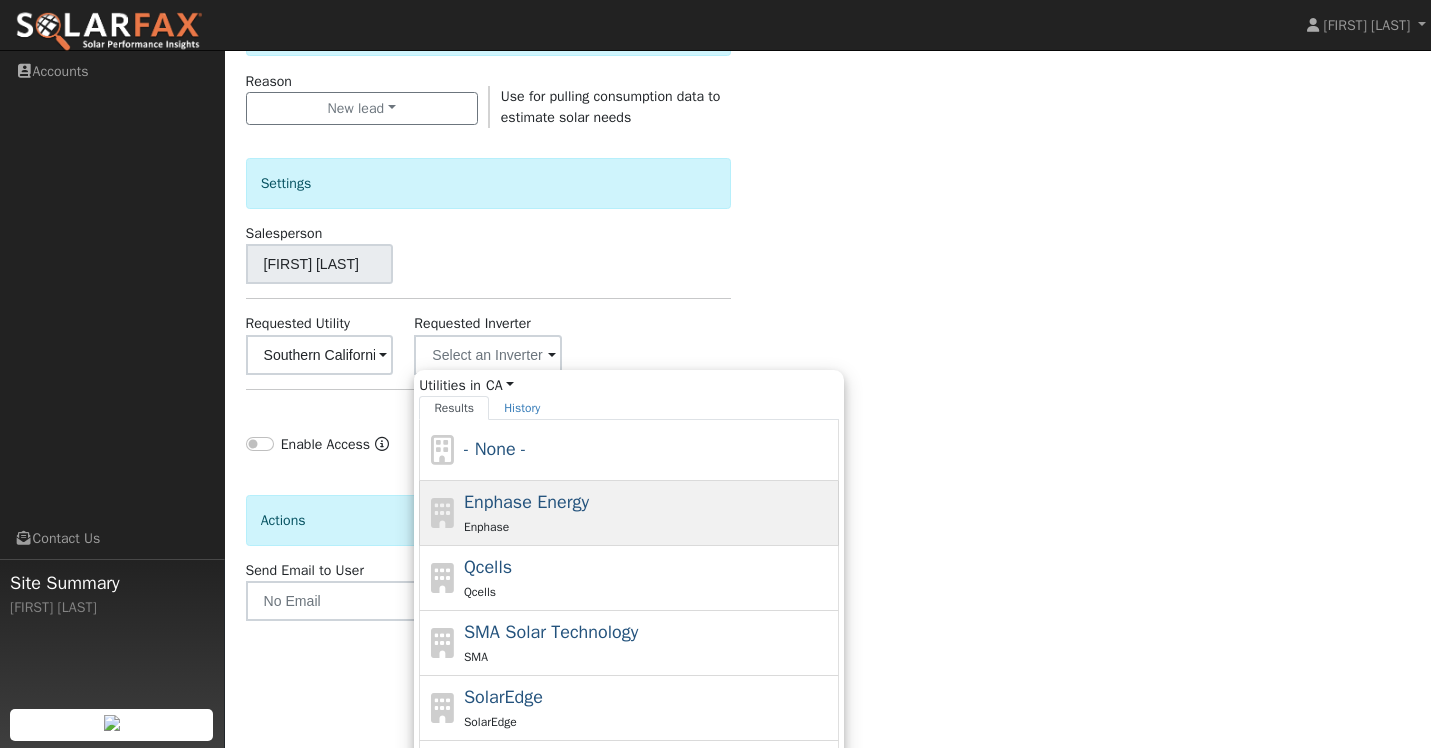 click on "Enphase Energy" at bounding box center (526, 502) 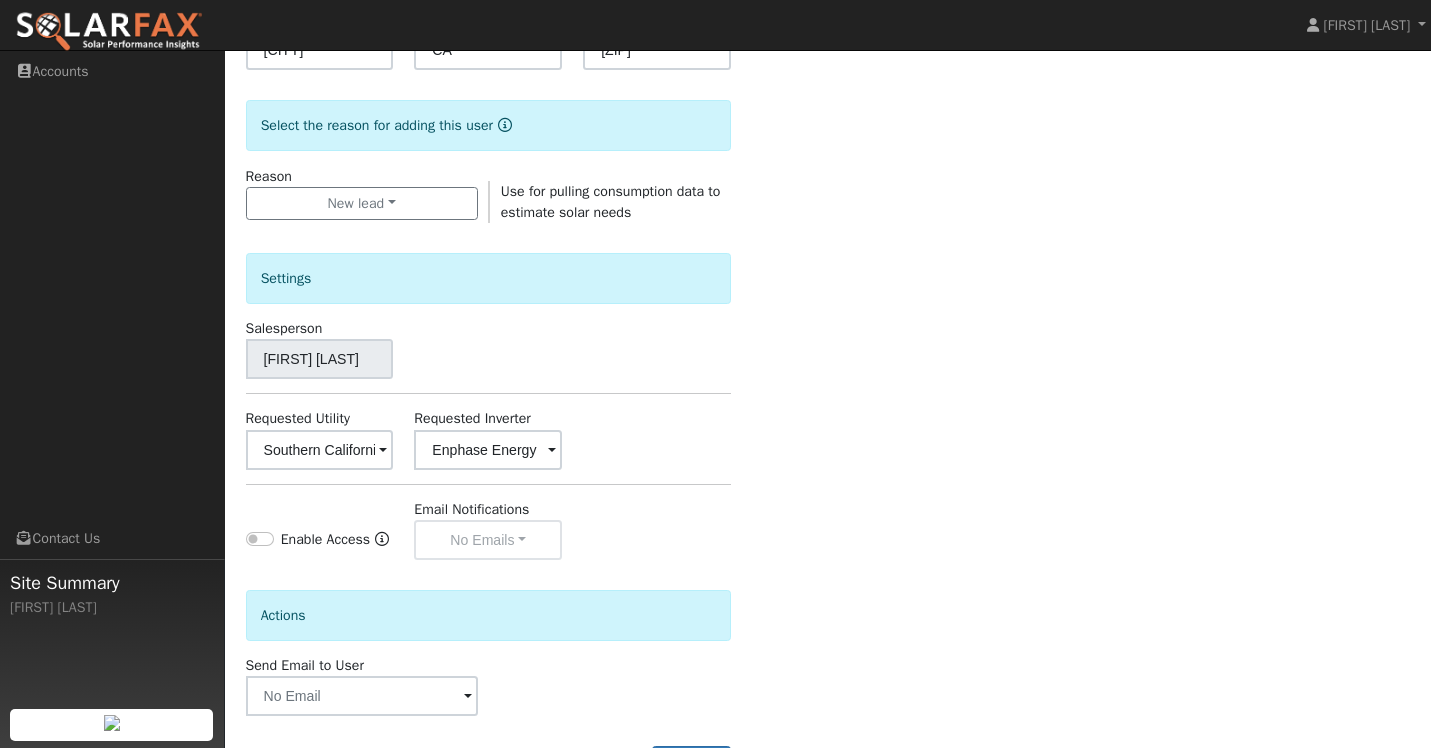 scroll, scrollTop: 560, scrollLeft: 0, axis: vertical 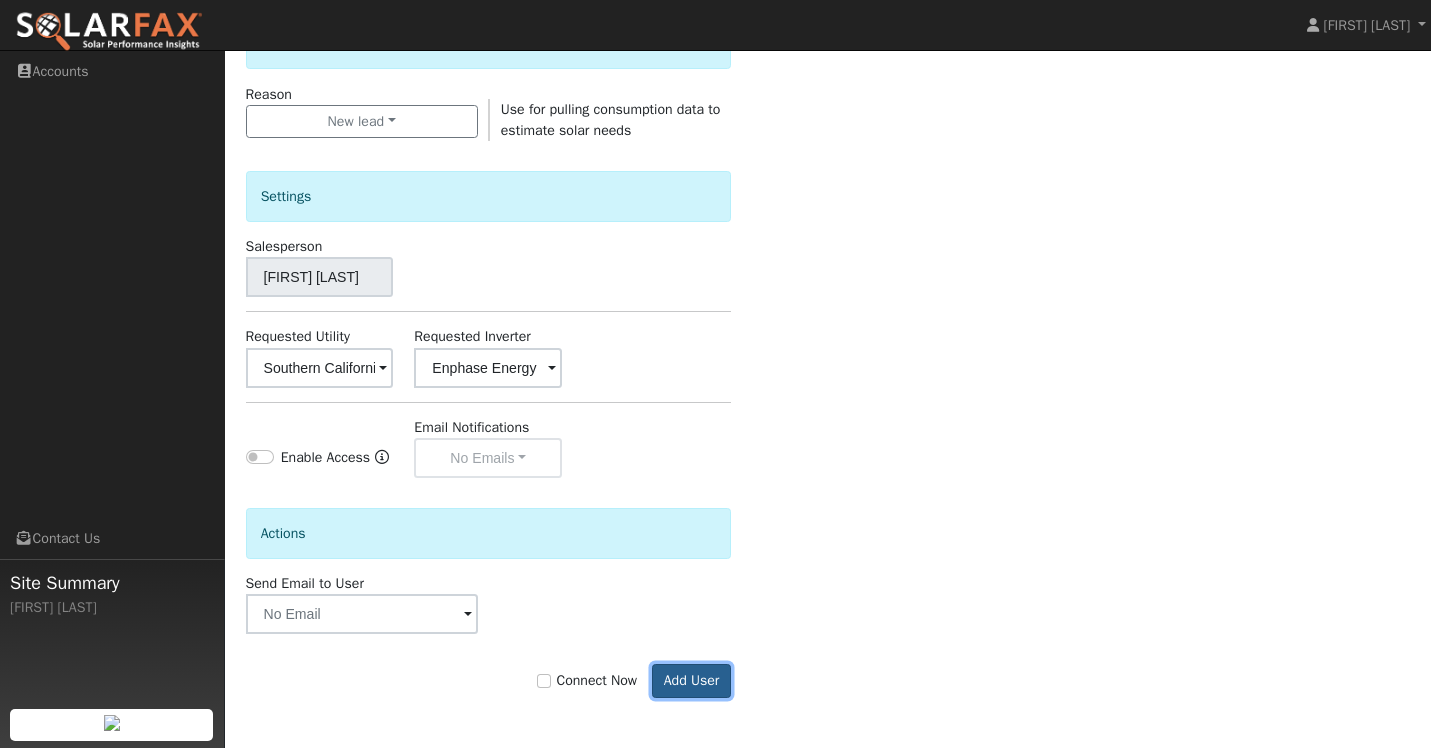 click on "Add User" at bounding box center [691, 681] 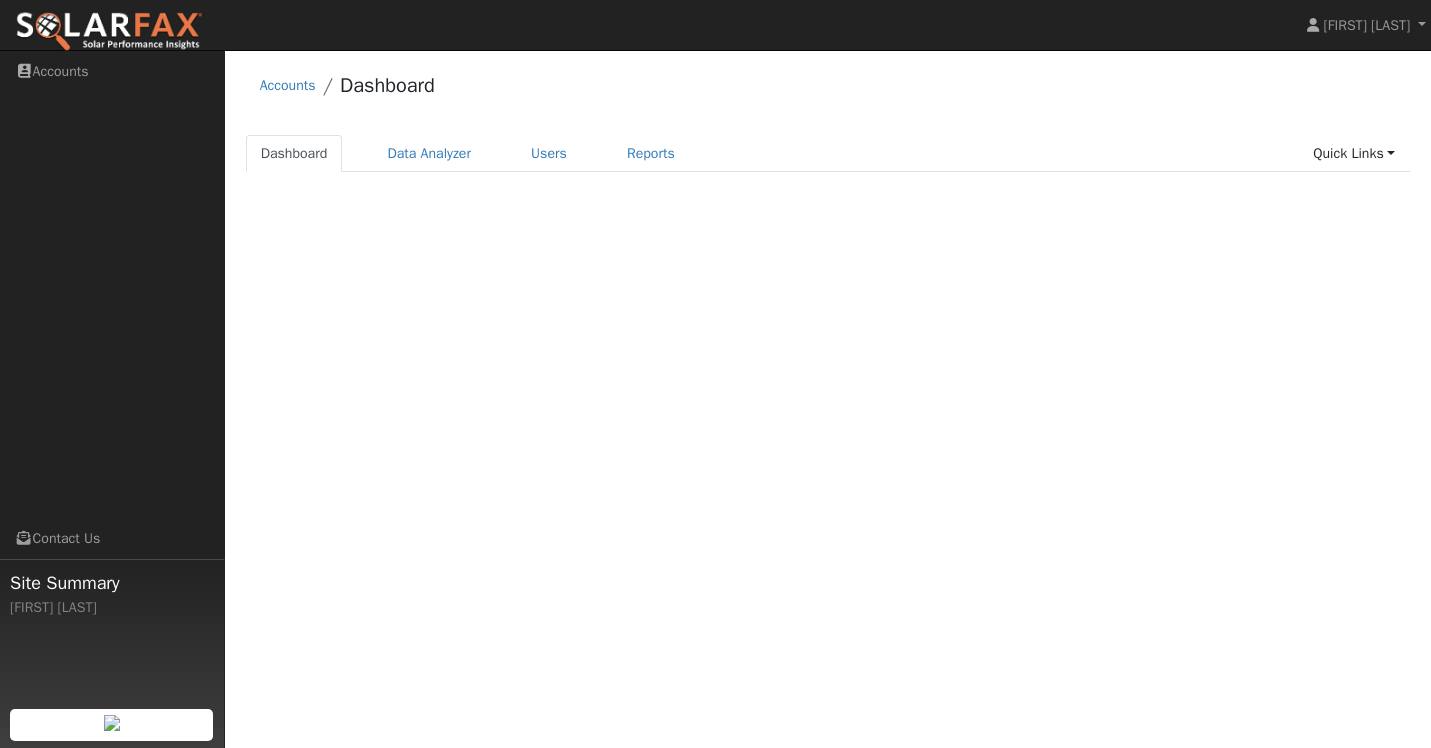scroll, scrollTop: 0, scrollLeft: 0, axis: both 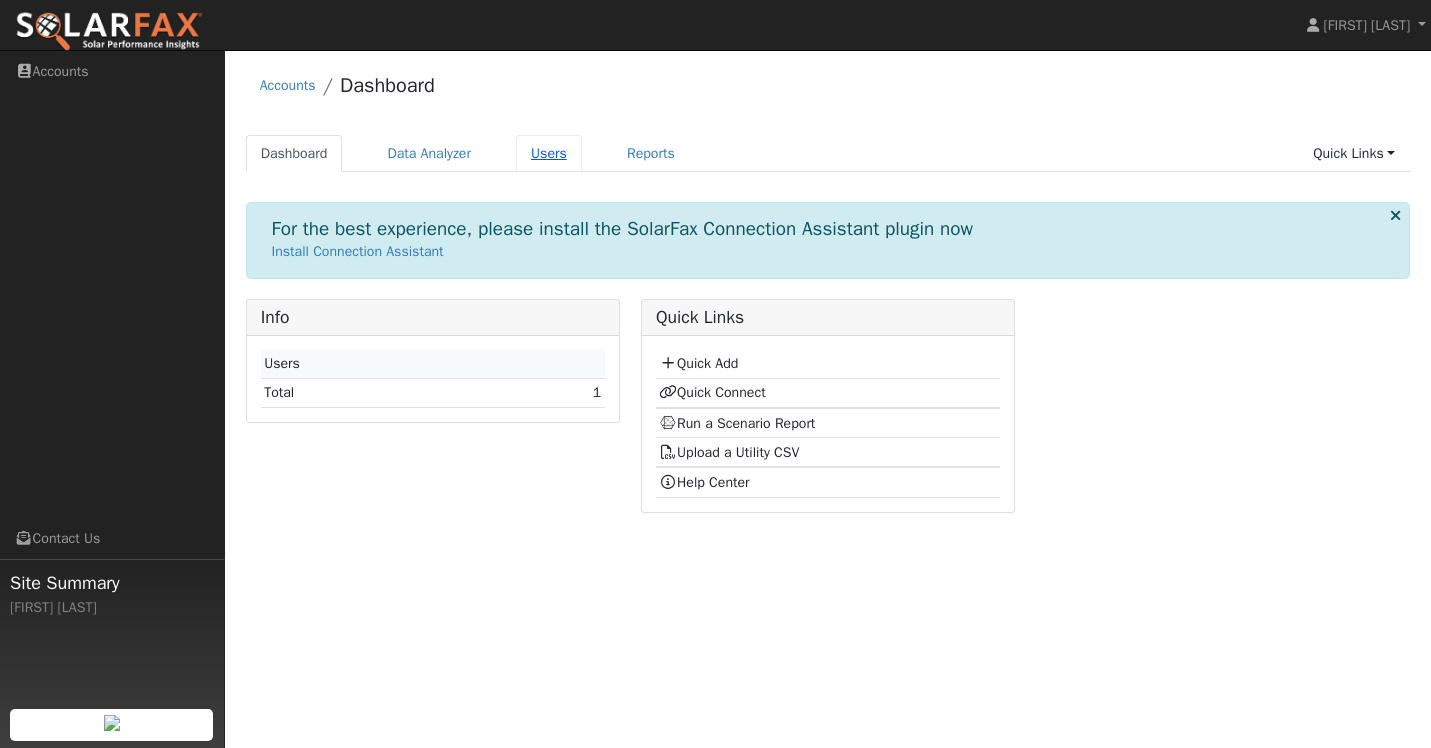 click on "Users" at bounding box center [549, 153] 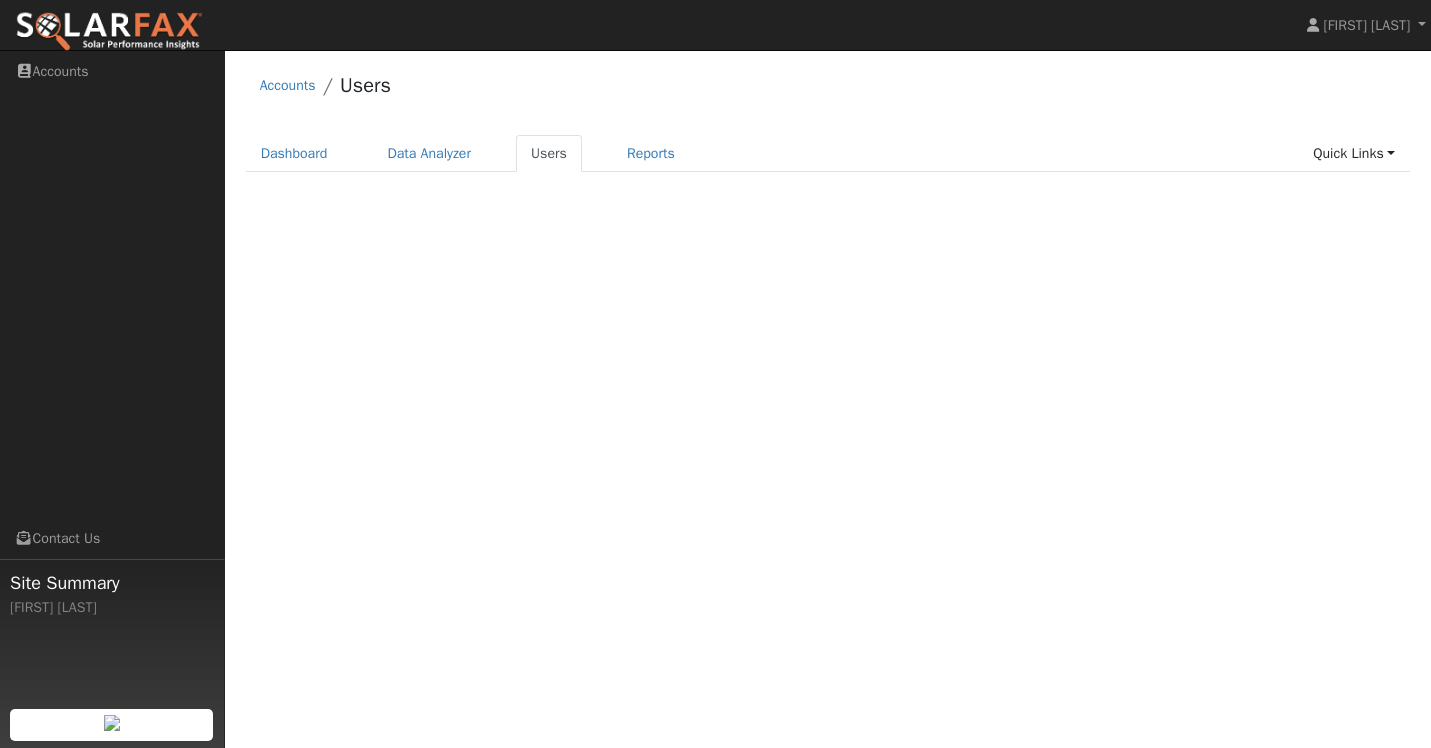 scroll, scrollTop: 0, scrollLeft: 0, axis: both 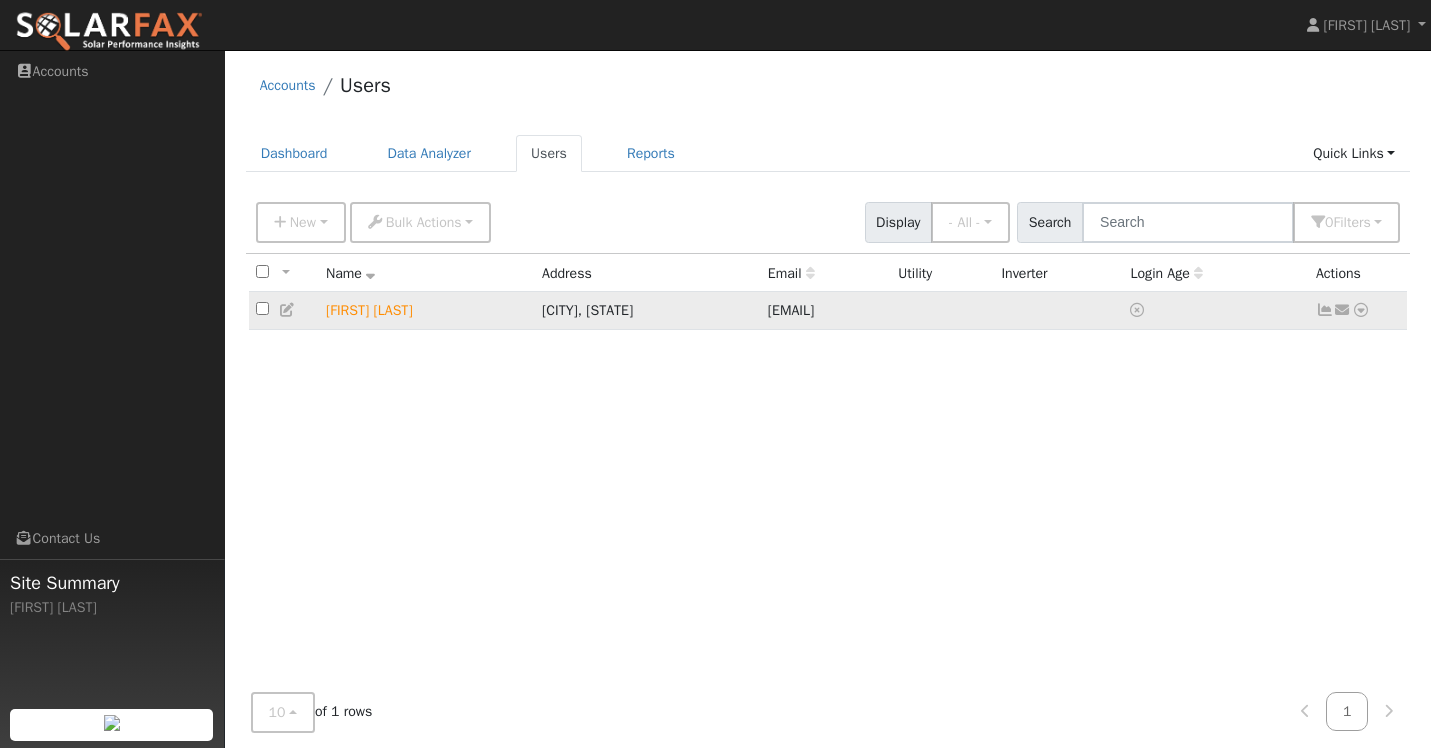 click at bounding box center (1361, 310) 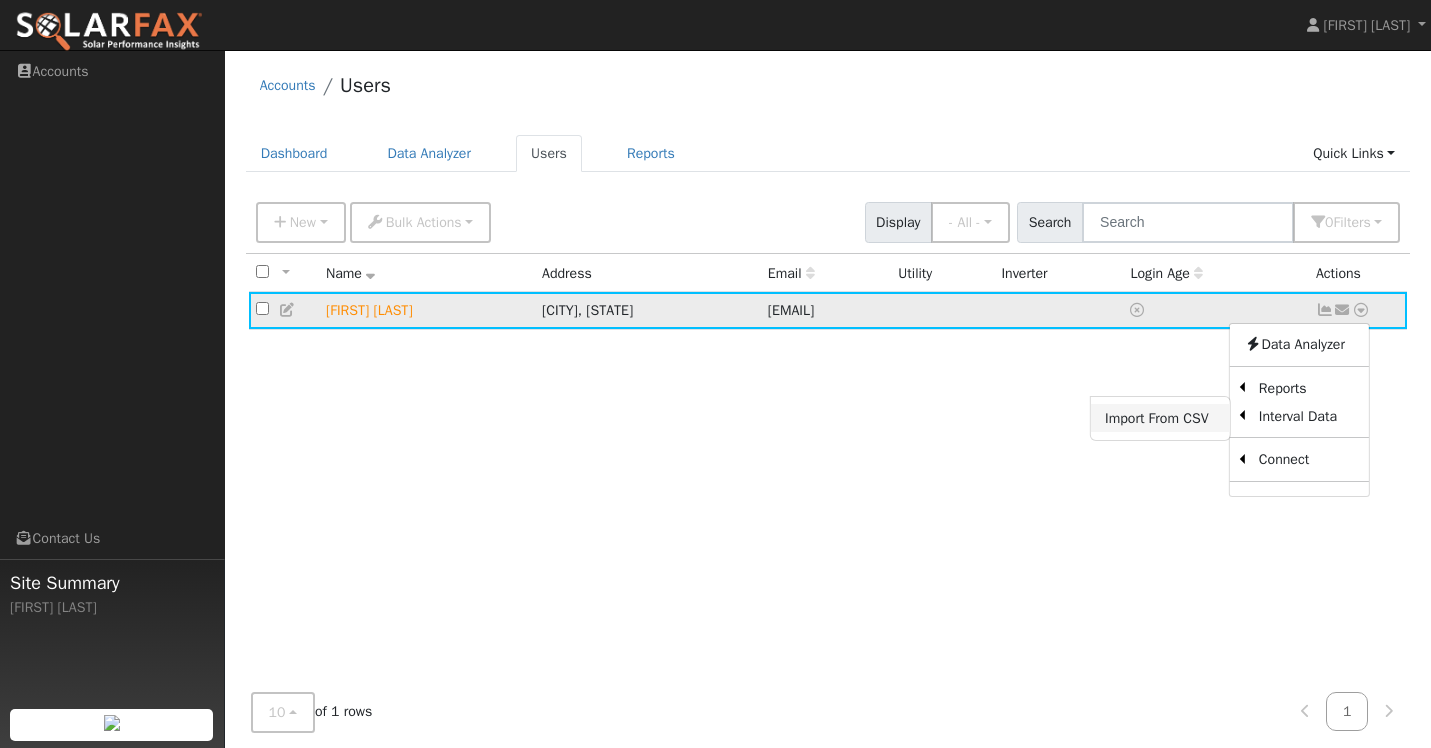 click on "Import From CSV" at bounding box center (1160, 418) 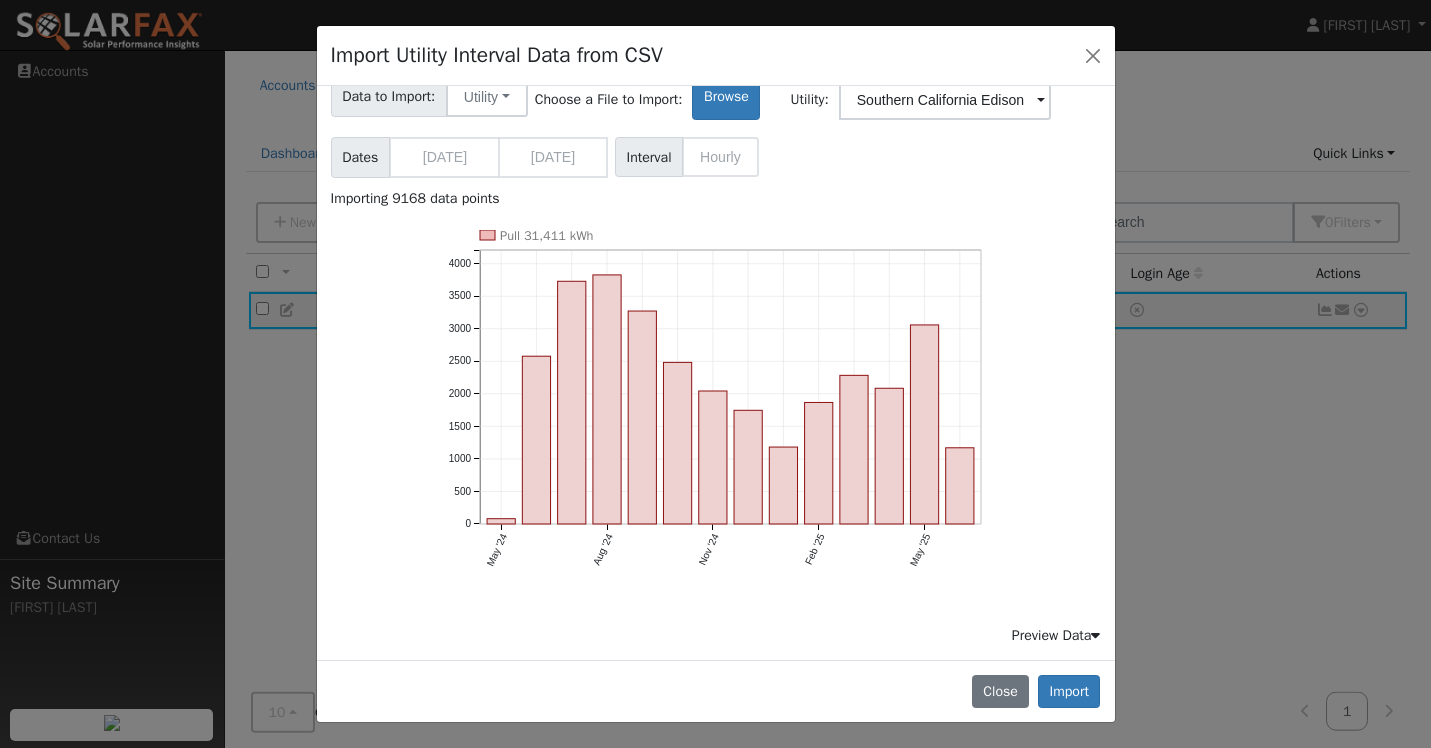 scroll, scrollTop: 0, scrollLeft: 0, axis: both 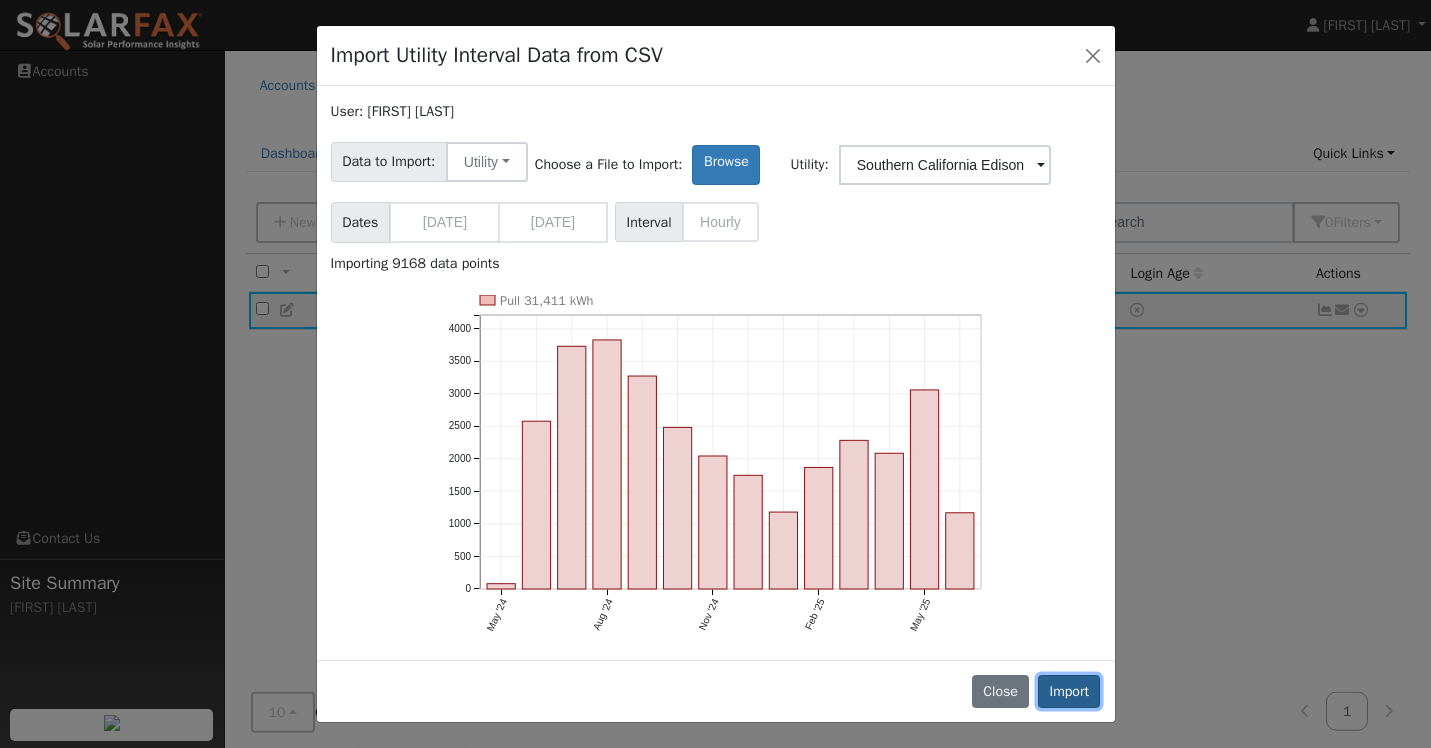 click on "Import" at bounding box center [1069, 692] 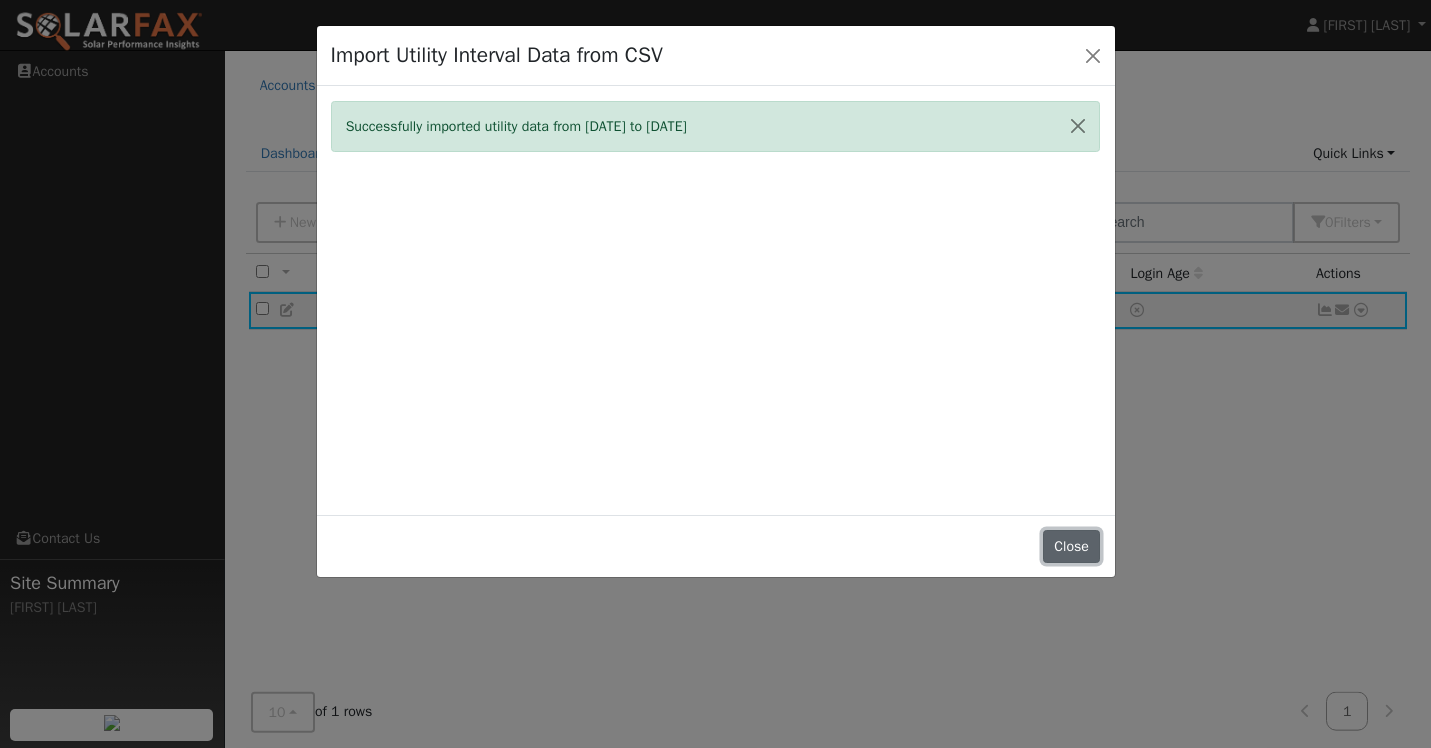 click on "Close" at bounding box center (1072, 547) 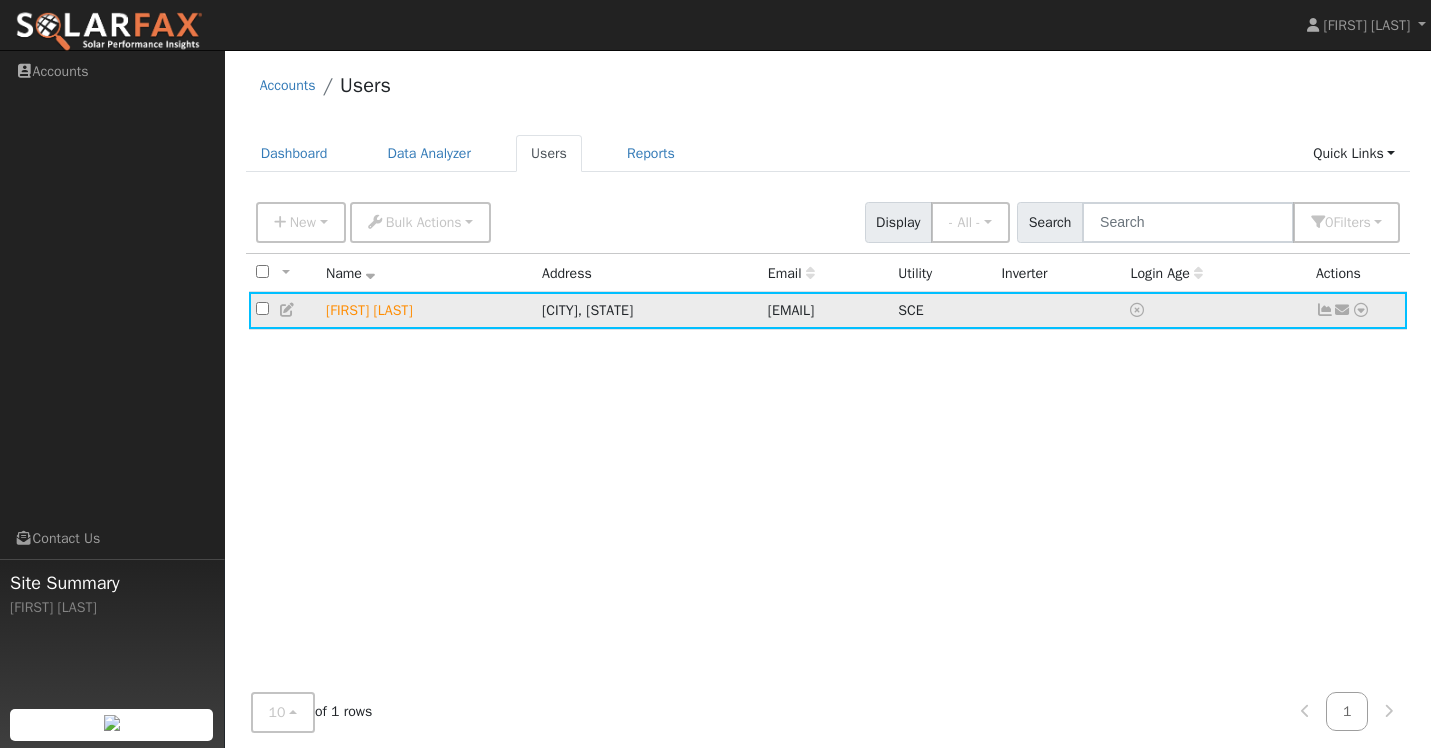 click at bounding box center [1361, 310] 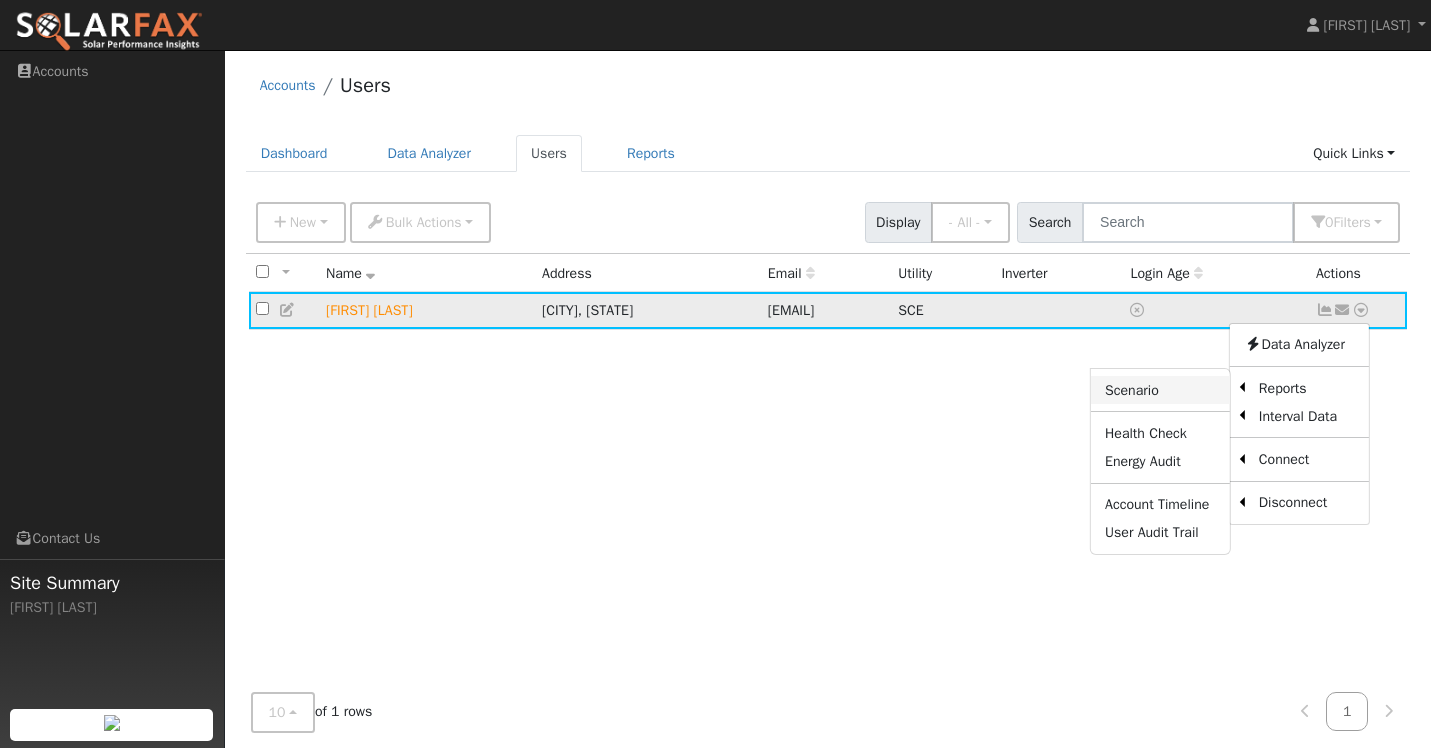click on "Scenario" at bounding box center [1160, 390] 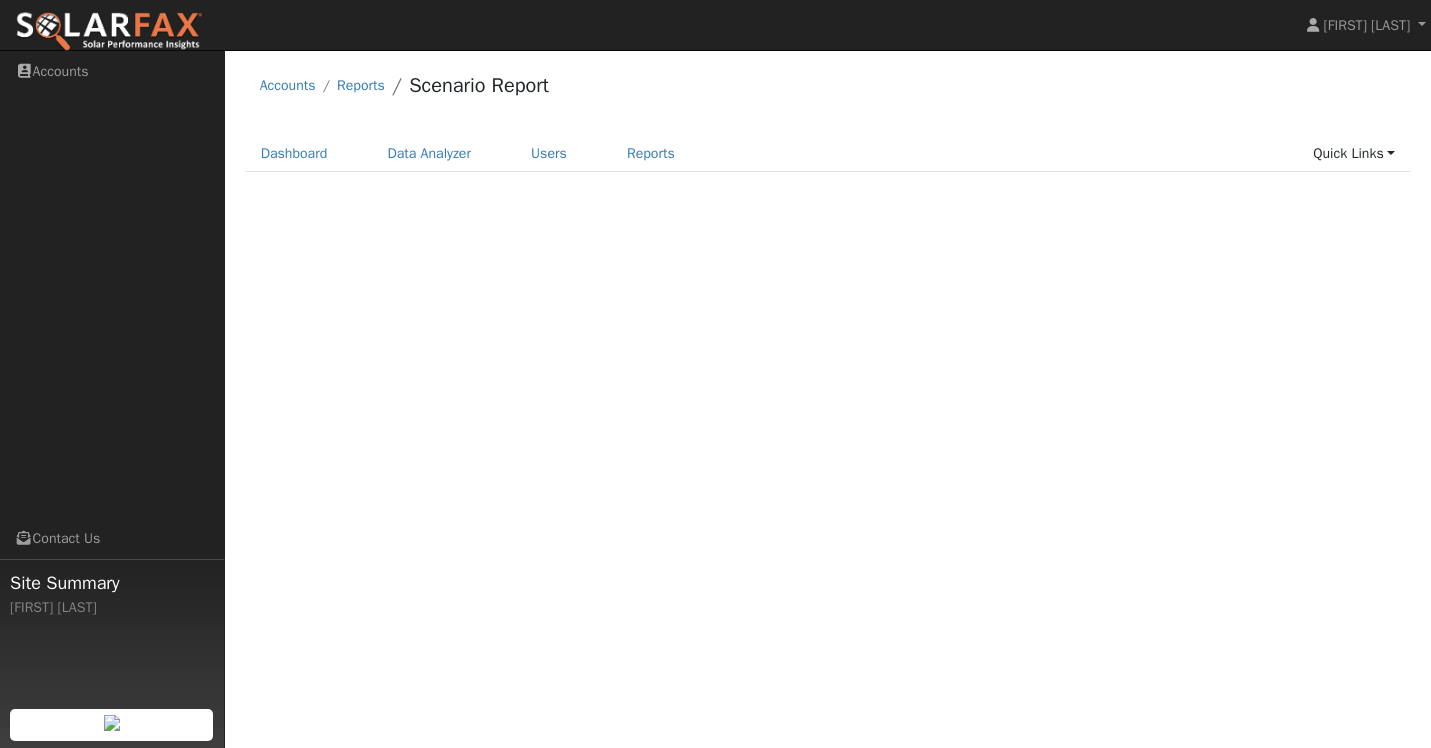 scroll, scrollTop: 0, scrollLeft: 0, axis: both 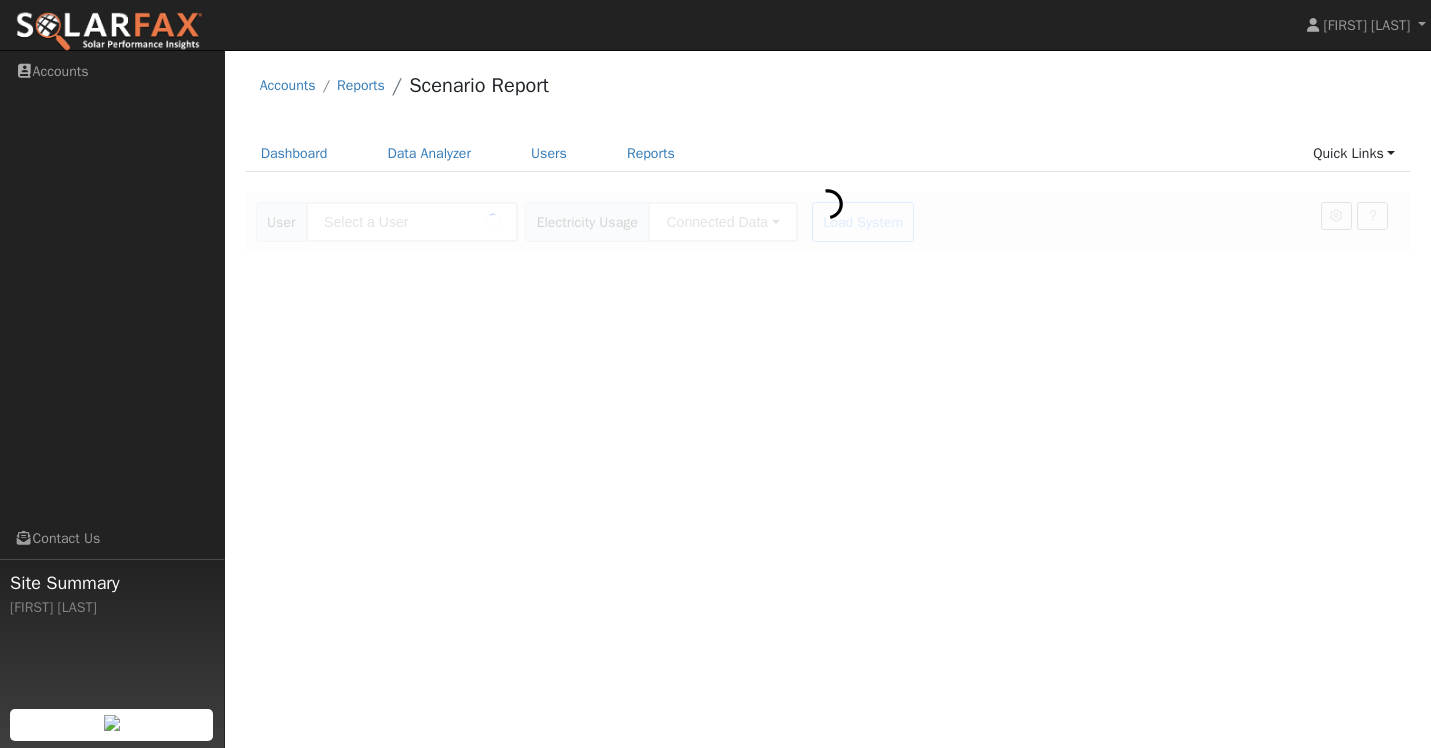type on "[FIRST] [LAST]" 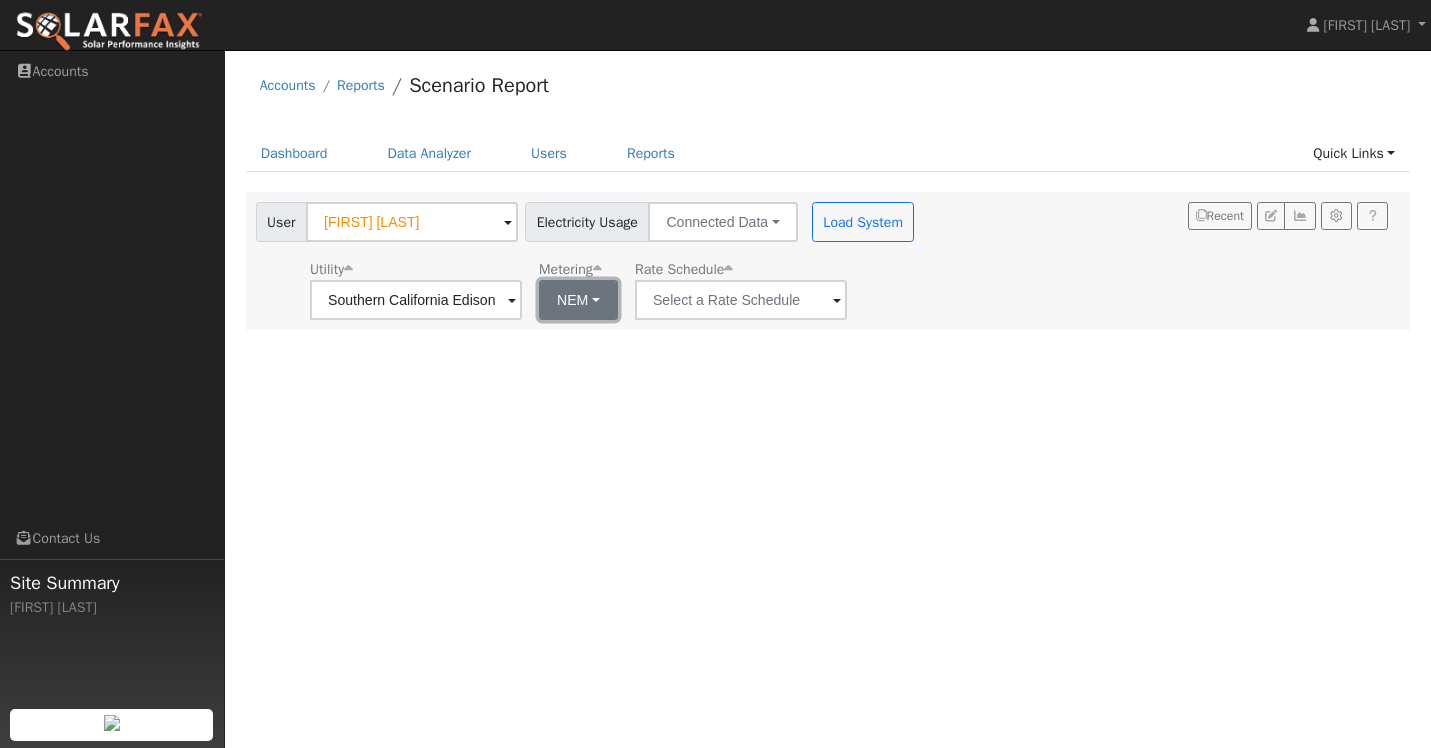 click on "NEM" at bounding box center [578, 300] 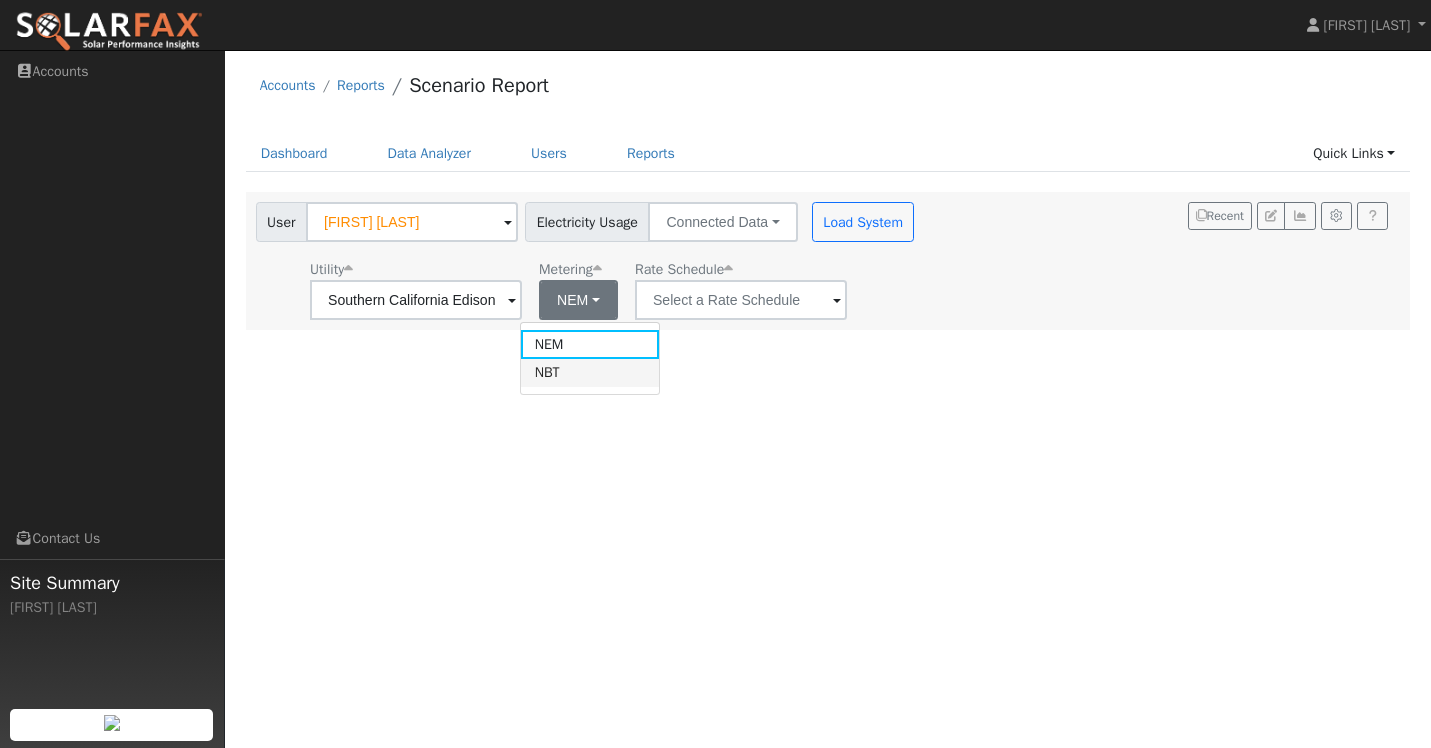 click on "NBT" at bounding box center [590, 373] 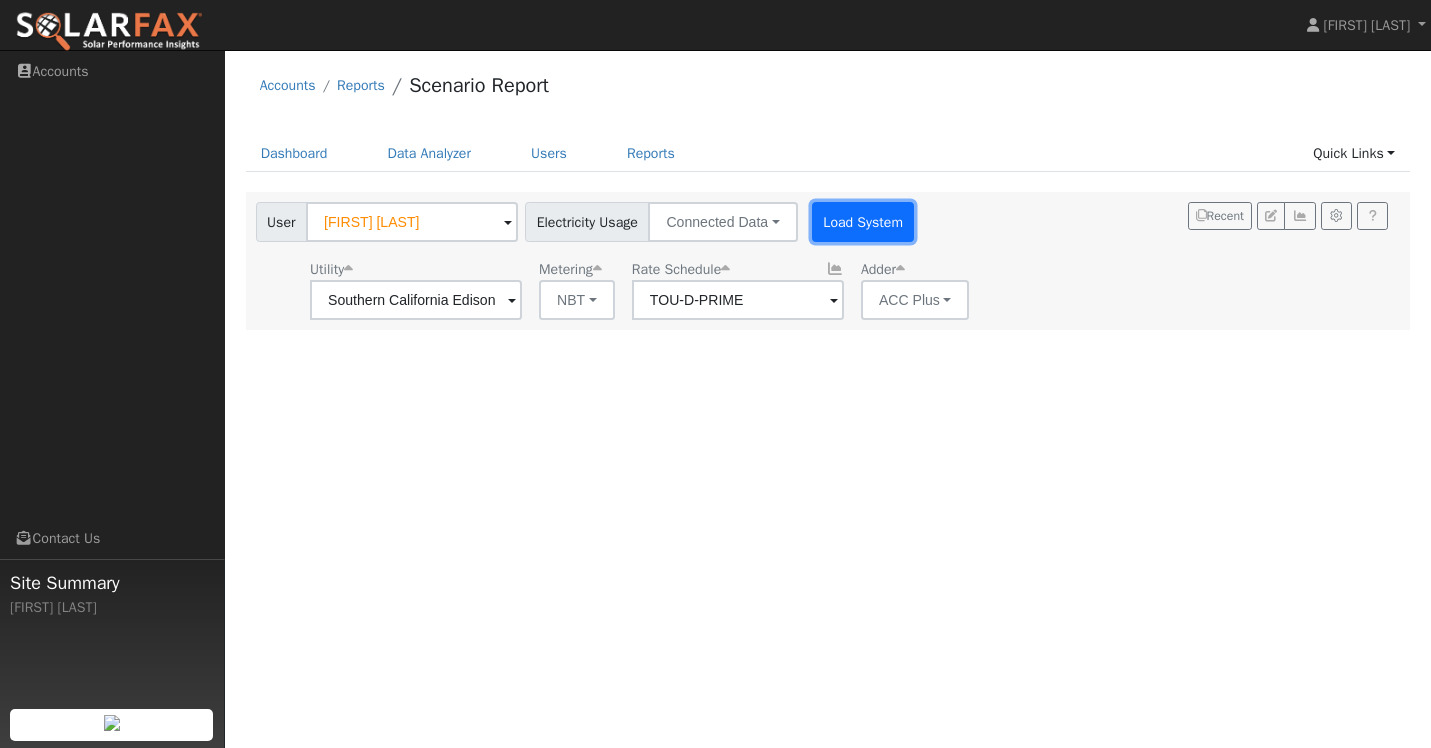 click on "Load System" at bounding box center (863, 222) 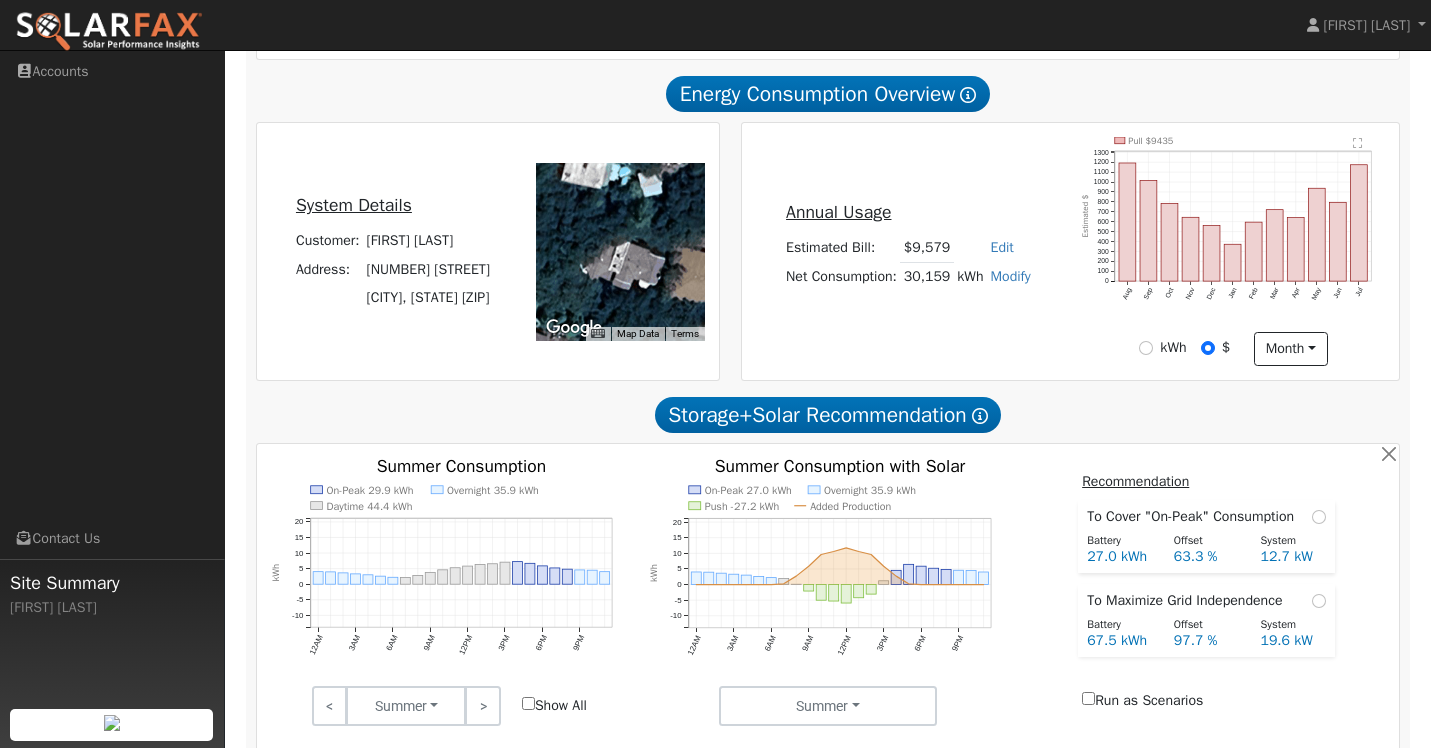 scroll, scrollTop: 0, scrollLeft: 0, axis: both 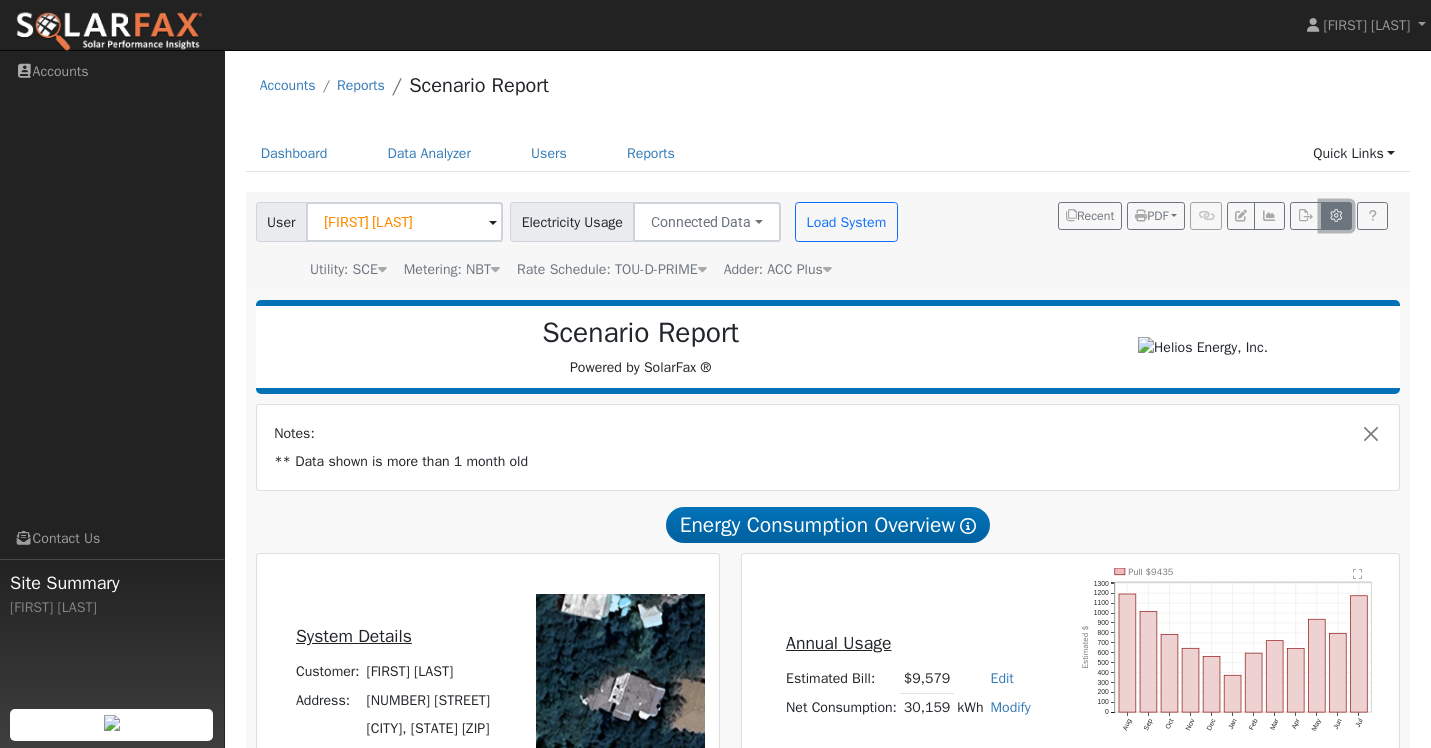 click at bounding box center (1336, 216) 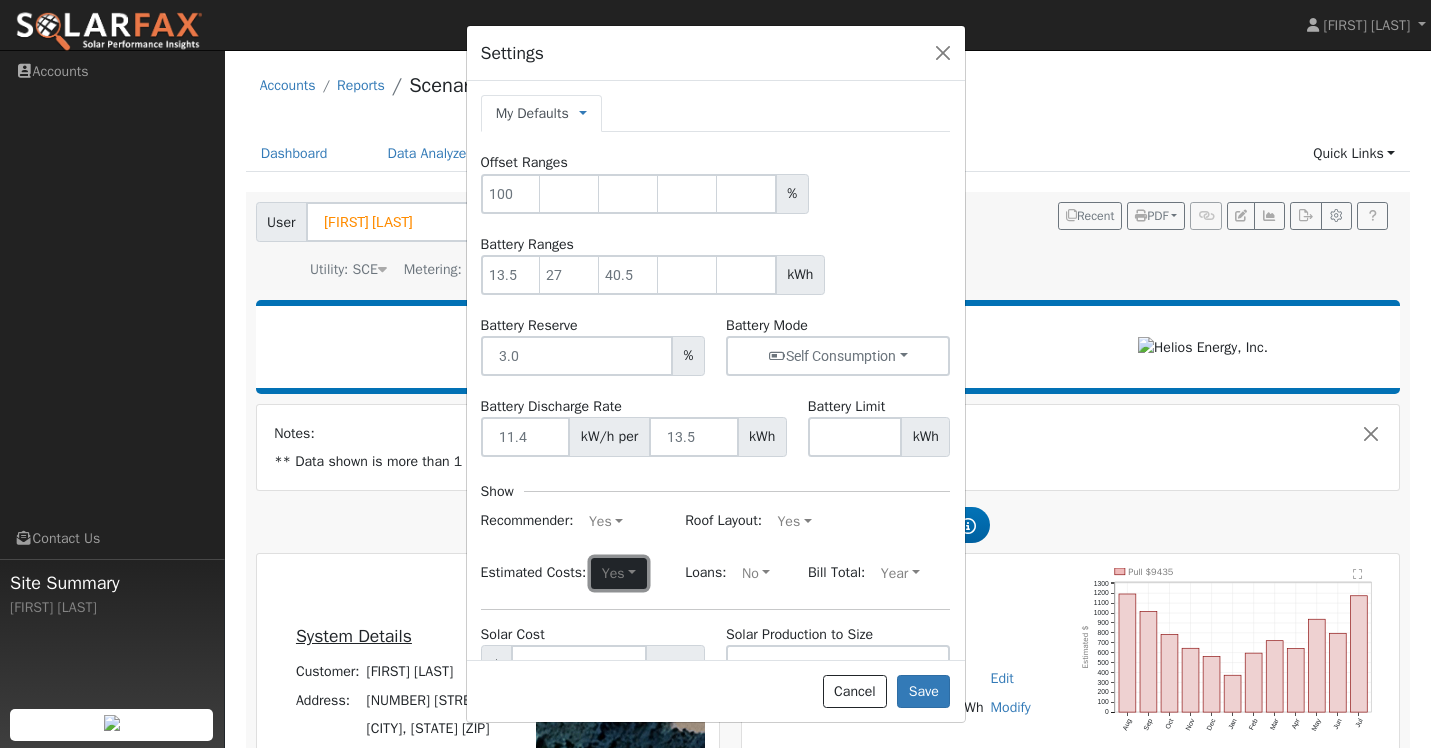 click on "Yes" at bounding box center (618, 574) 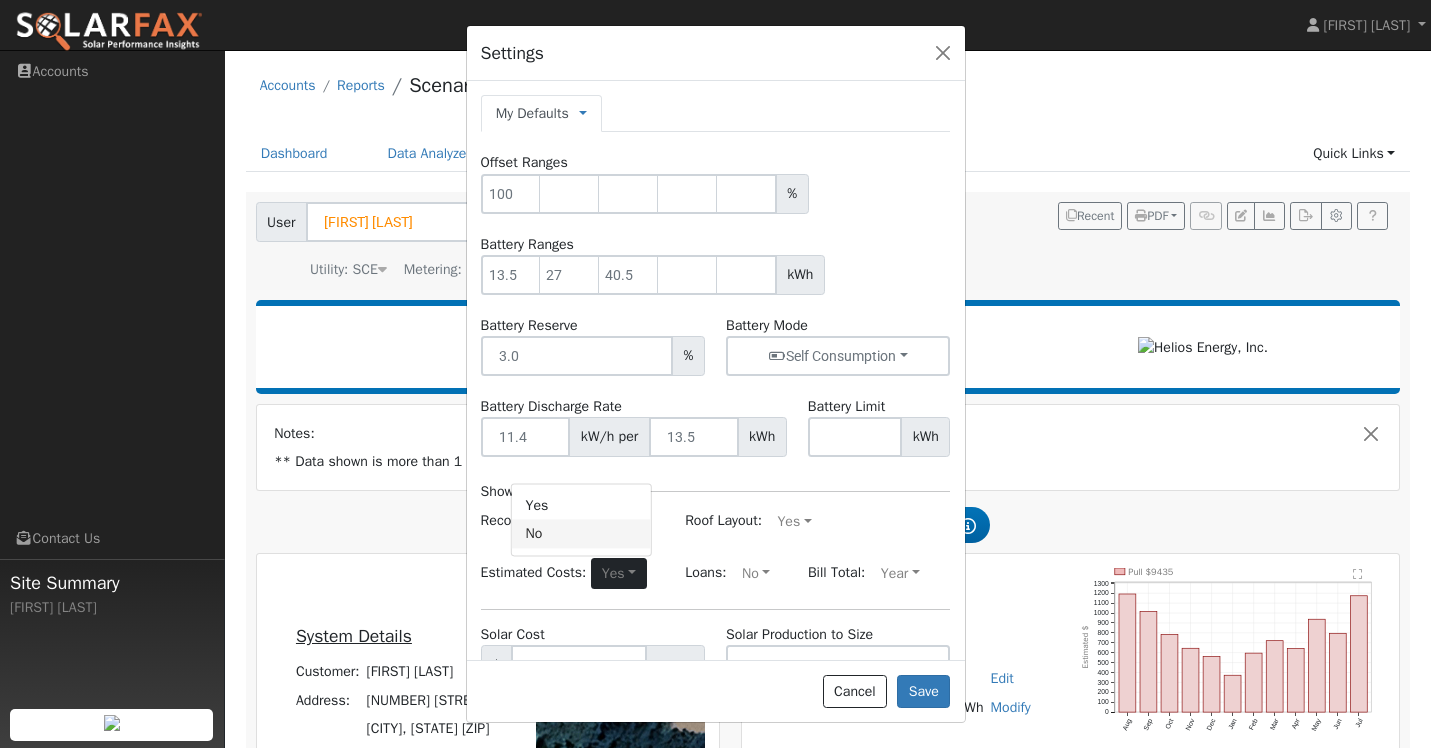 click on "No" at bounding box center (581, 534) 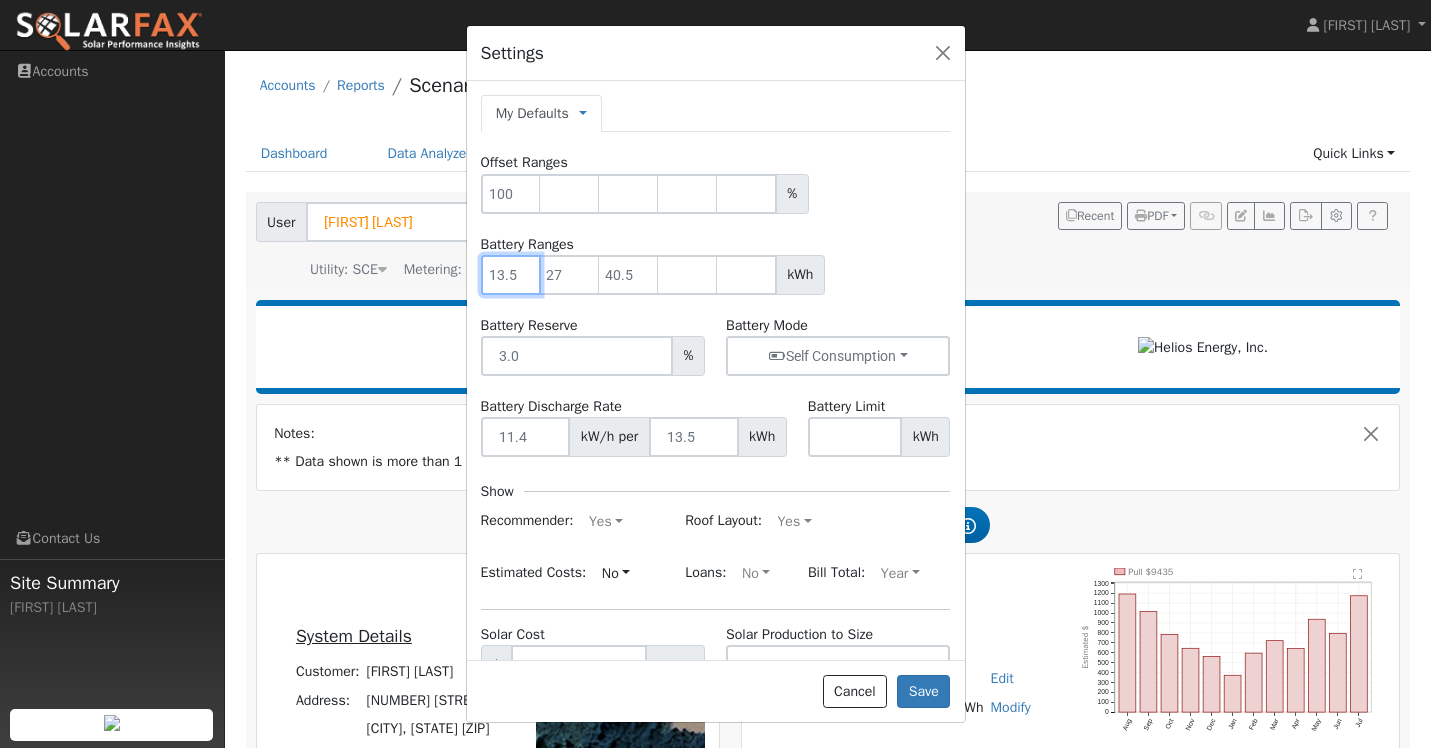 click at bounding box center (511, 275) 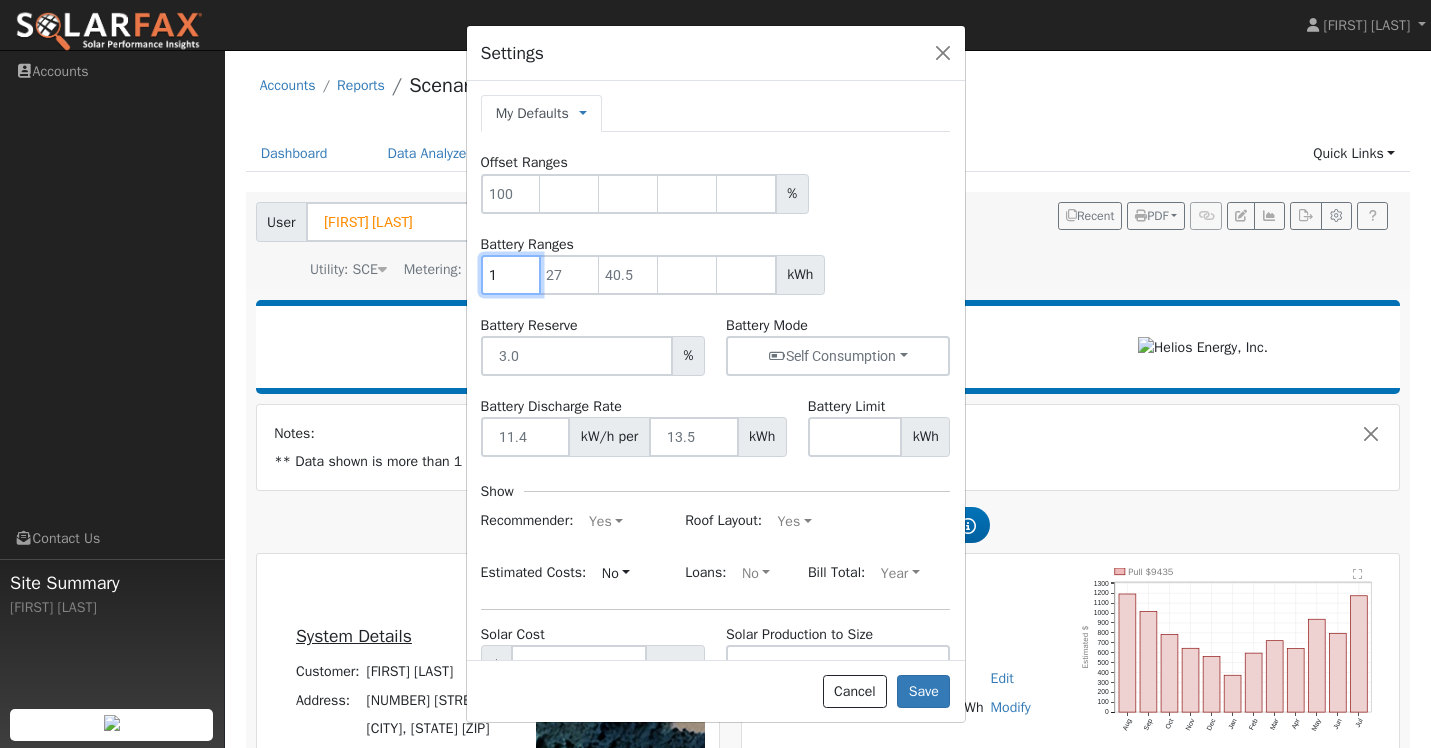 click on "1" at bounding box center [511, 275] 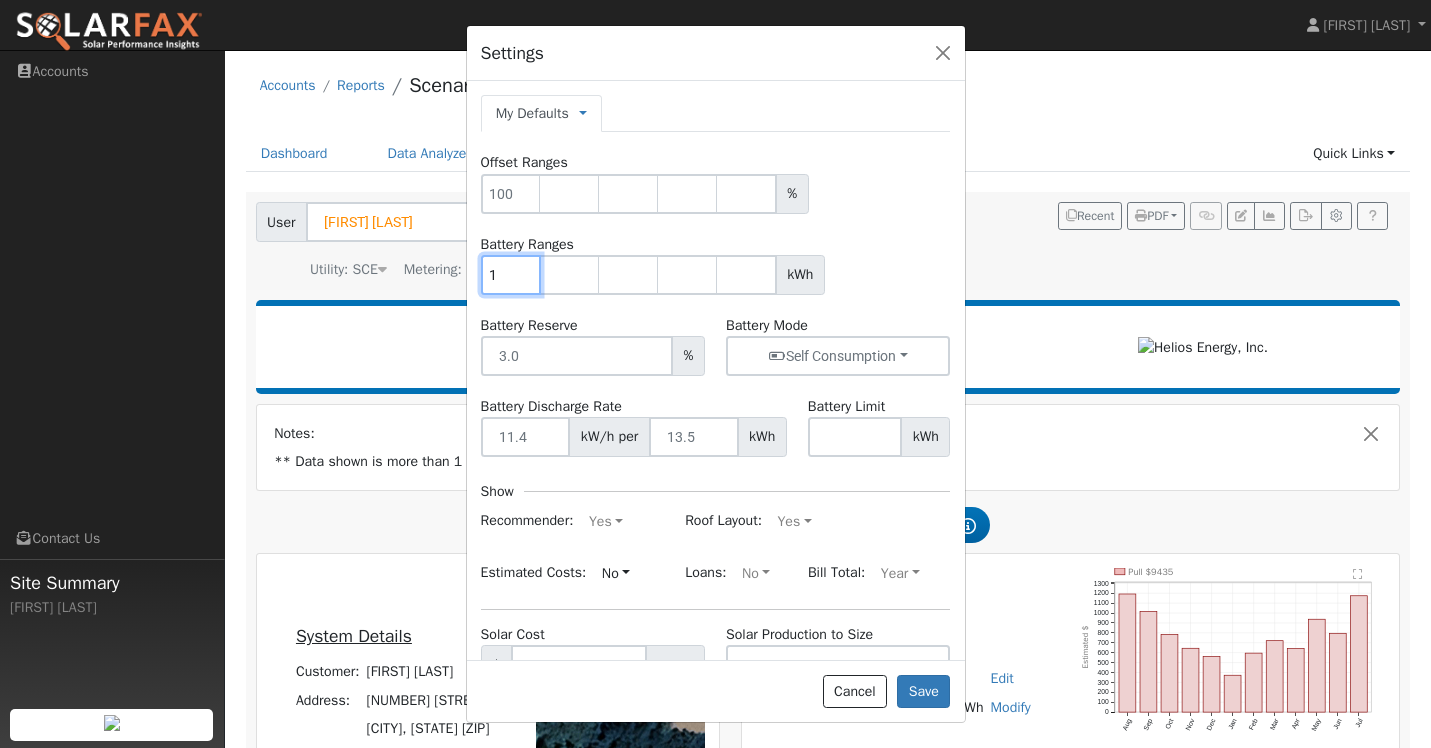 click on "1" at bounding box center (511, 275) 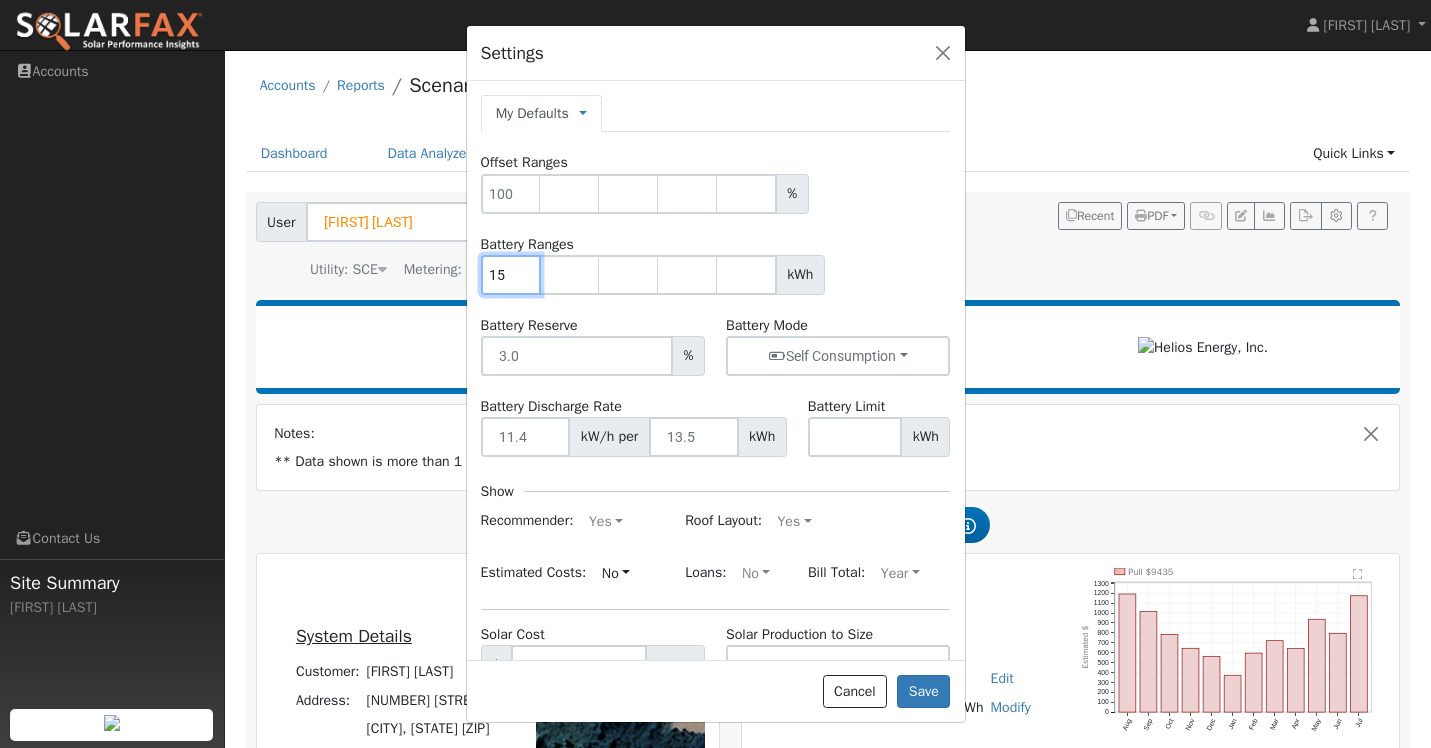 type on "15" 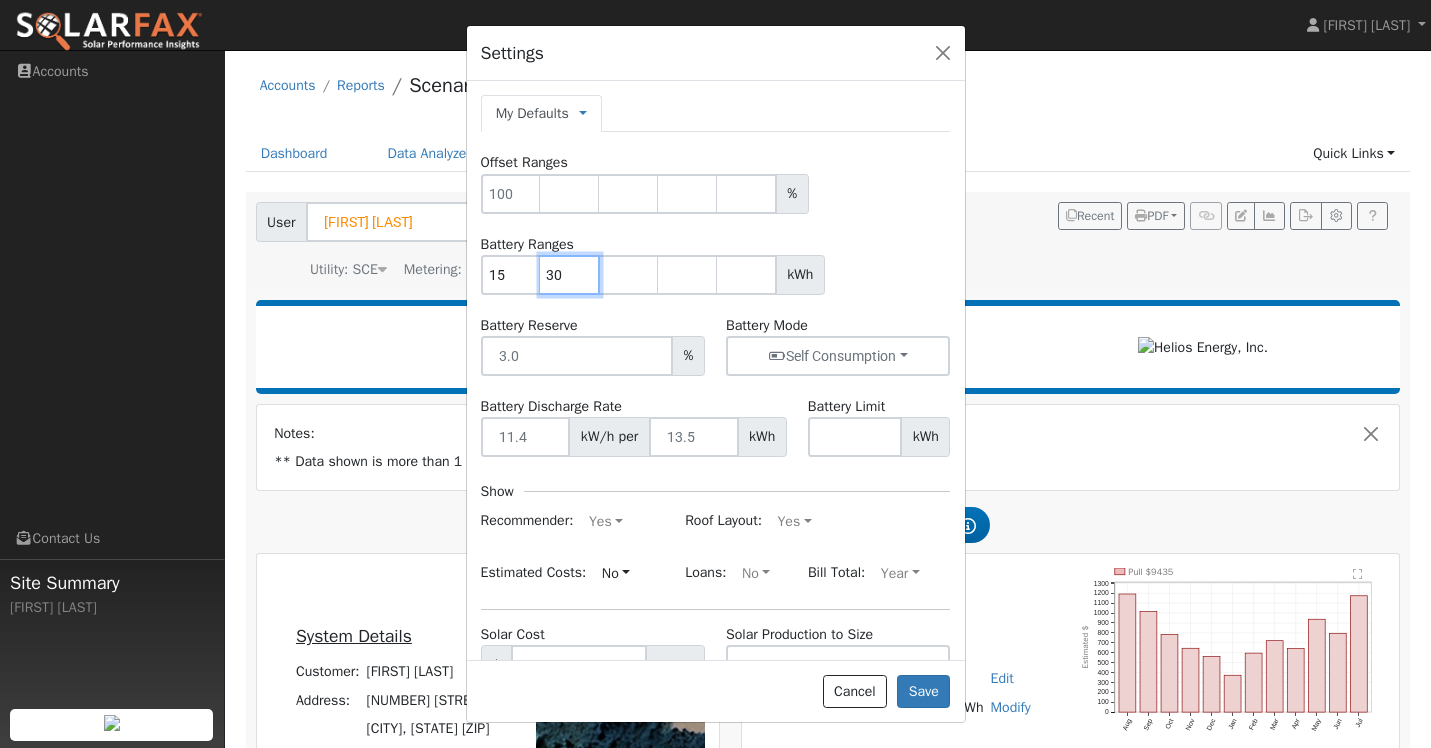 type on "30" 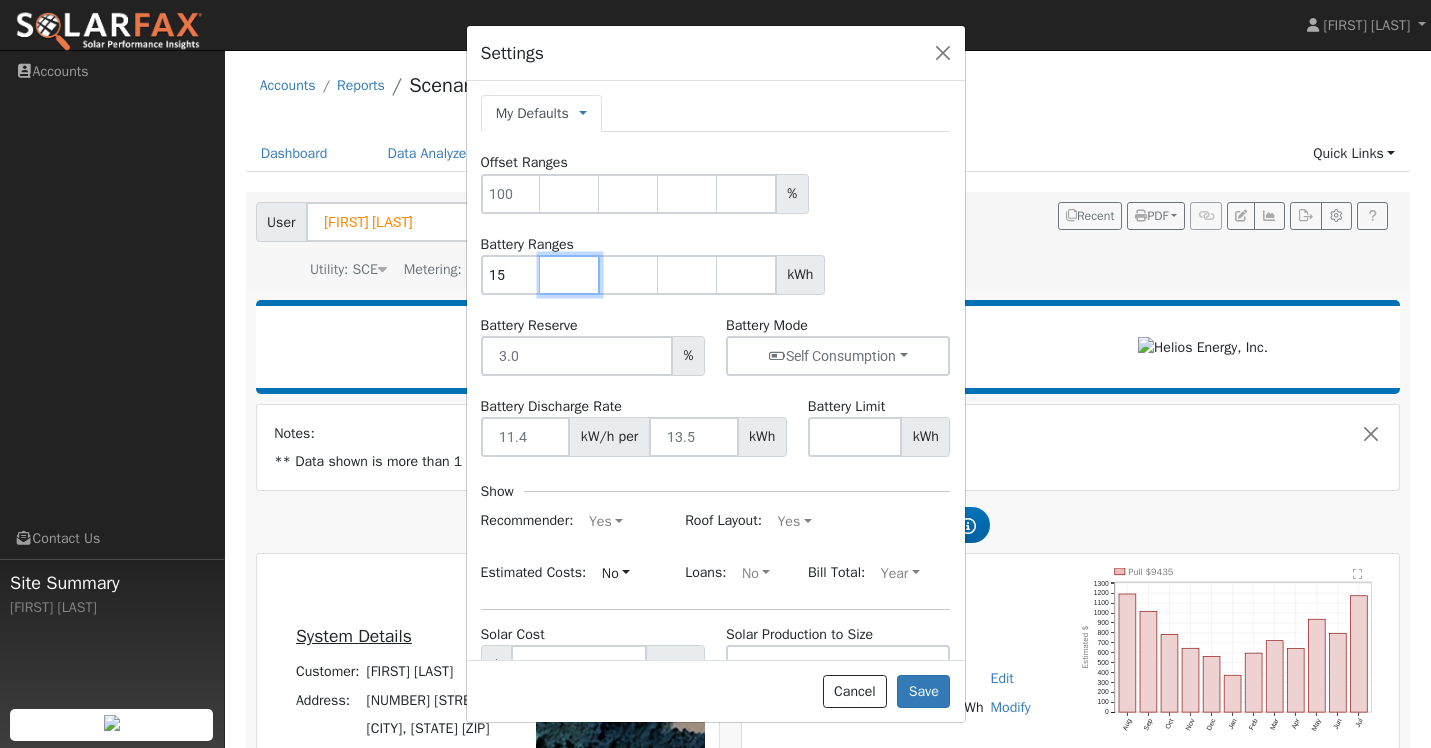 type 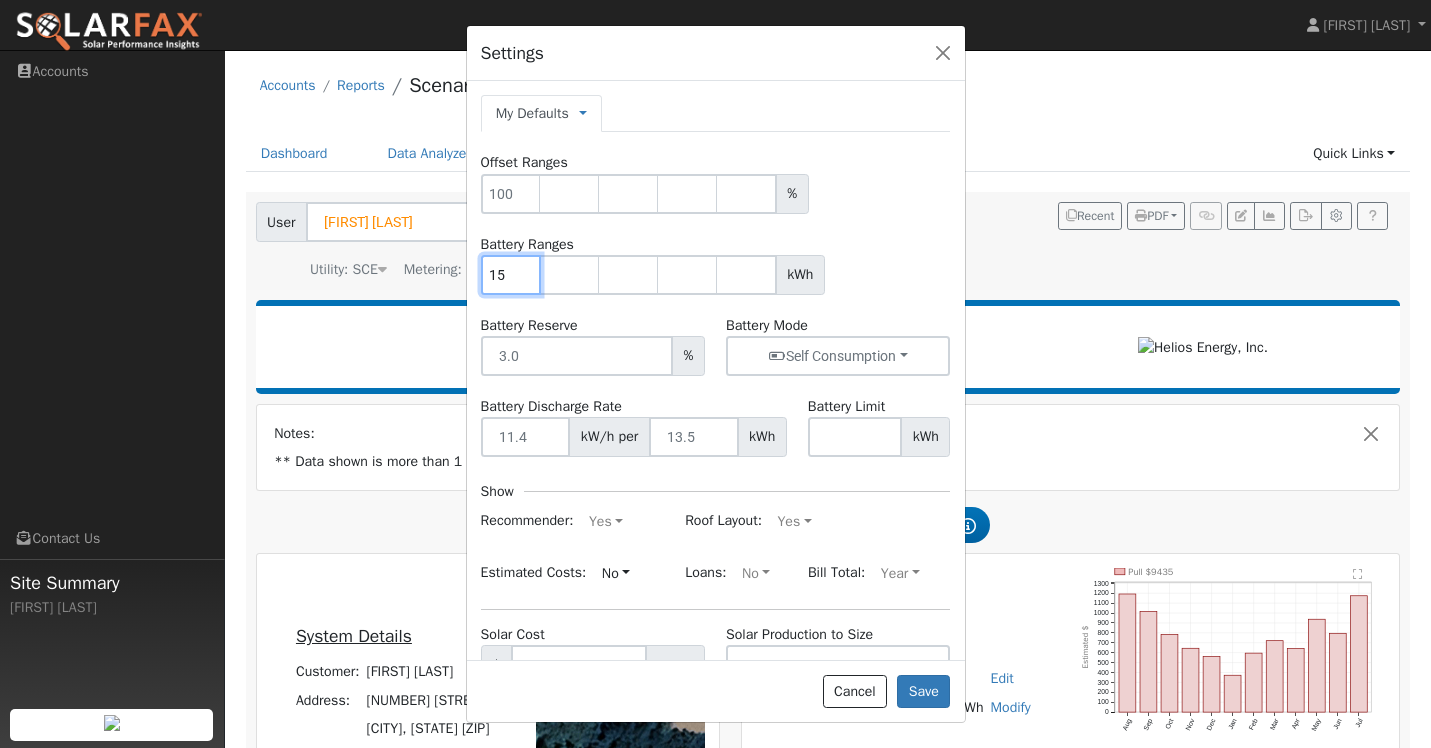 click on "15" at bounding box center (511, 275) 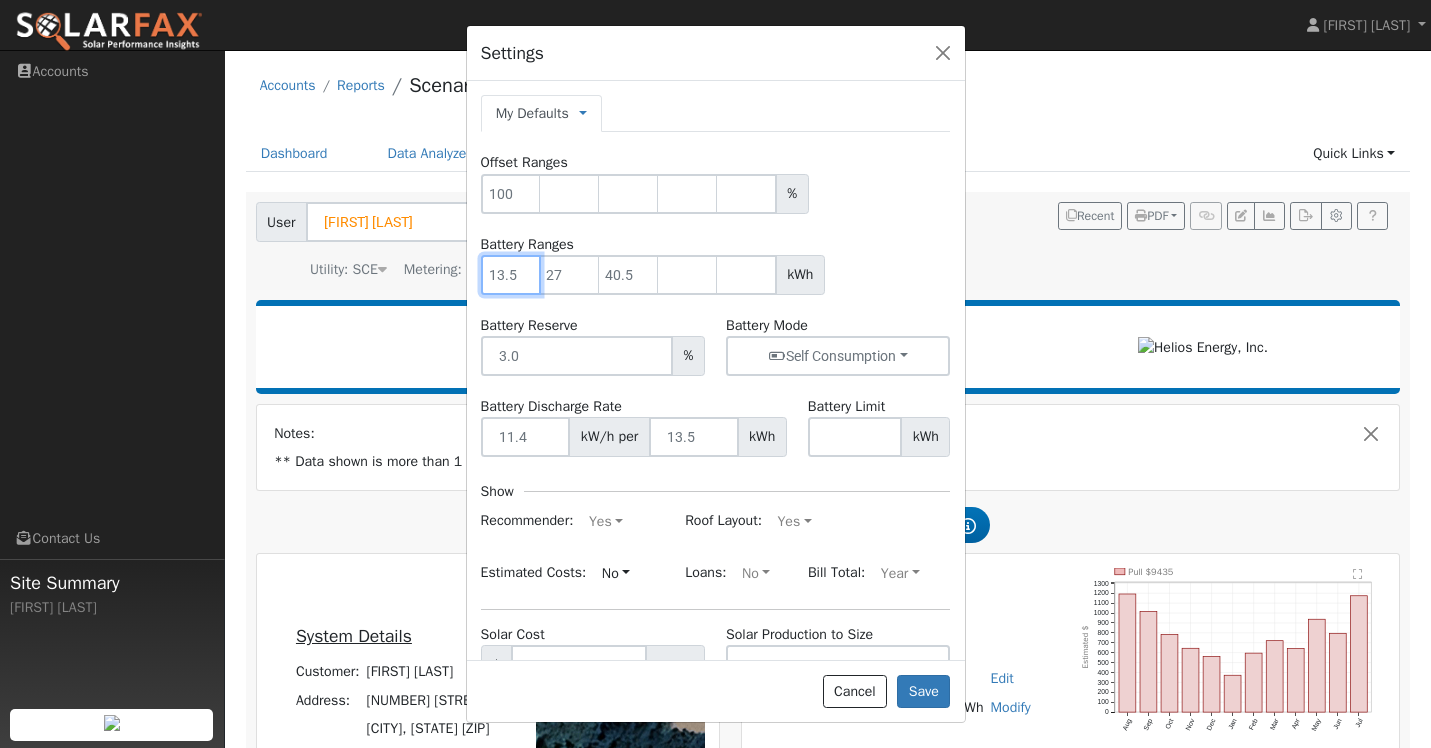 click at bounding box center [511, 275] 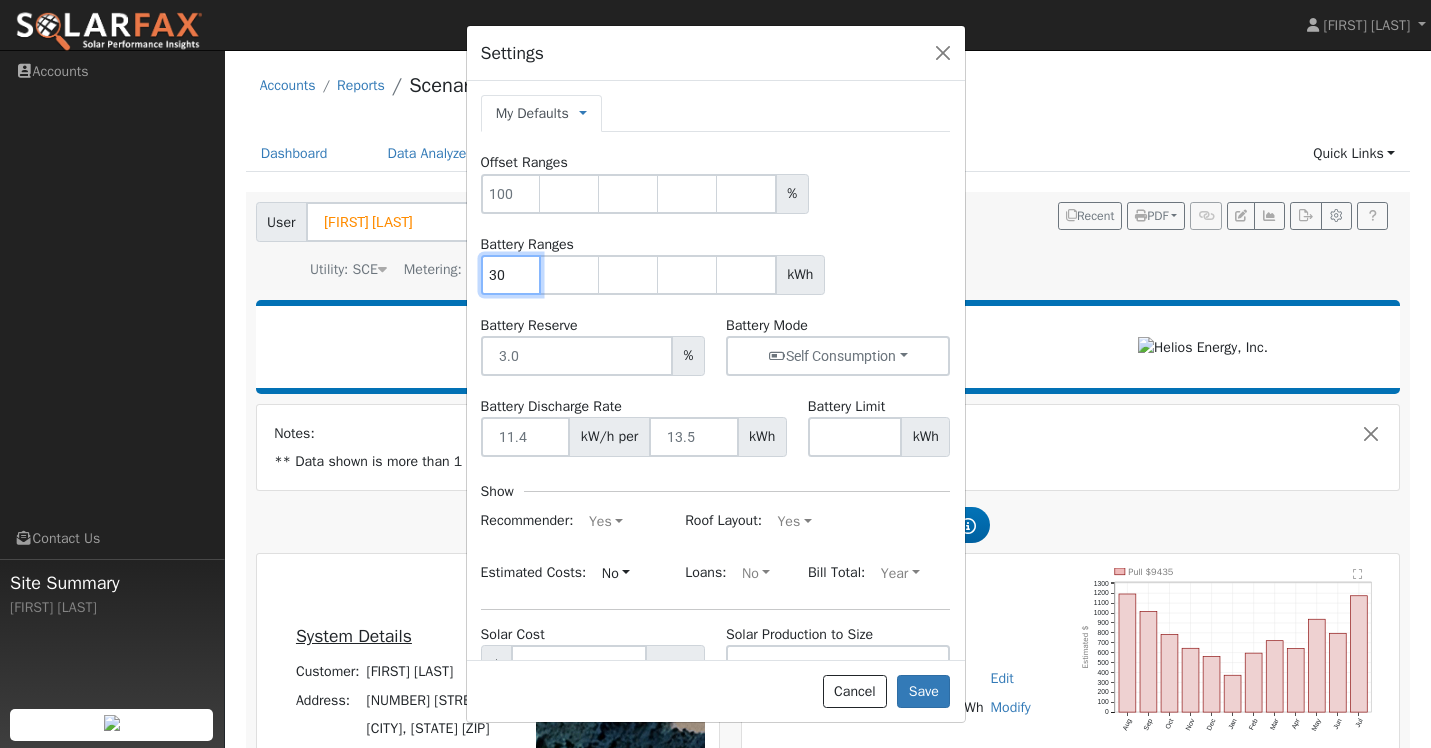type on "30" 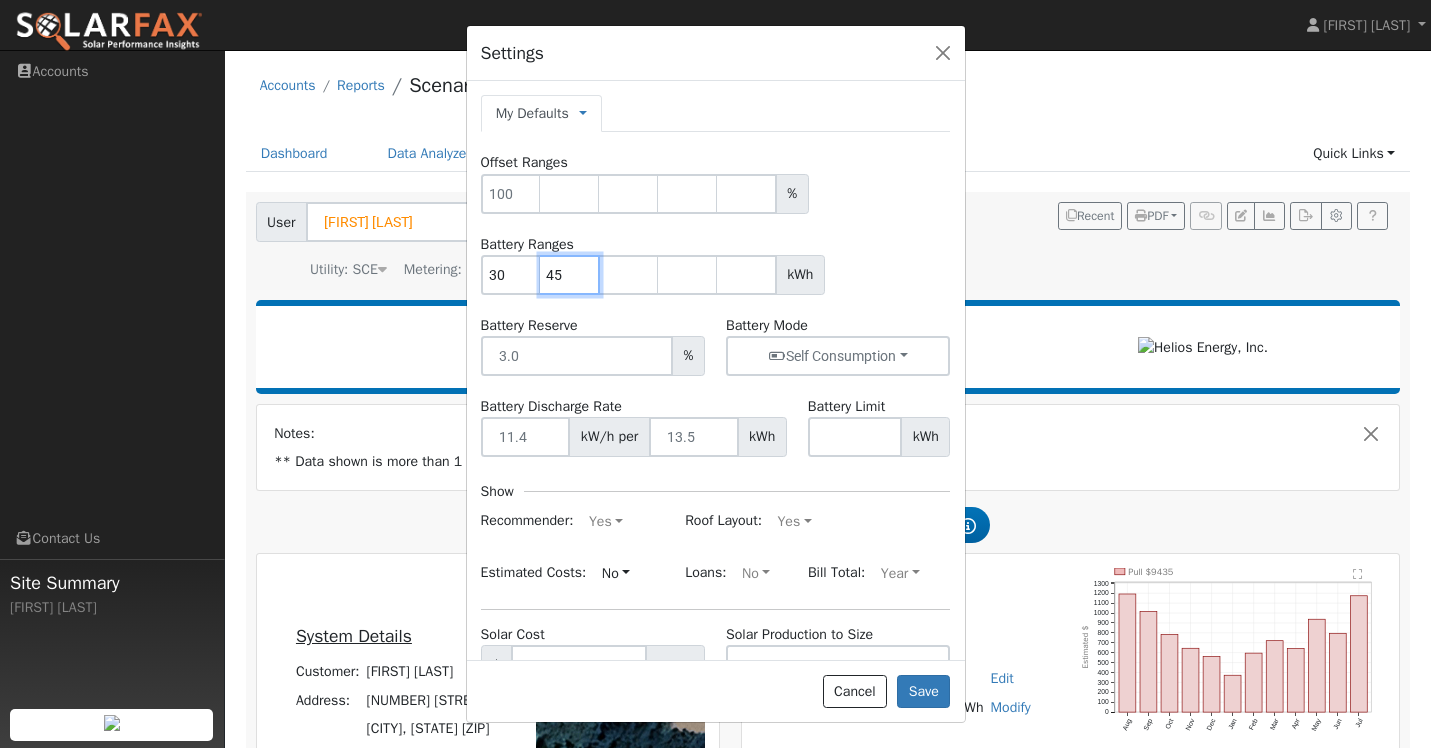 type on "45" 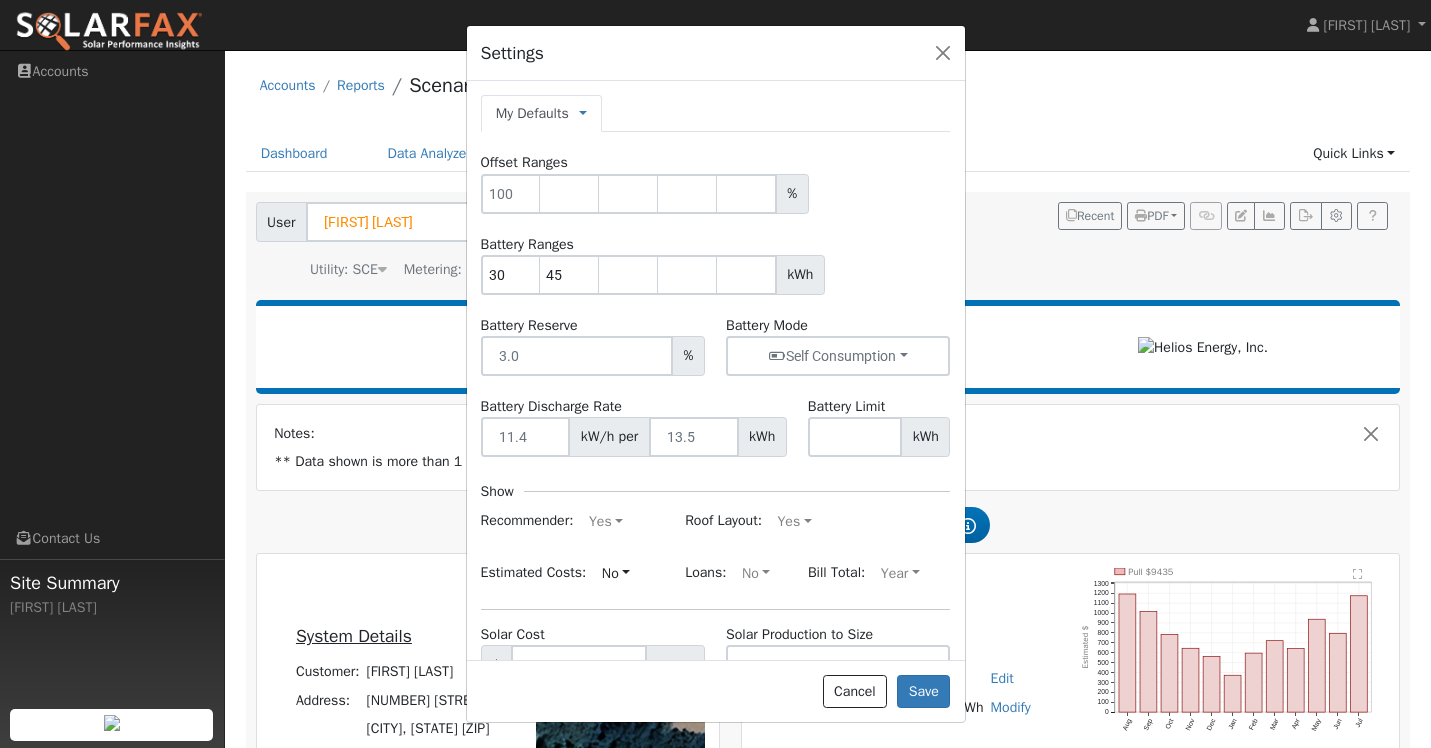 click on "30 45 kWh" at bounding box center (716, 275) 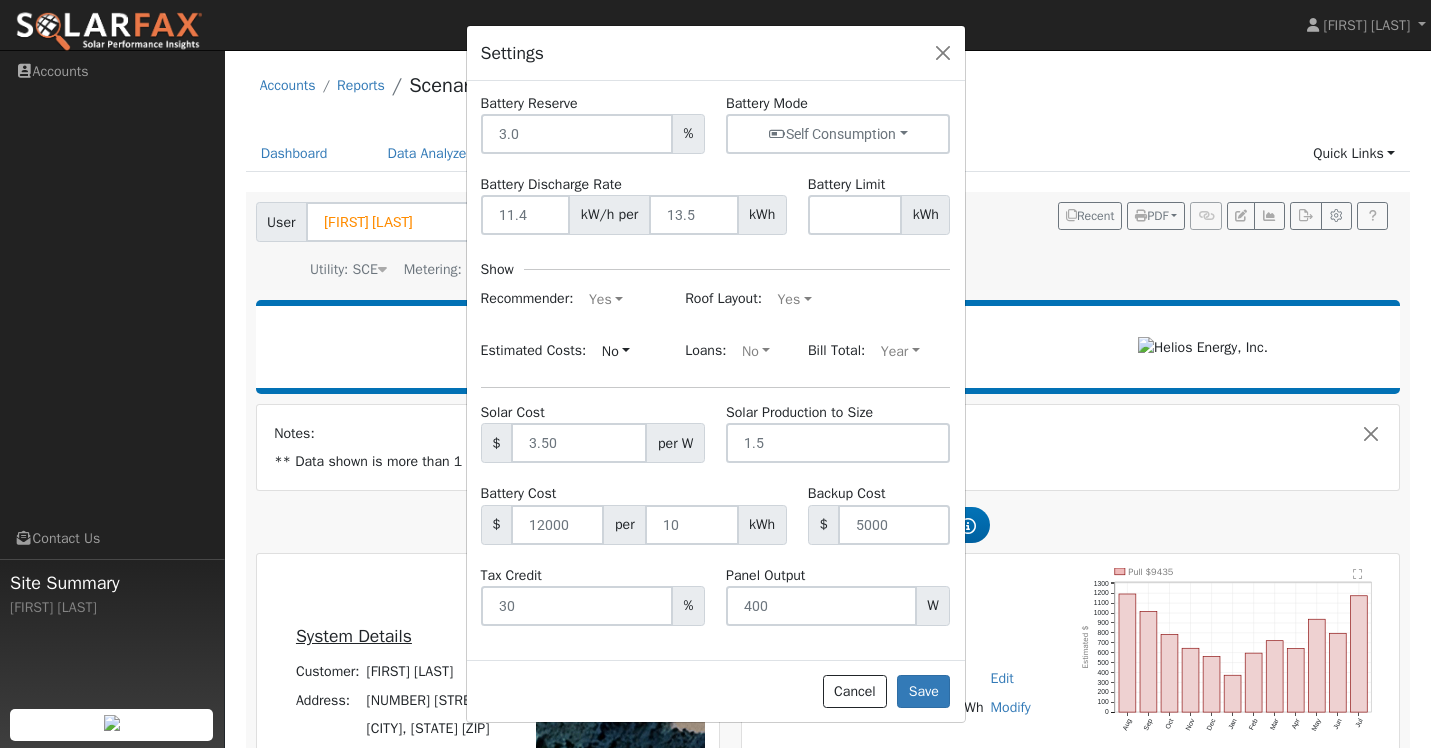scroll, scrollTop: 0, scrollLeft: 0, axis: both 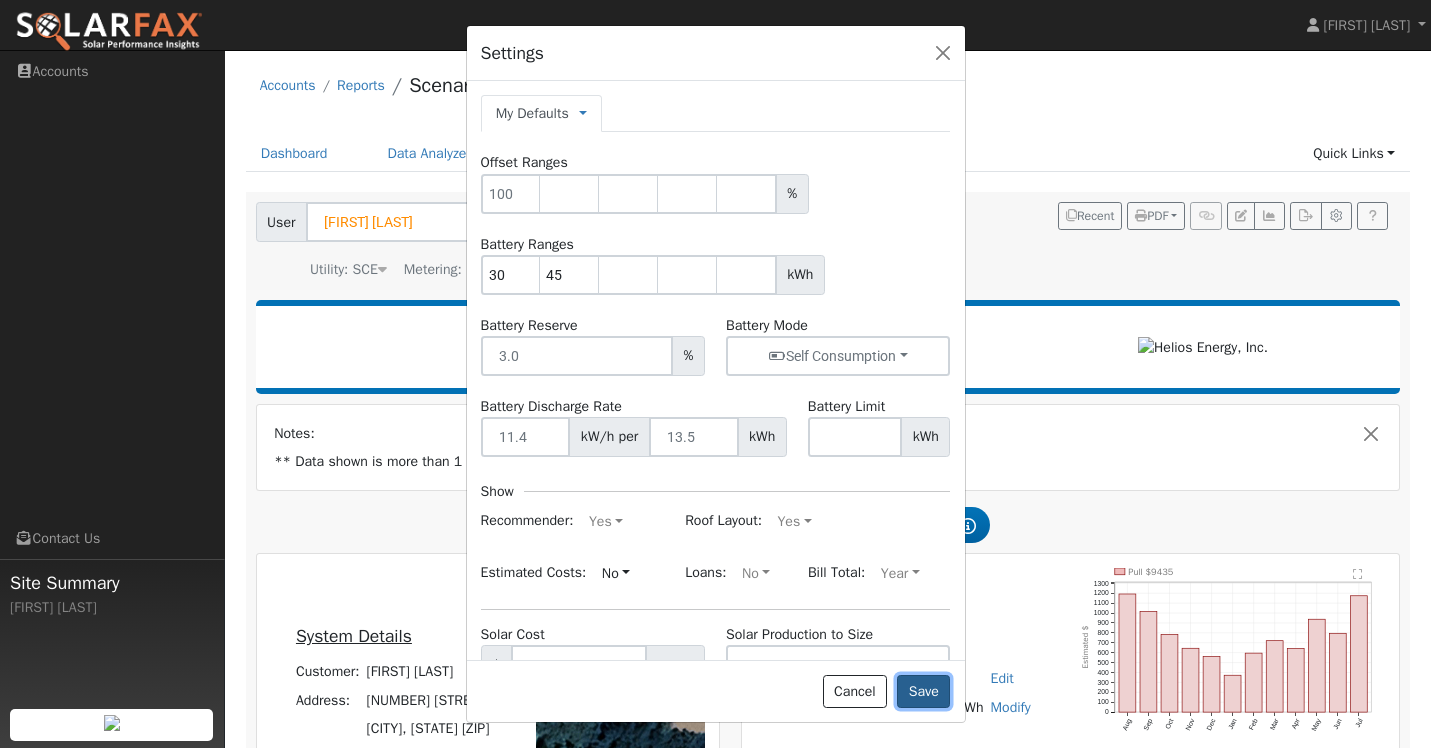 click on "Save" at bounding box center (923, 692) 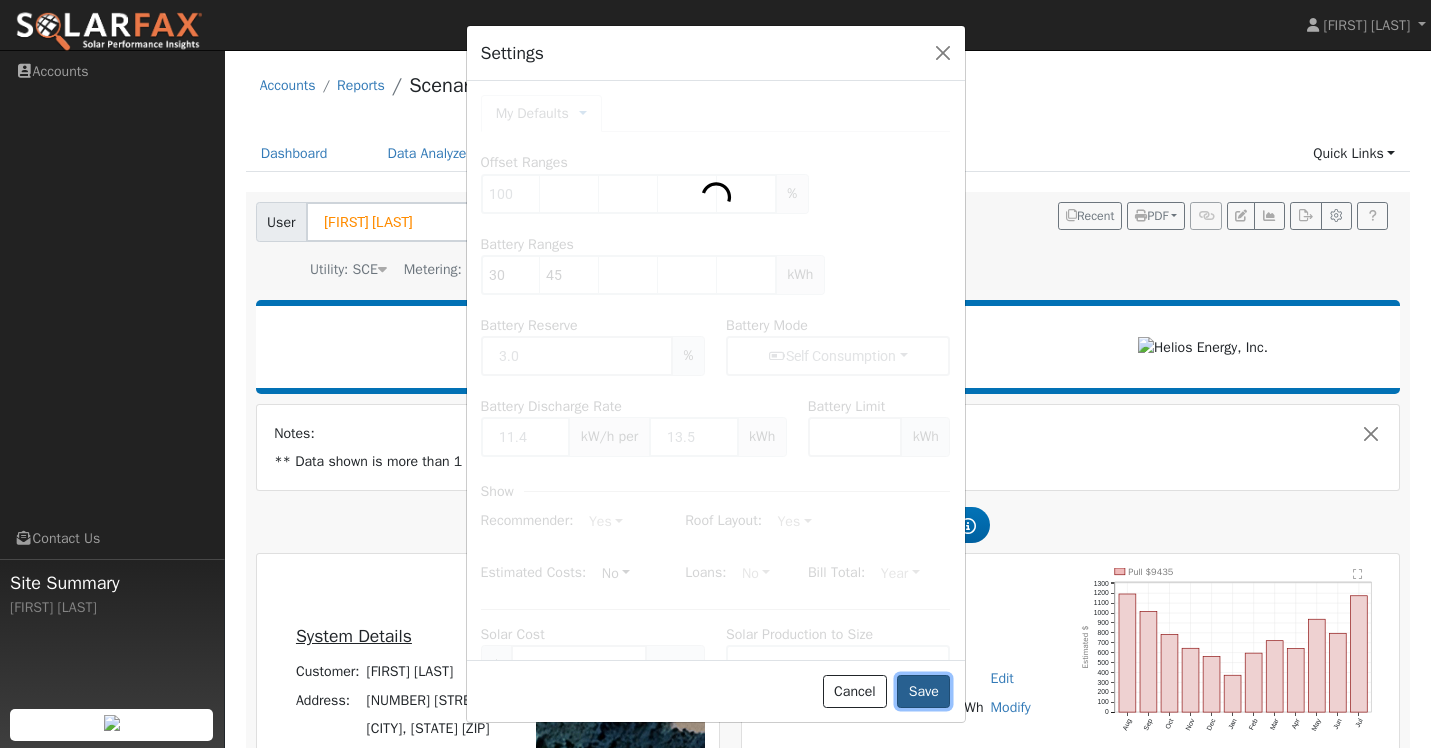 type on "30" 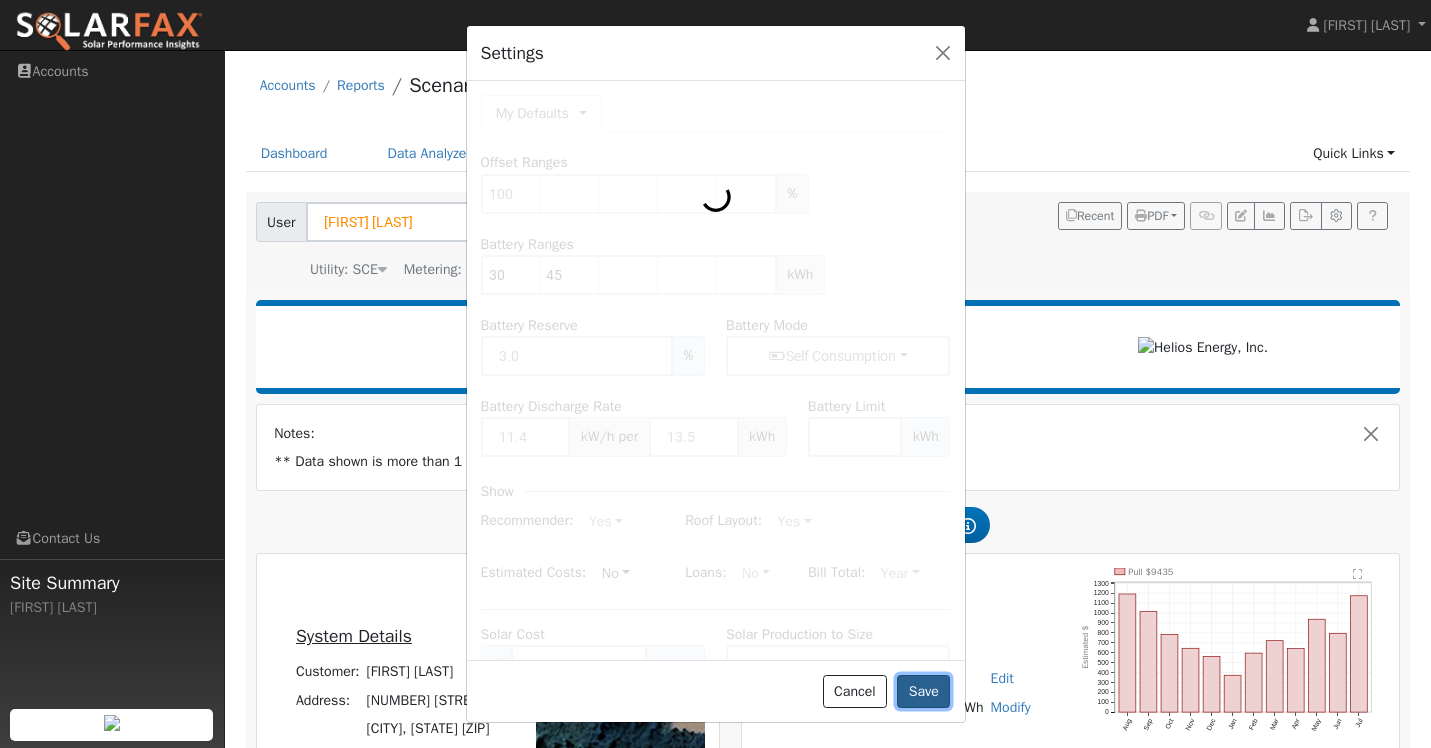 type on "45" 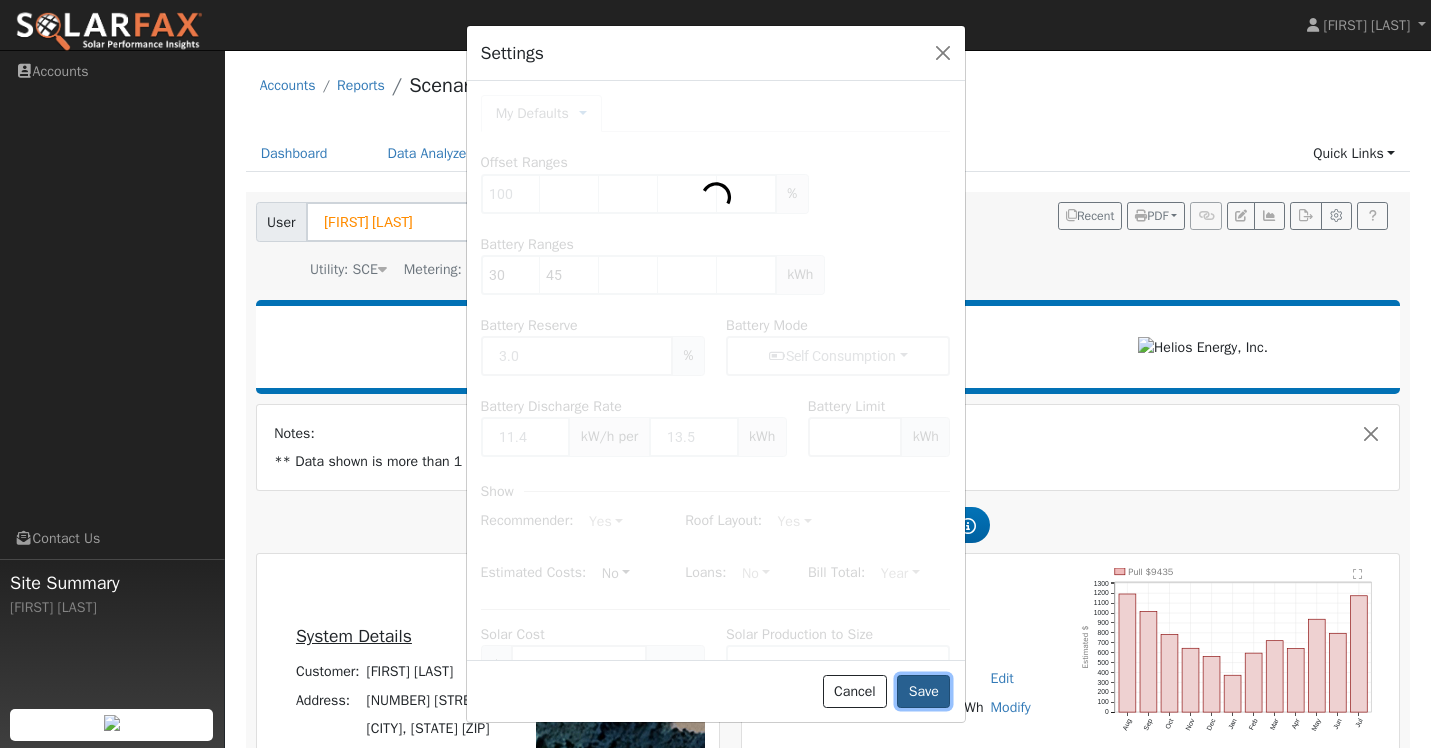 type 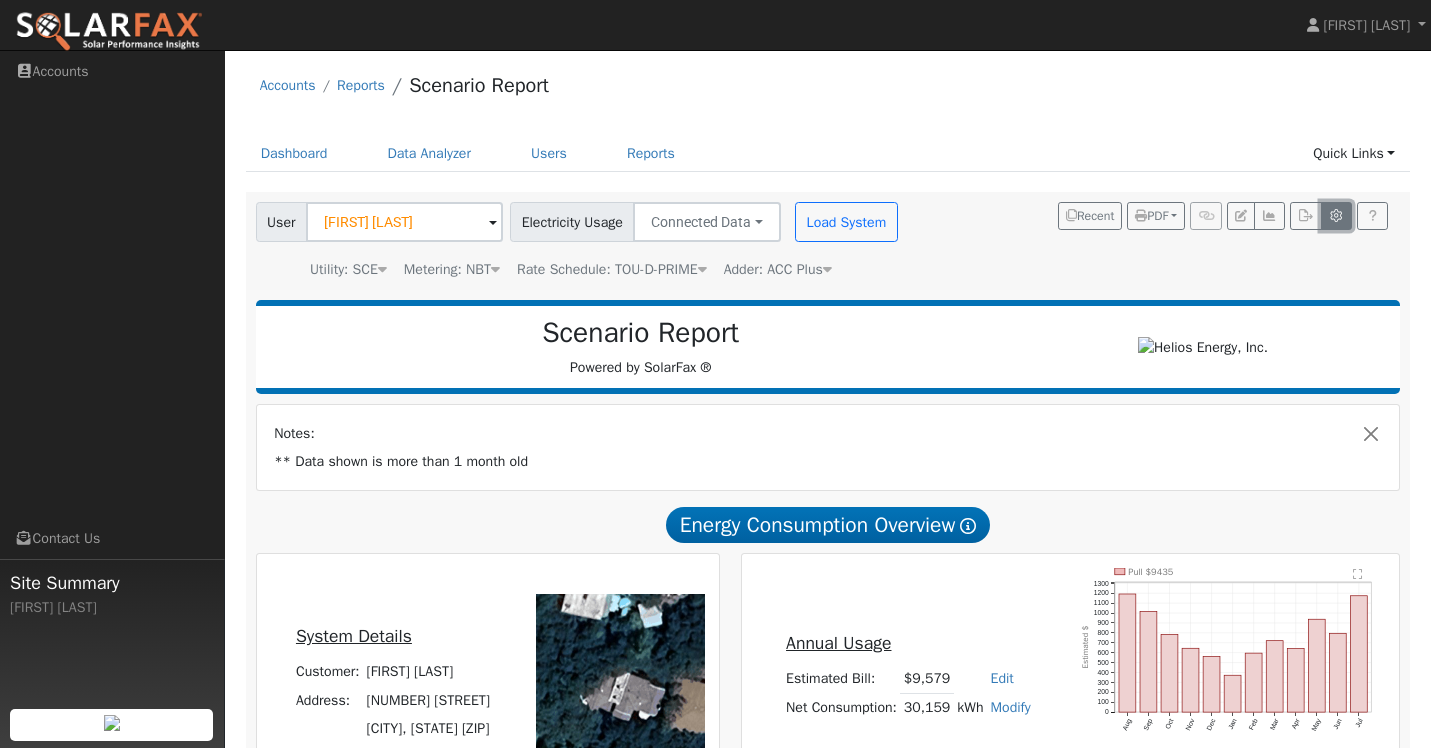 click at bounding box center [1336, 216] 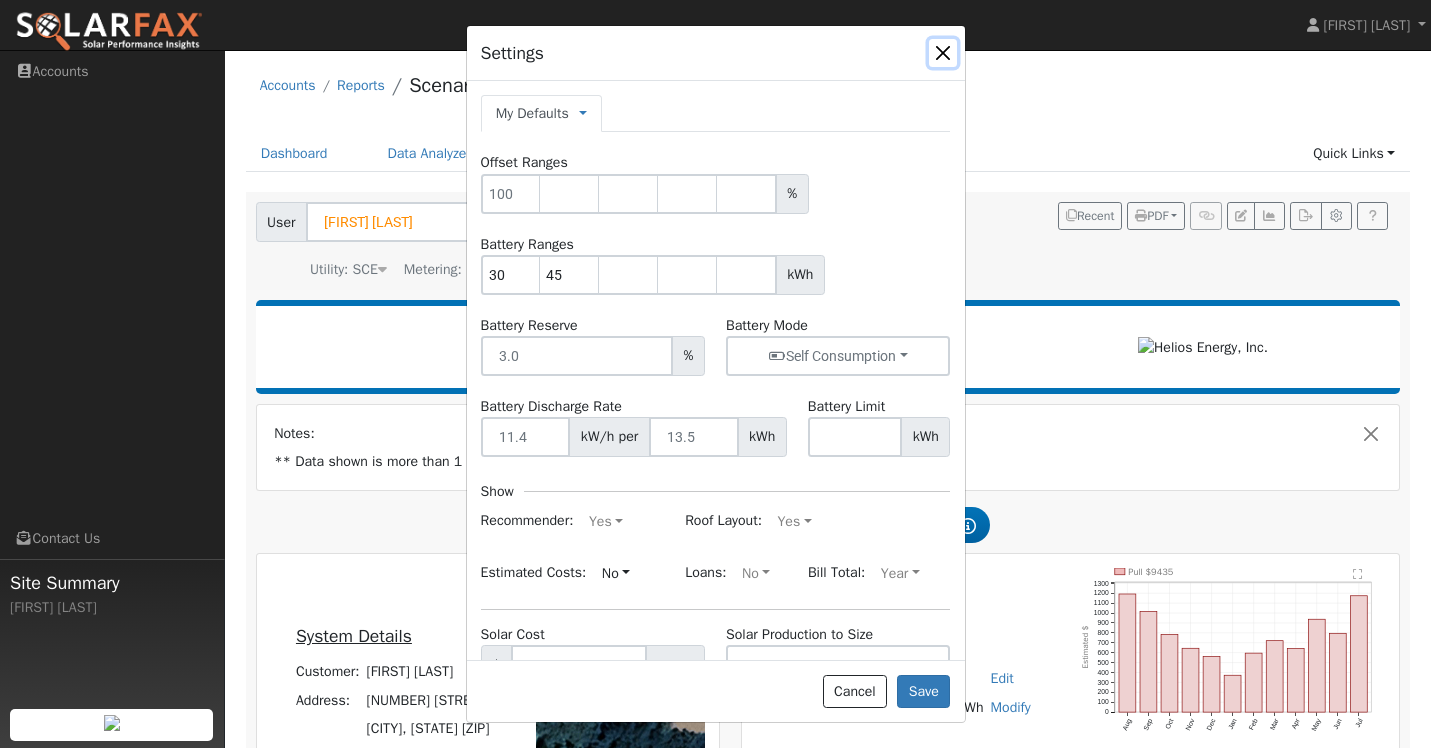 click at bounding box center [943, 53] 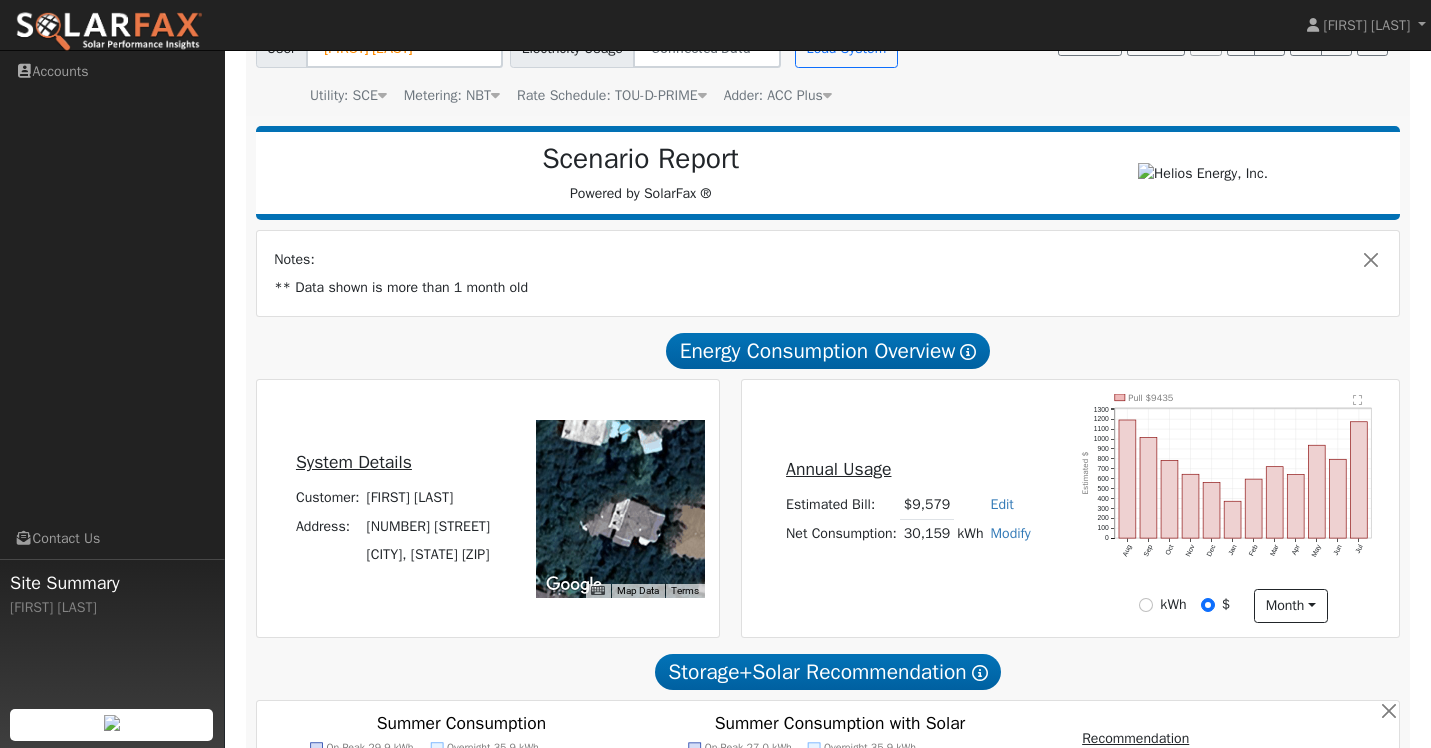 scroll, scrollTop: 0, scrollLeft: 0, axis: both 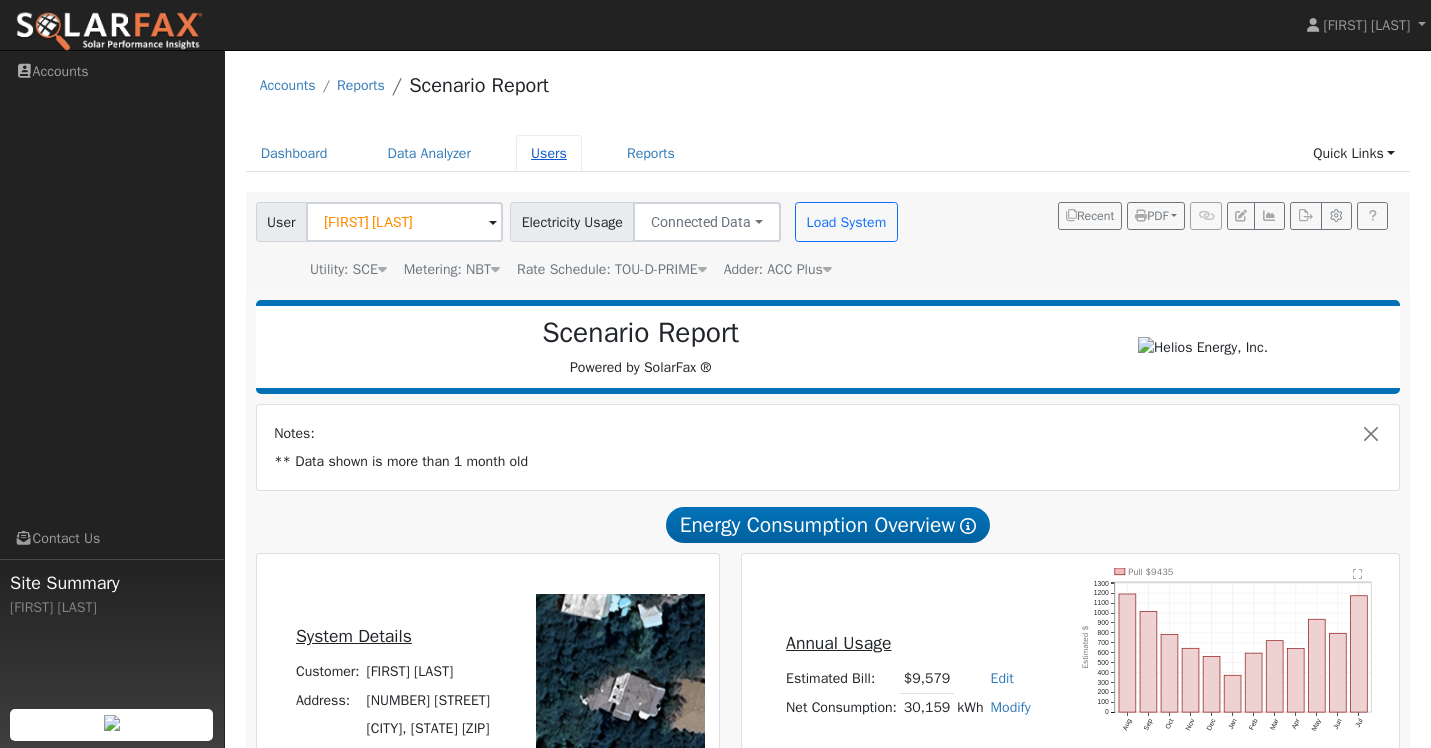 click on "Users" at bounding box center [549, 153] 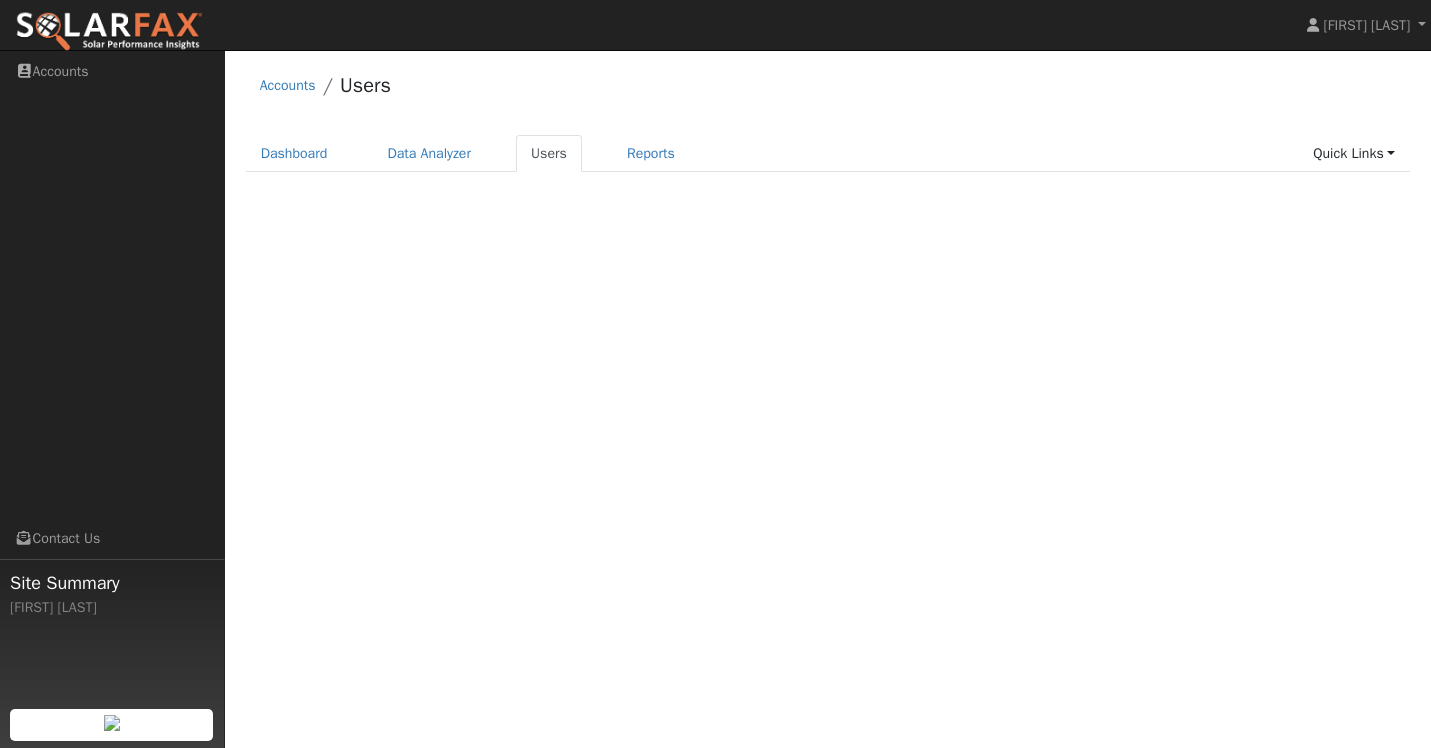 scroll, scrollTop: 0, scrollLeft: 0, axis: both 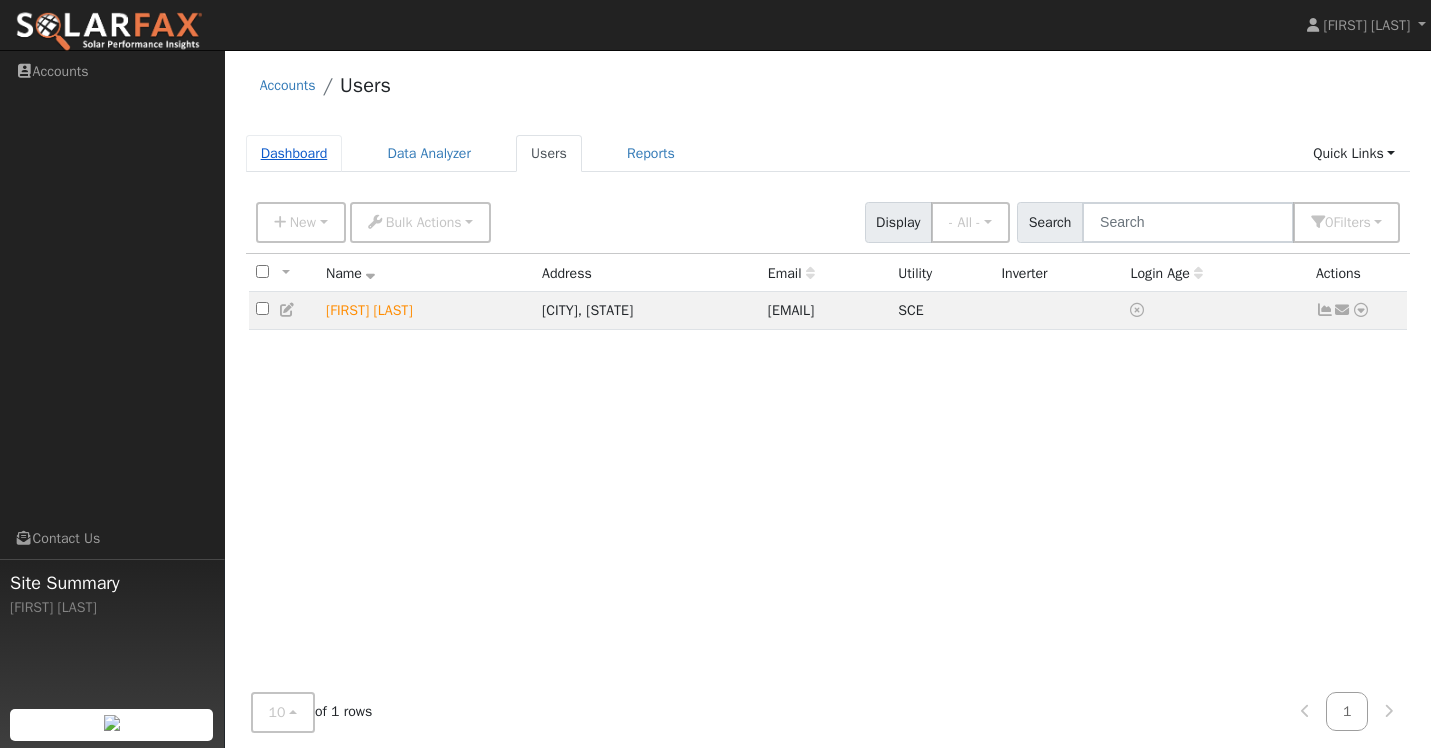 click on "Dashboard" at bounding box center [294, 153] 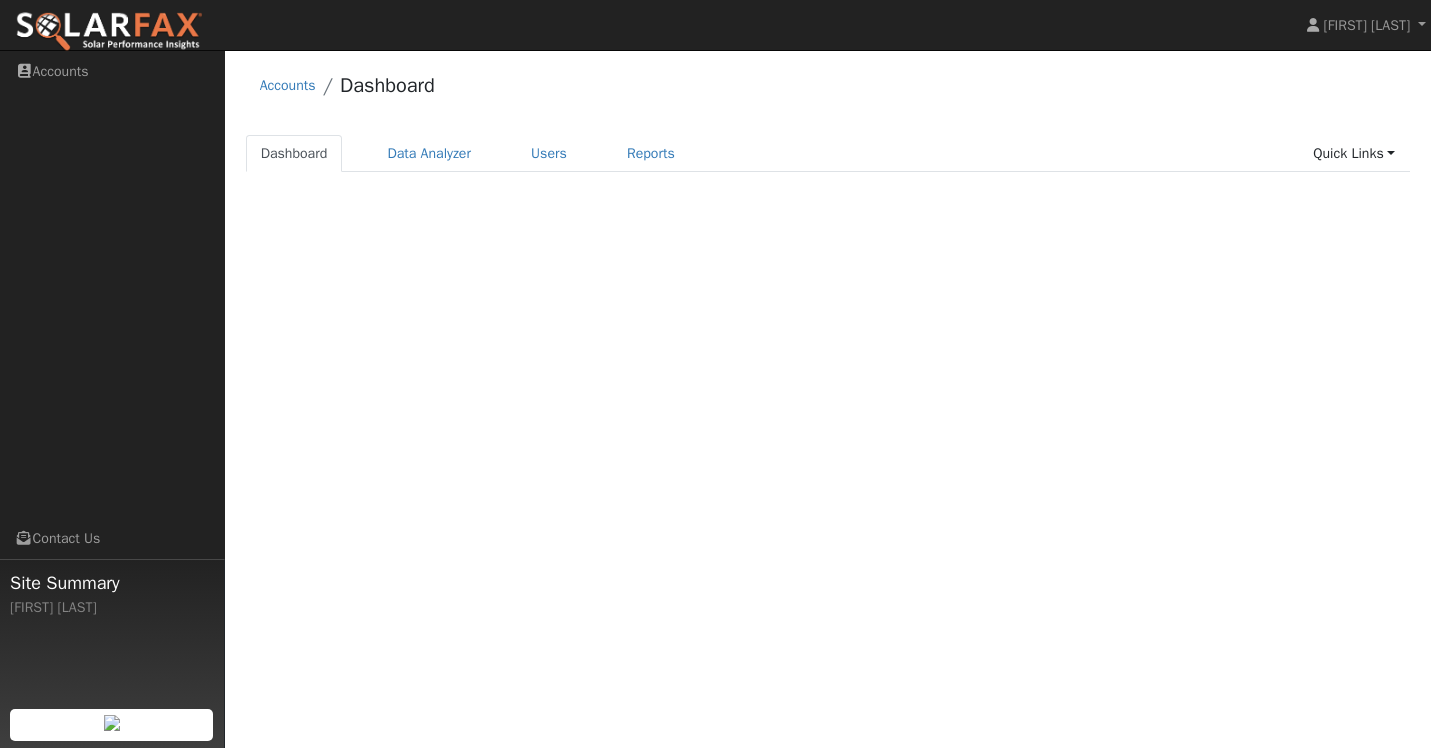 scroll, scrollTop: 0, scrollLeft: 0, axis: both 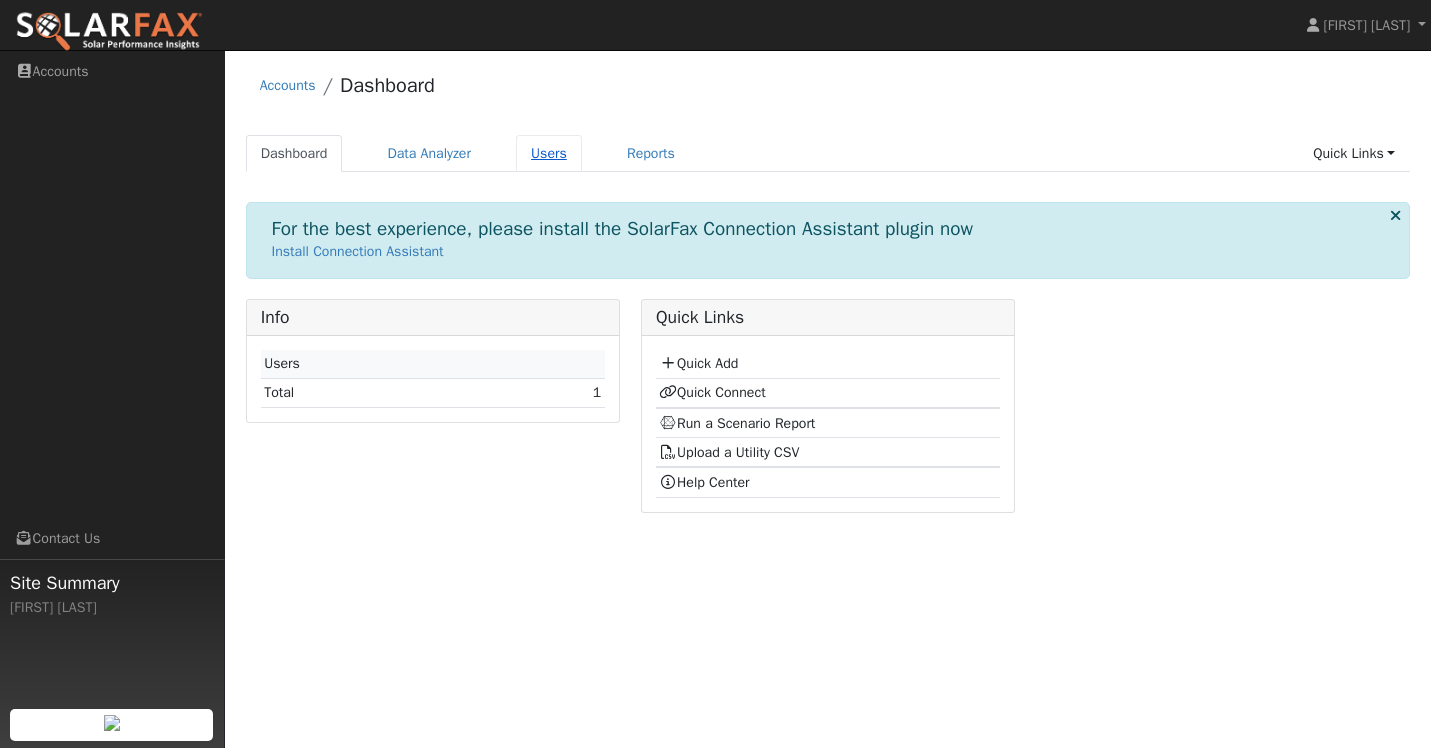 click on "Users" at bounding box center (549, 153) 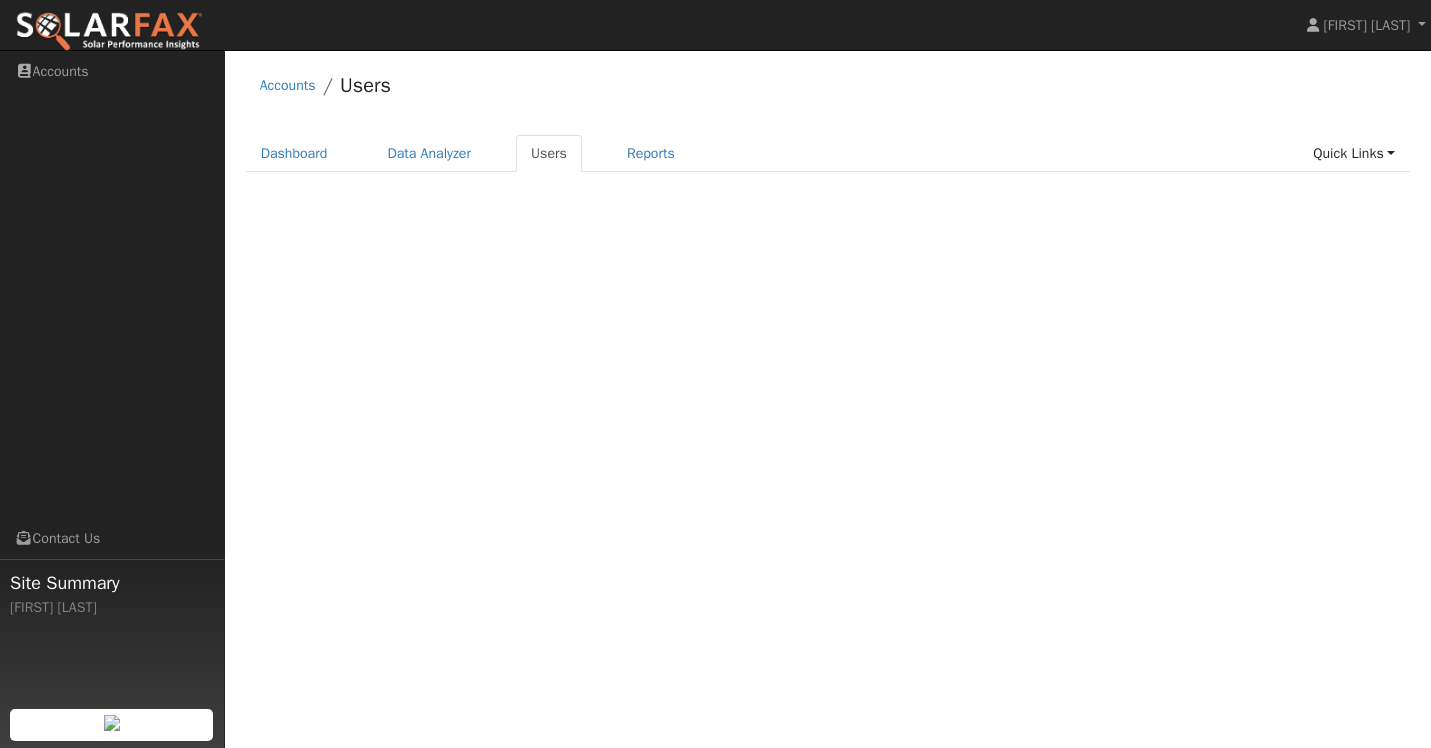 scroll, scrollTop: 0, scrollLeft: 0, axis: both 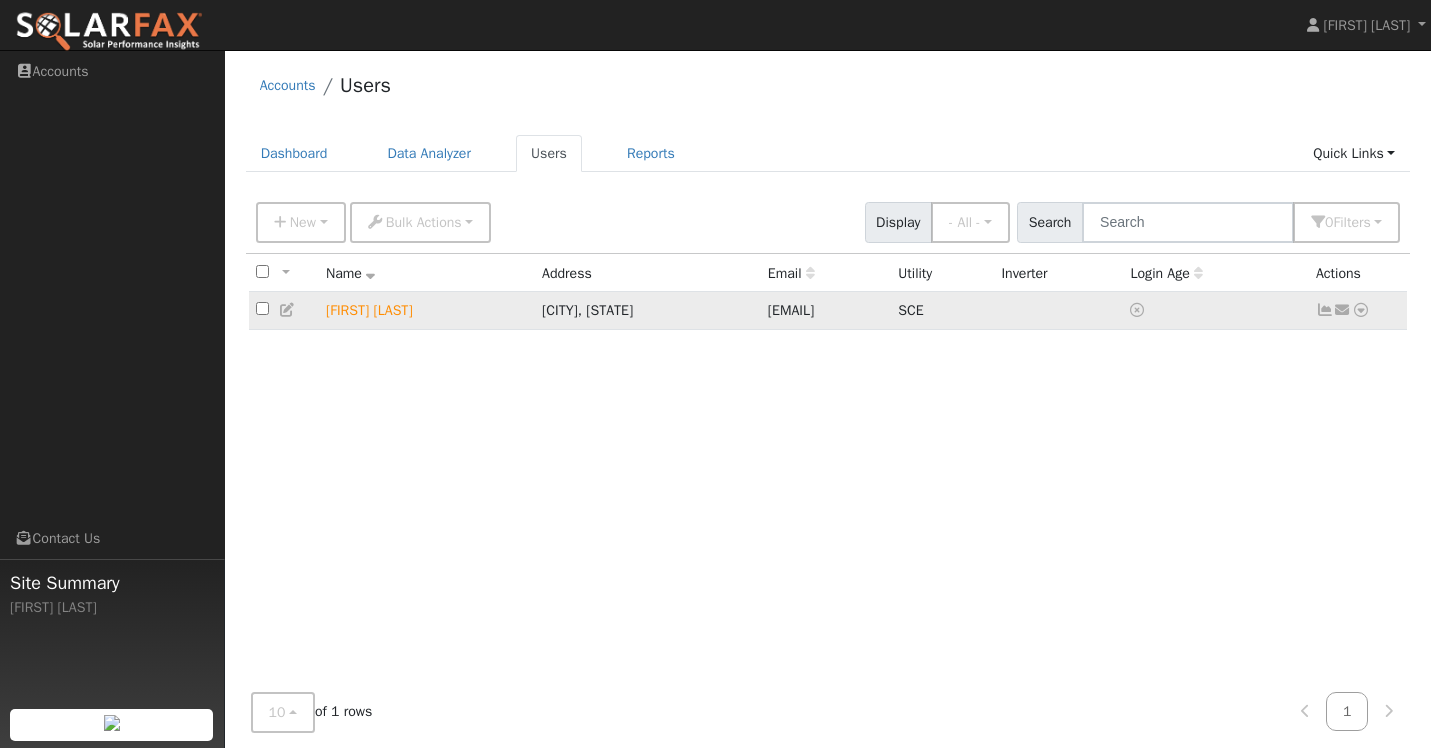 click at bounding box center (1361, 310) 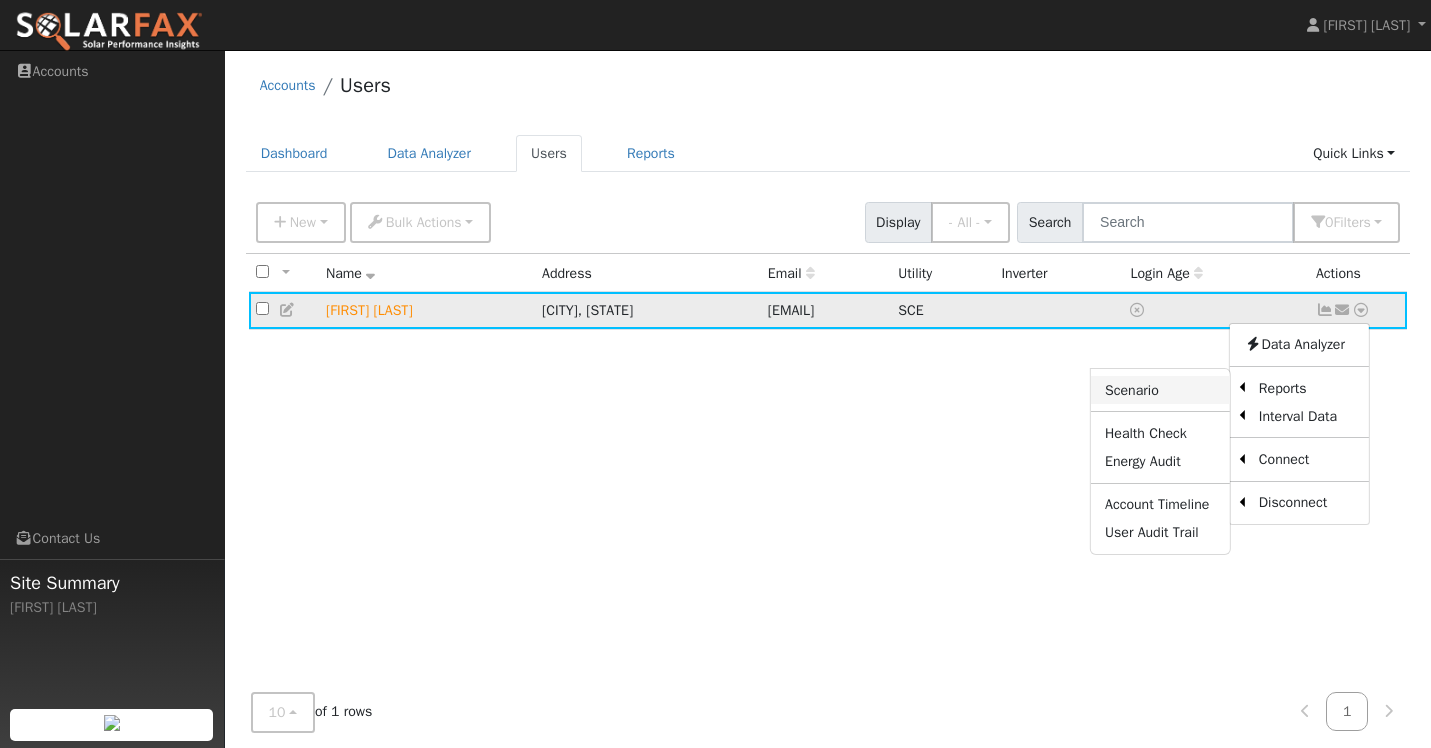 click on "Scenario" at bounding box center (1160, 390) 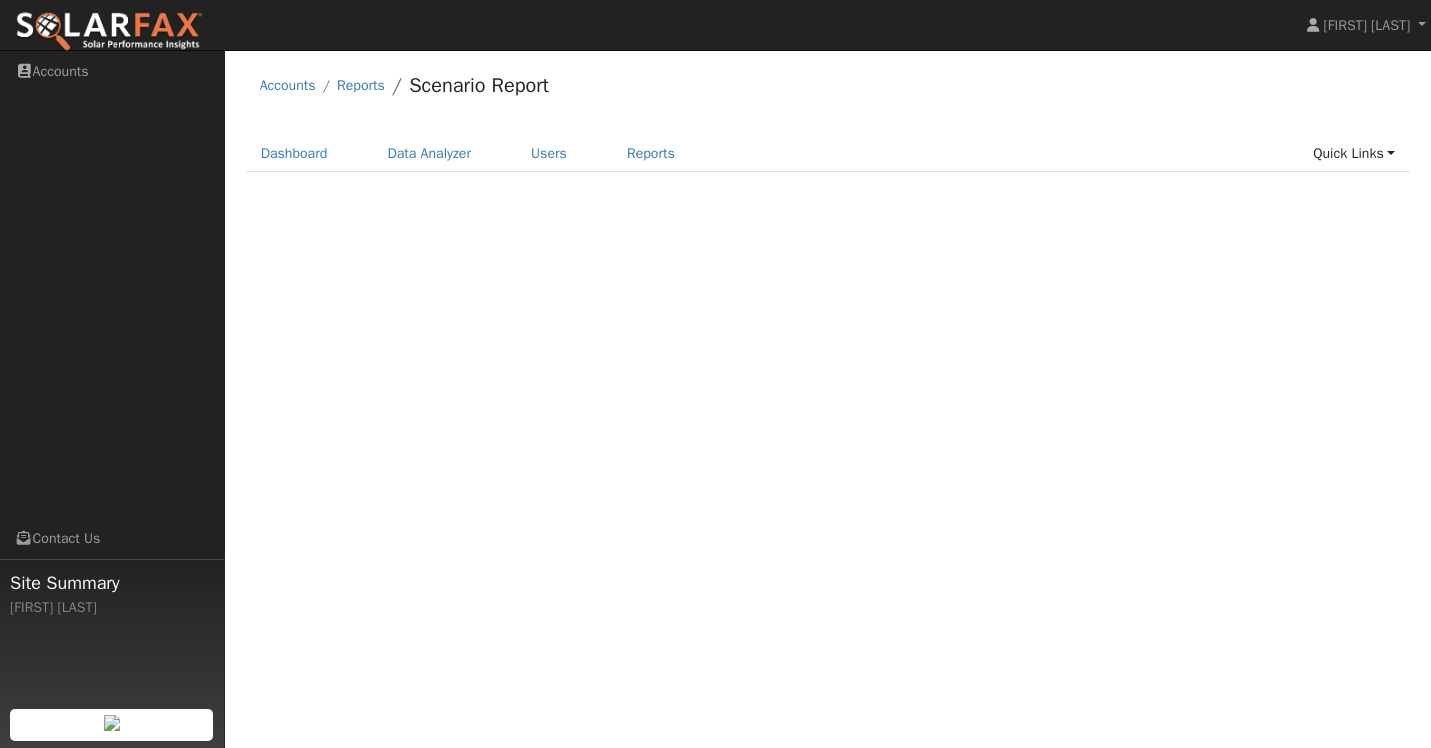 scroll, scrollTop: 0, scrollLeft: 0, axis: both 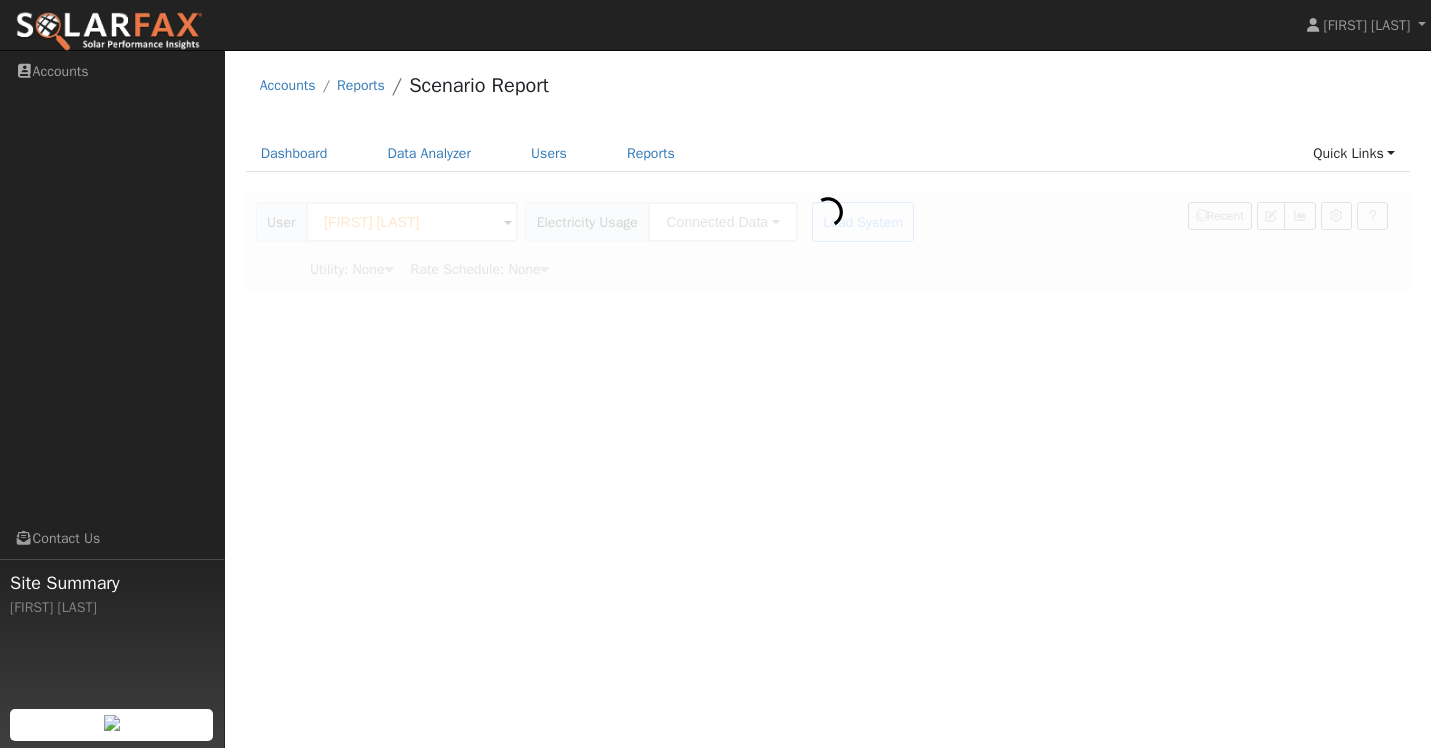 type on "Southern California Edison" 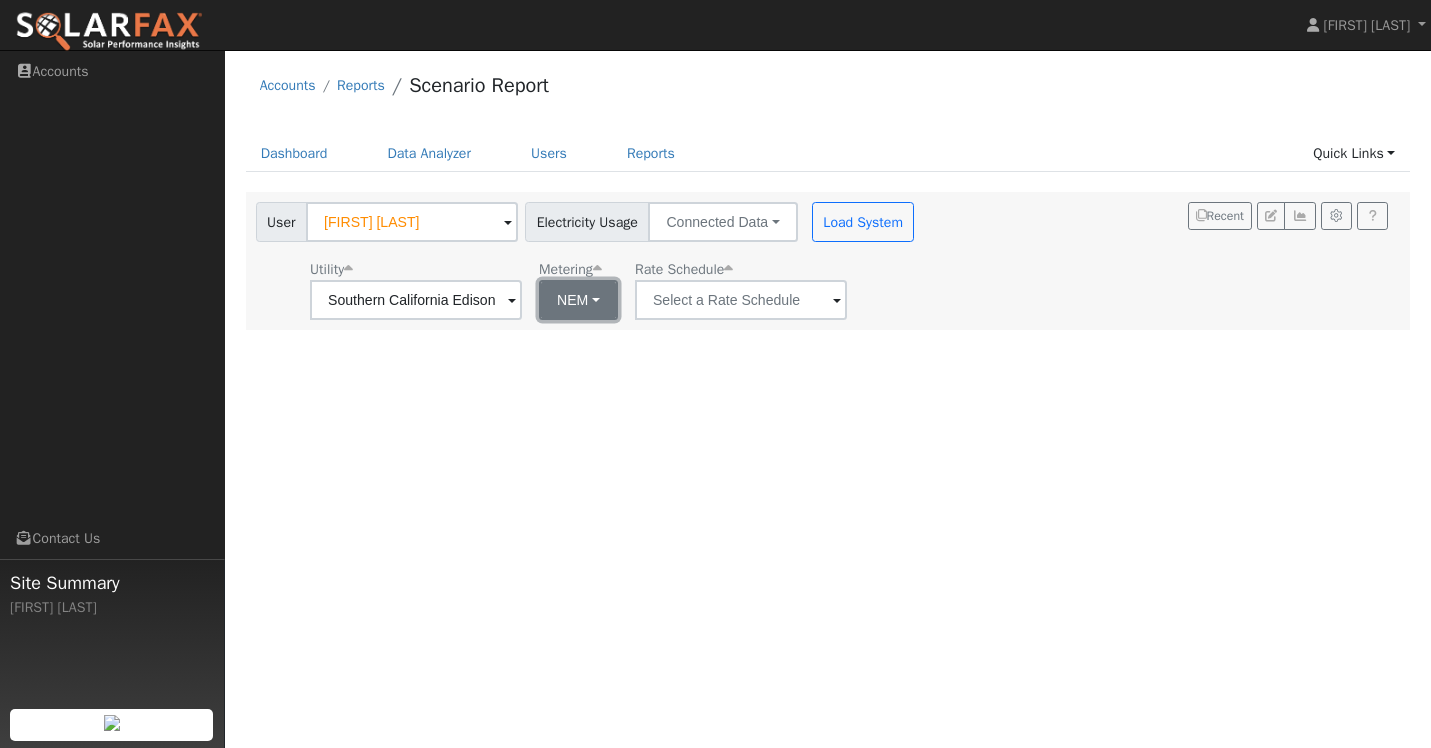 click on "NEM" at bounding box center [578, 300] 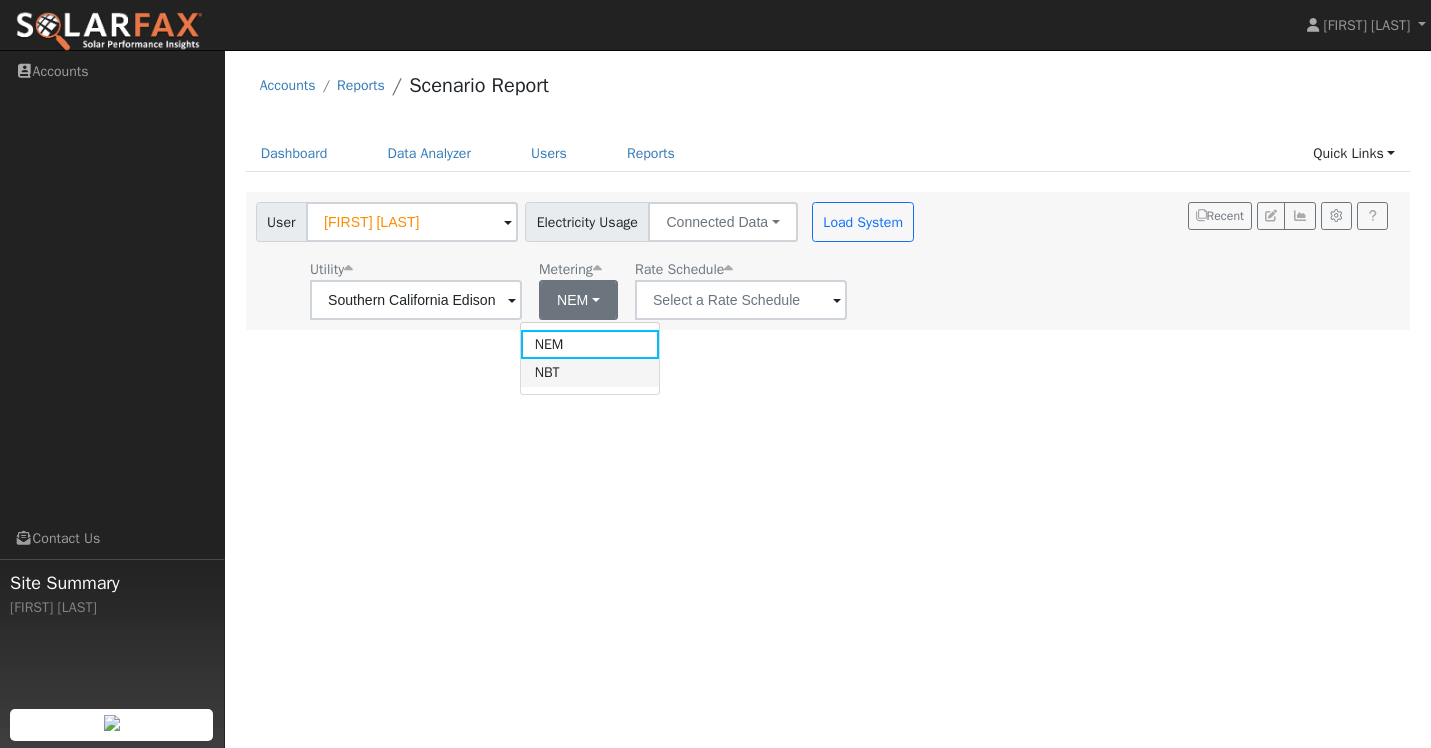 click on "NBT" at bounding box center [590, 373] 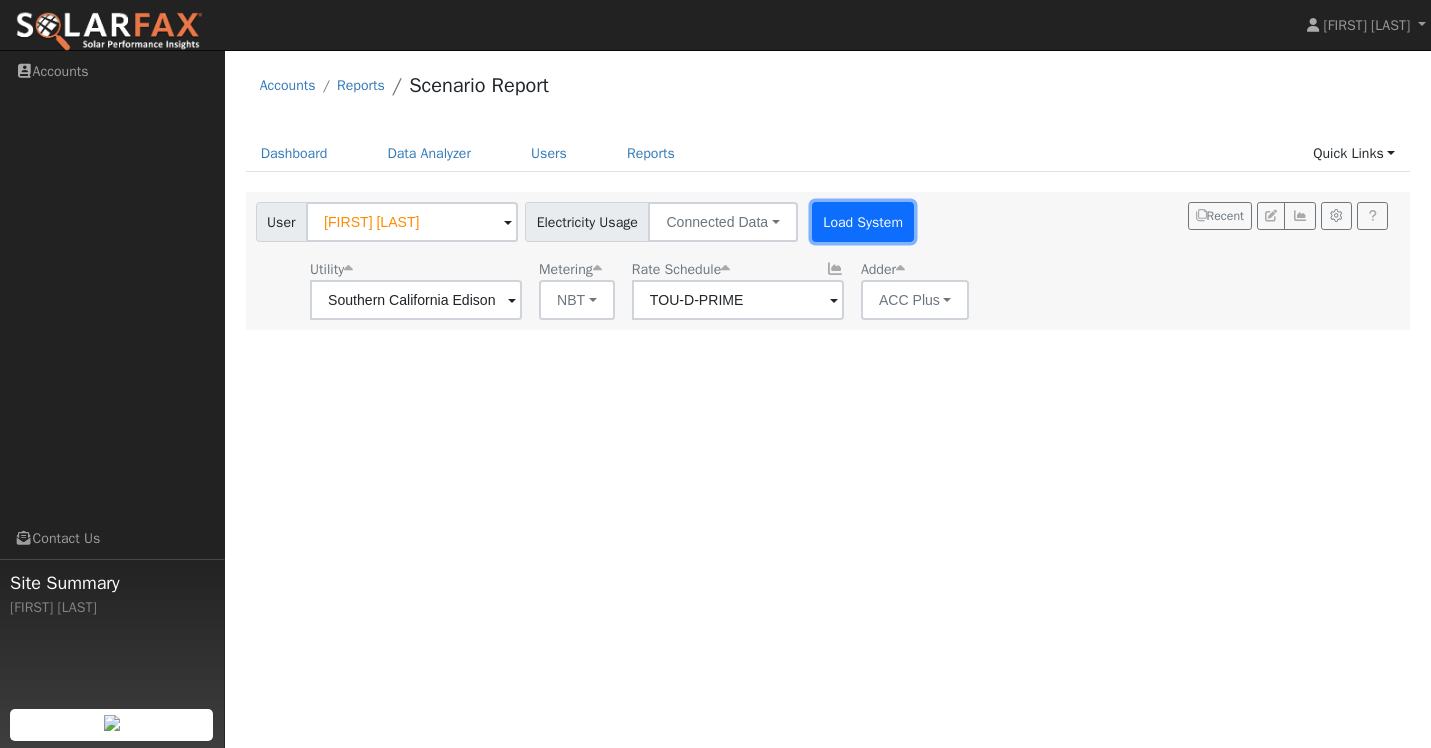click on "Load System" at bounding box center (863, 222) 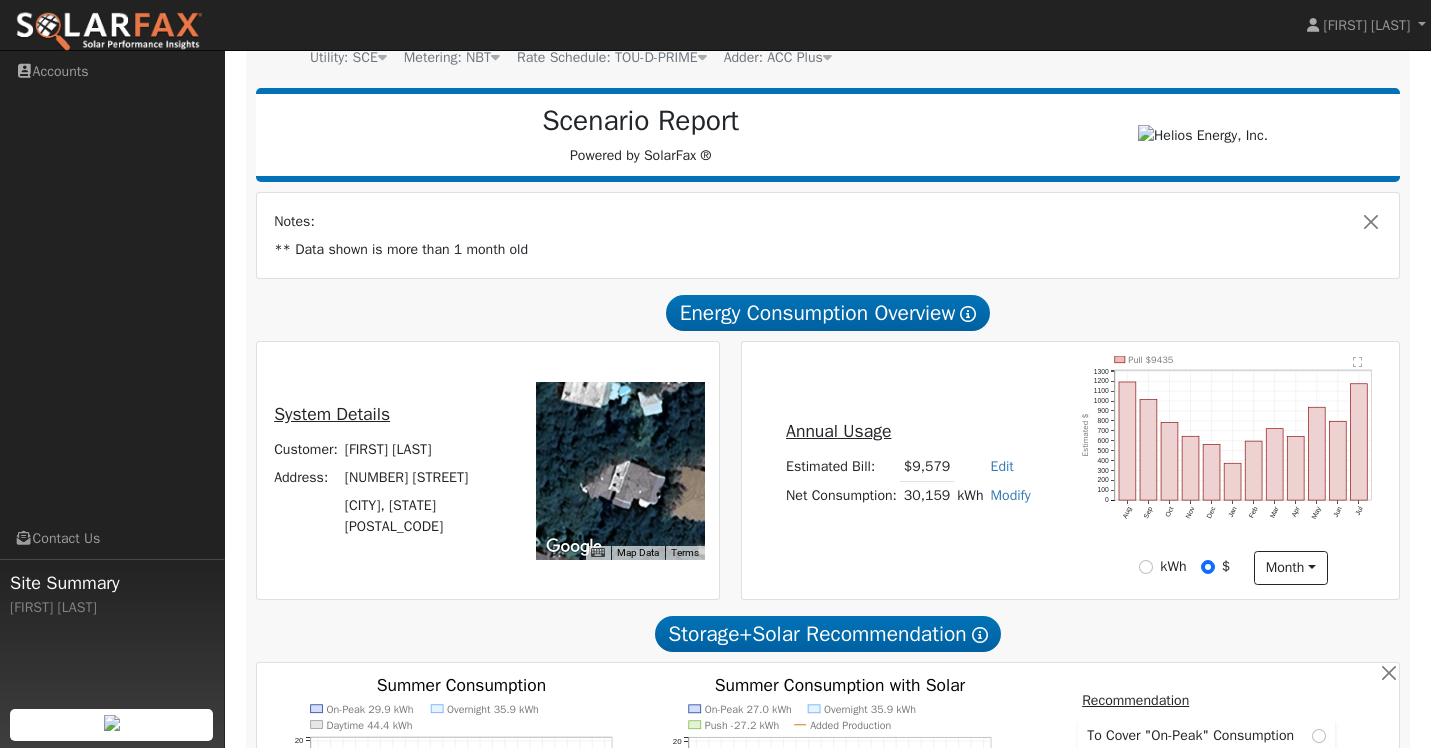 scroll, scrollTop: 0, scrollLeft: 0, axis: both 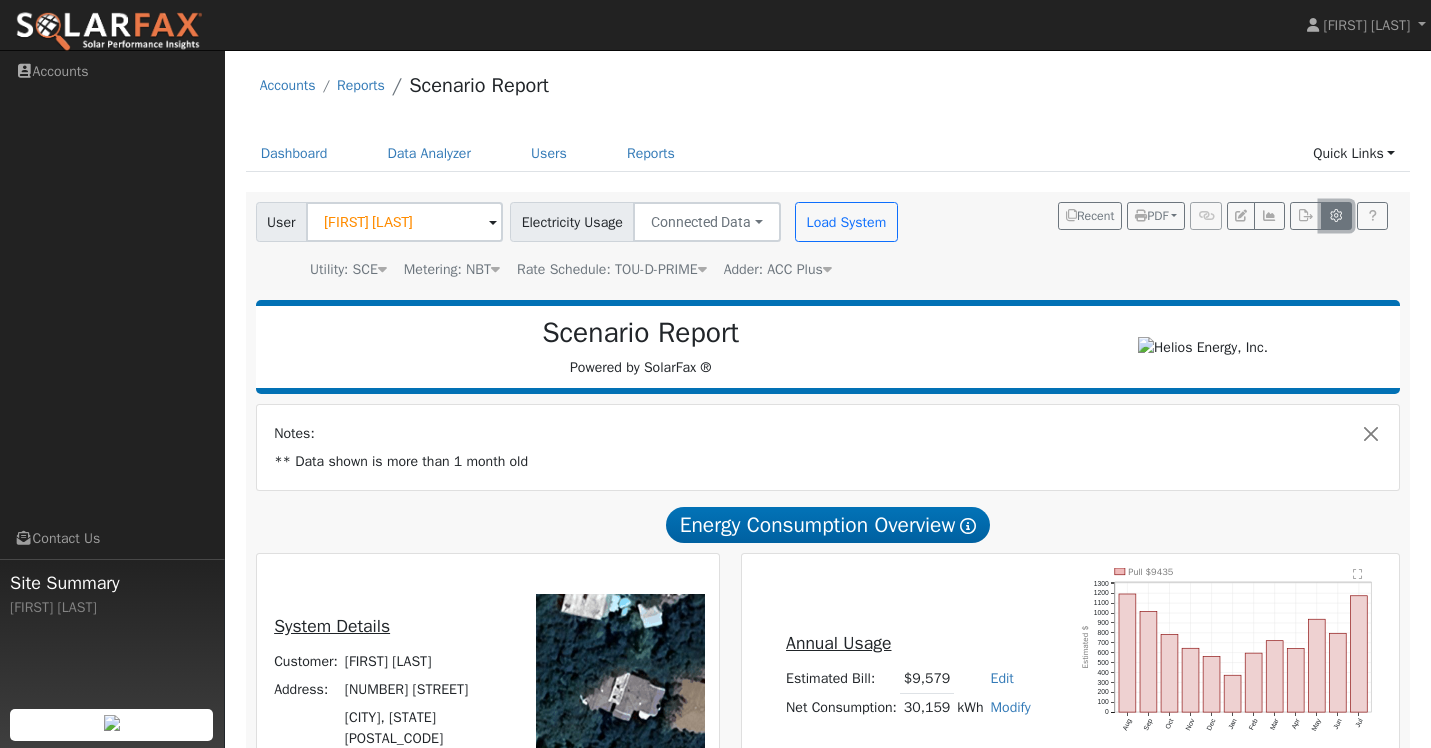 click at bounding box center [1336, 216] 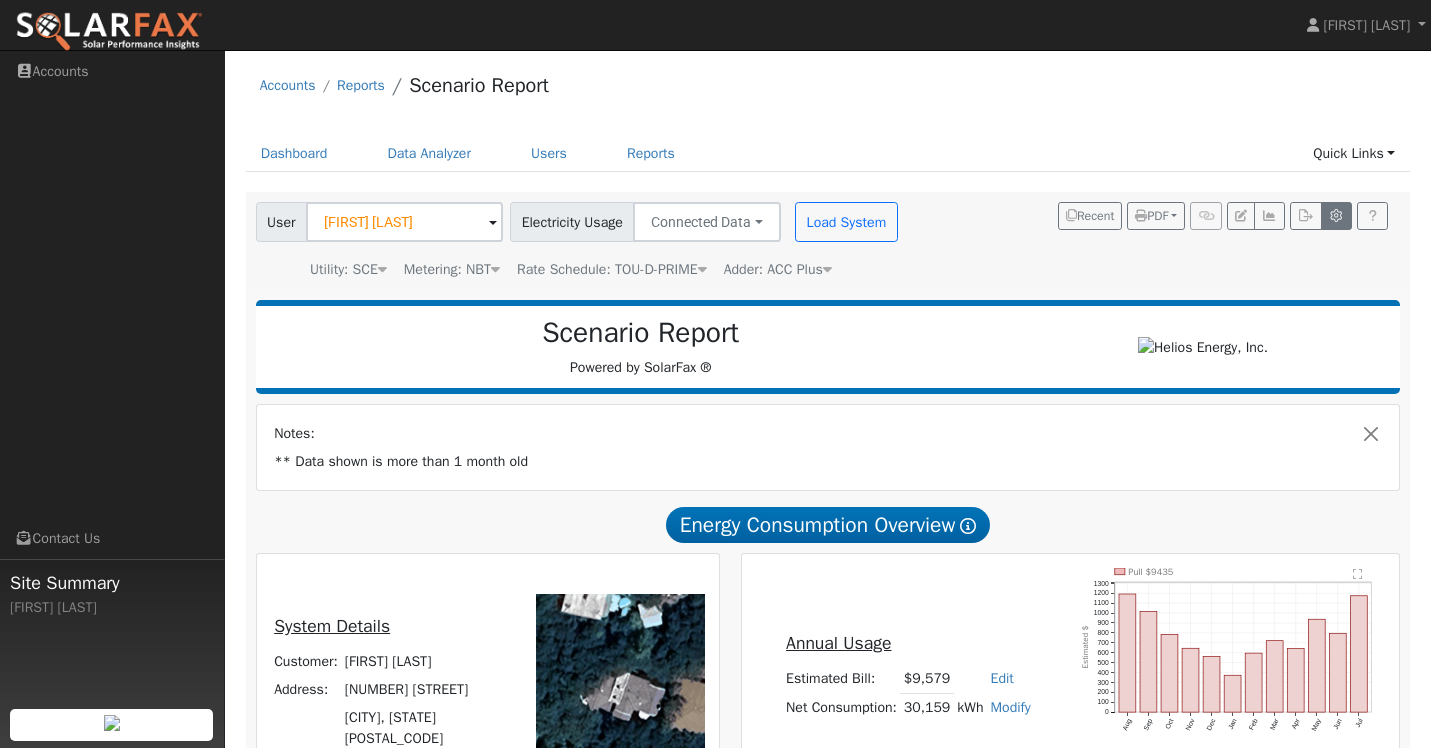 type on "30" 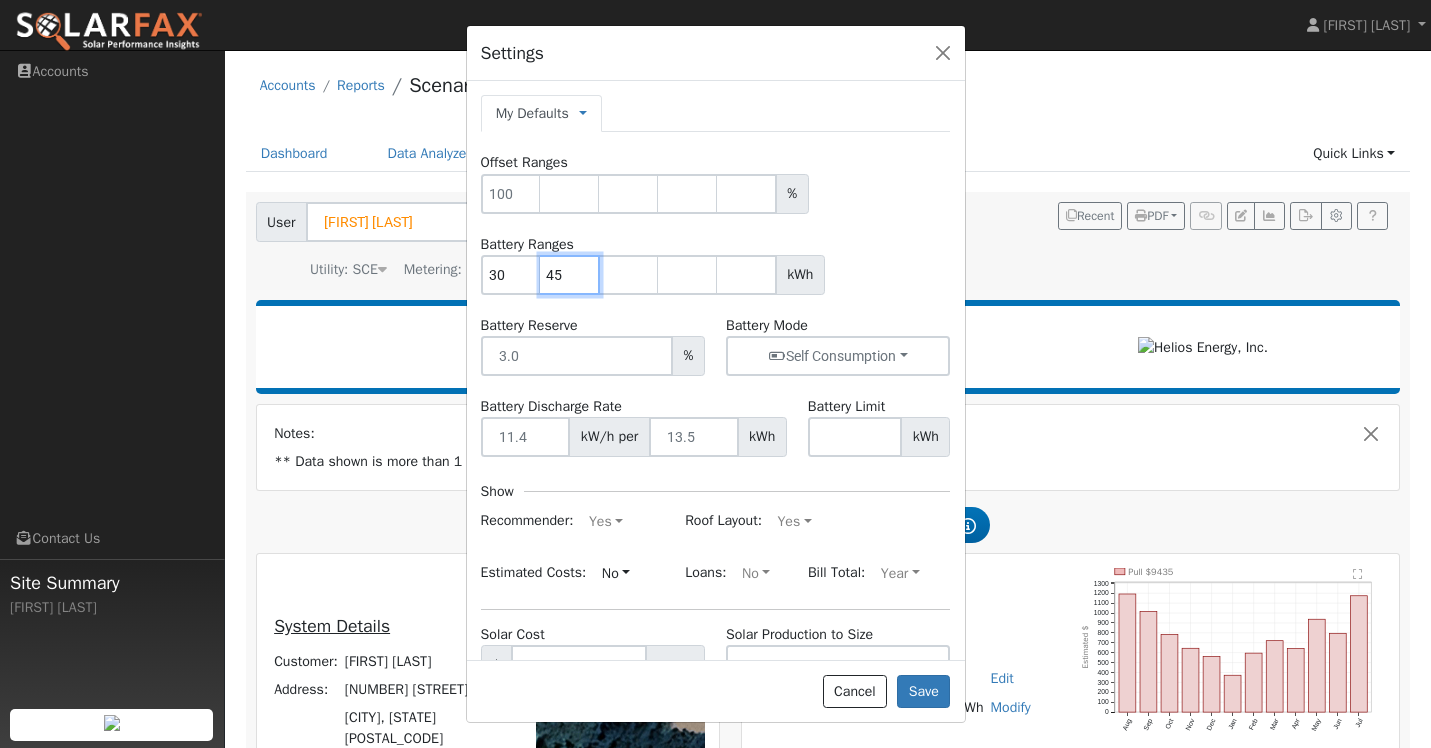 click on "45" at bounding box center (570, 275) 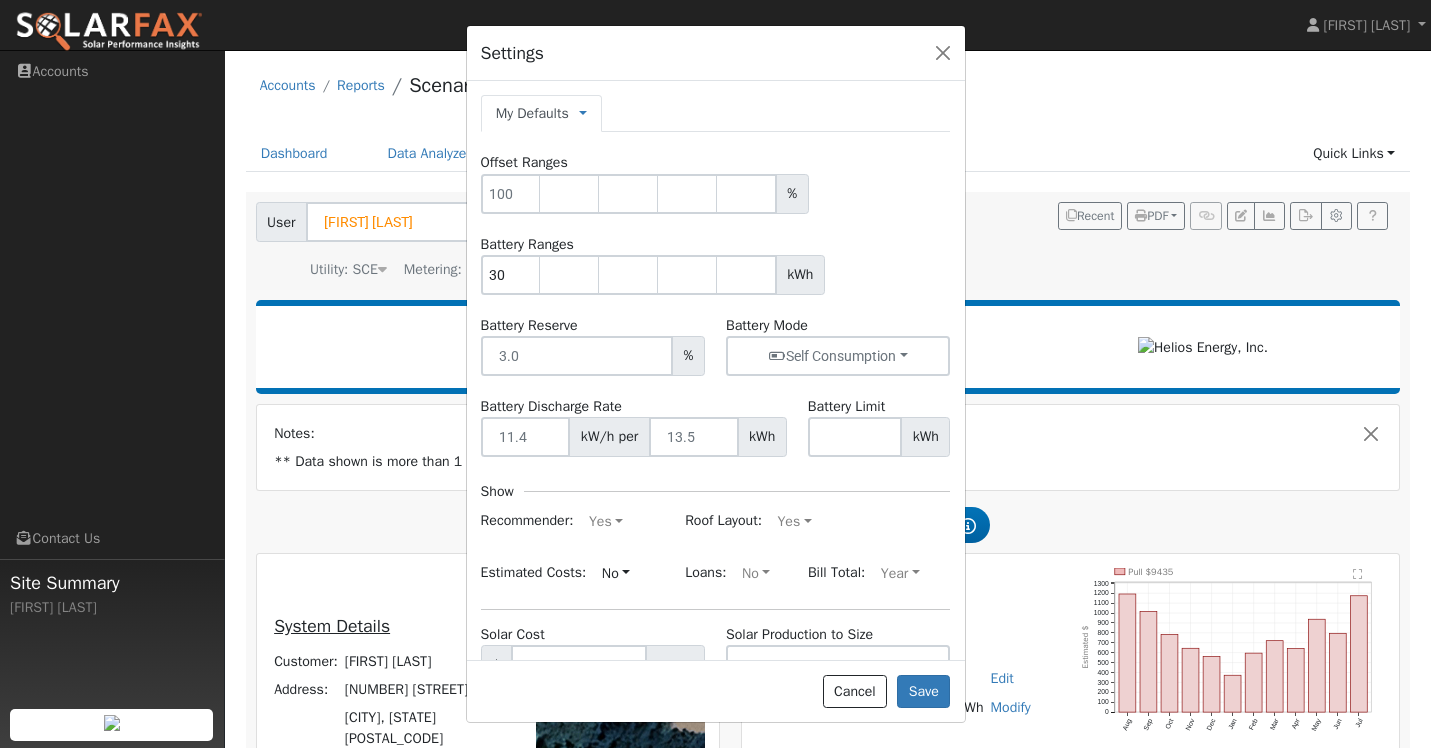click on "30 kWh" at bounding box center [716, 275] 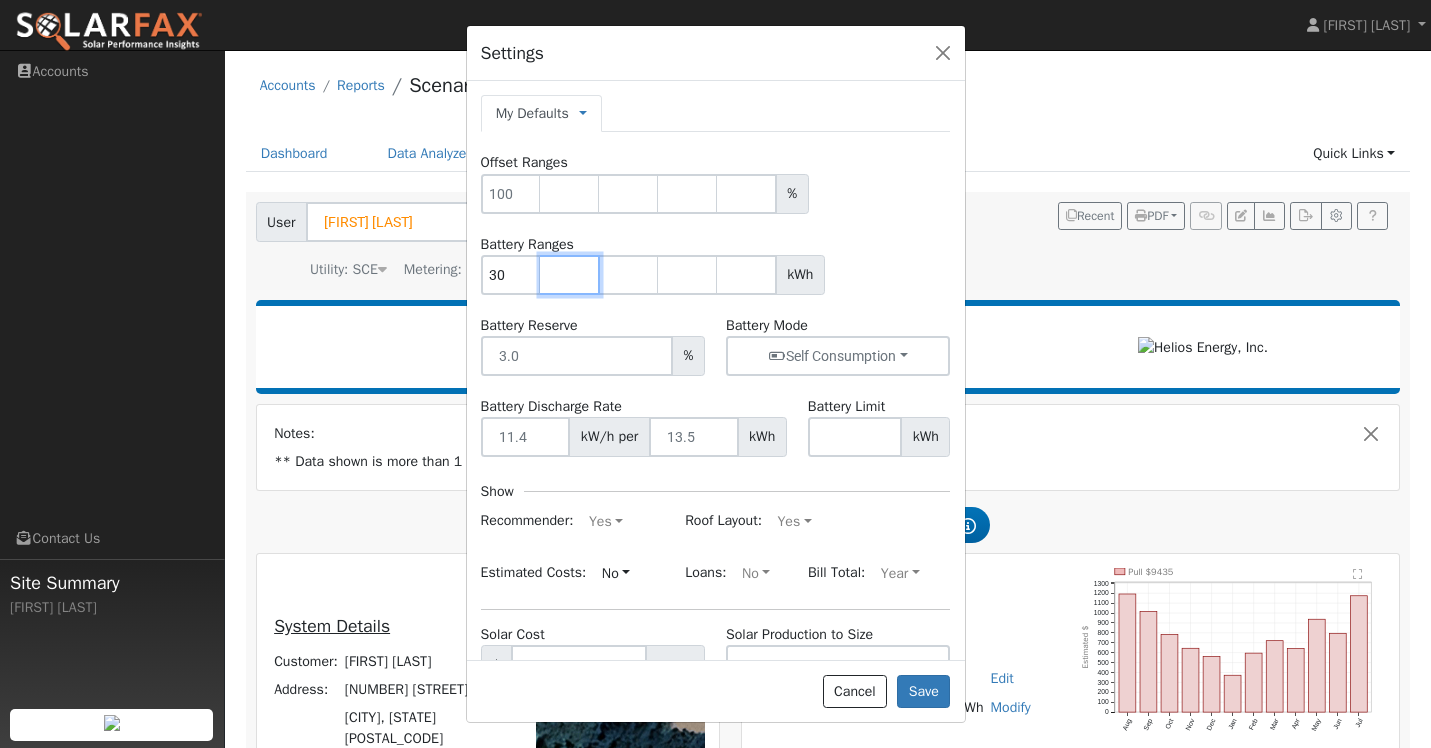 click at bounding box center [570, 275] 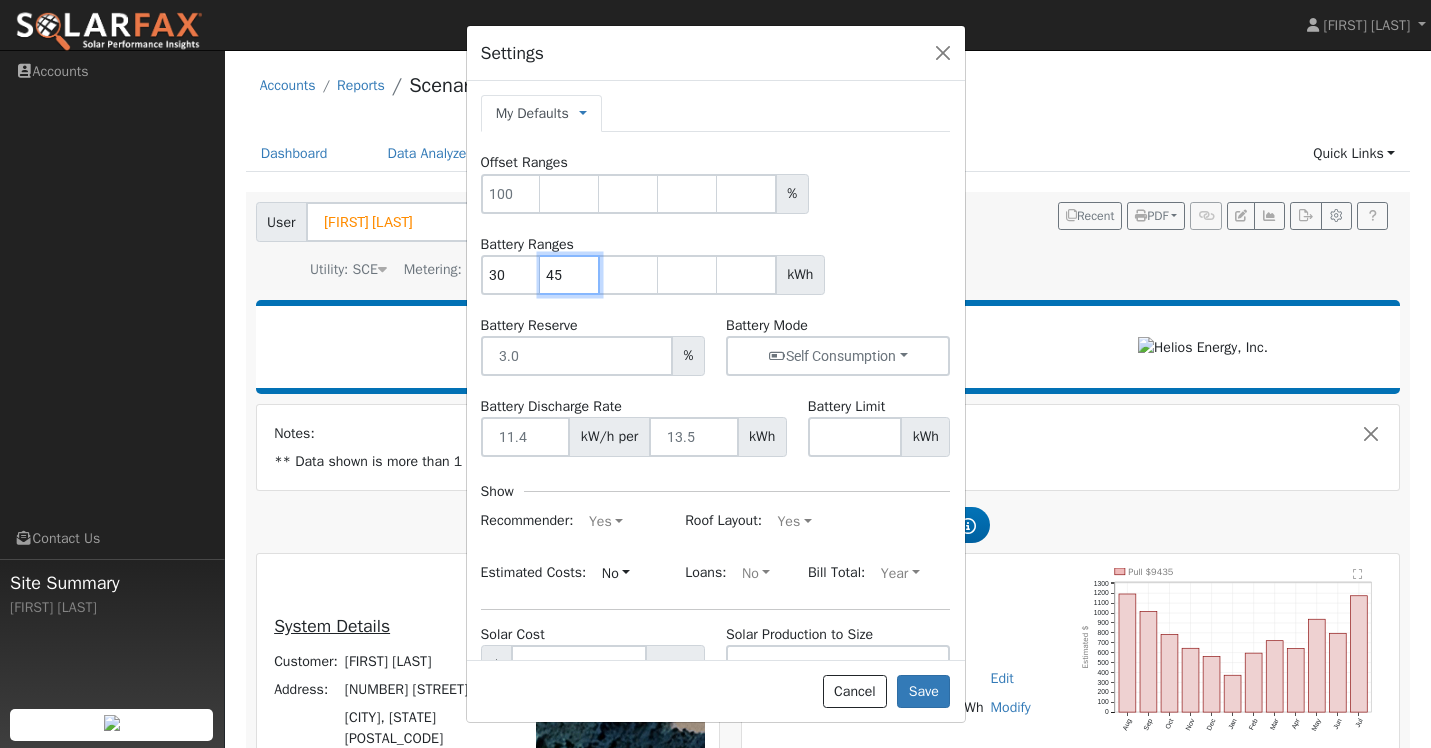 type on "45" 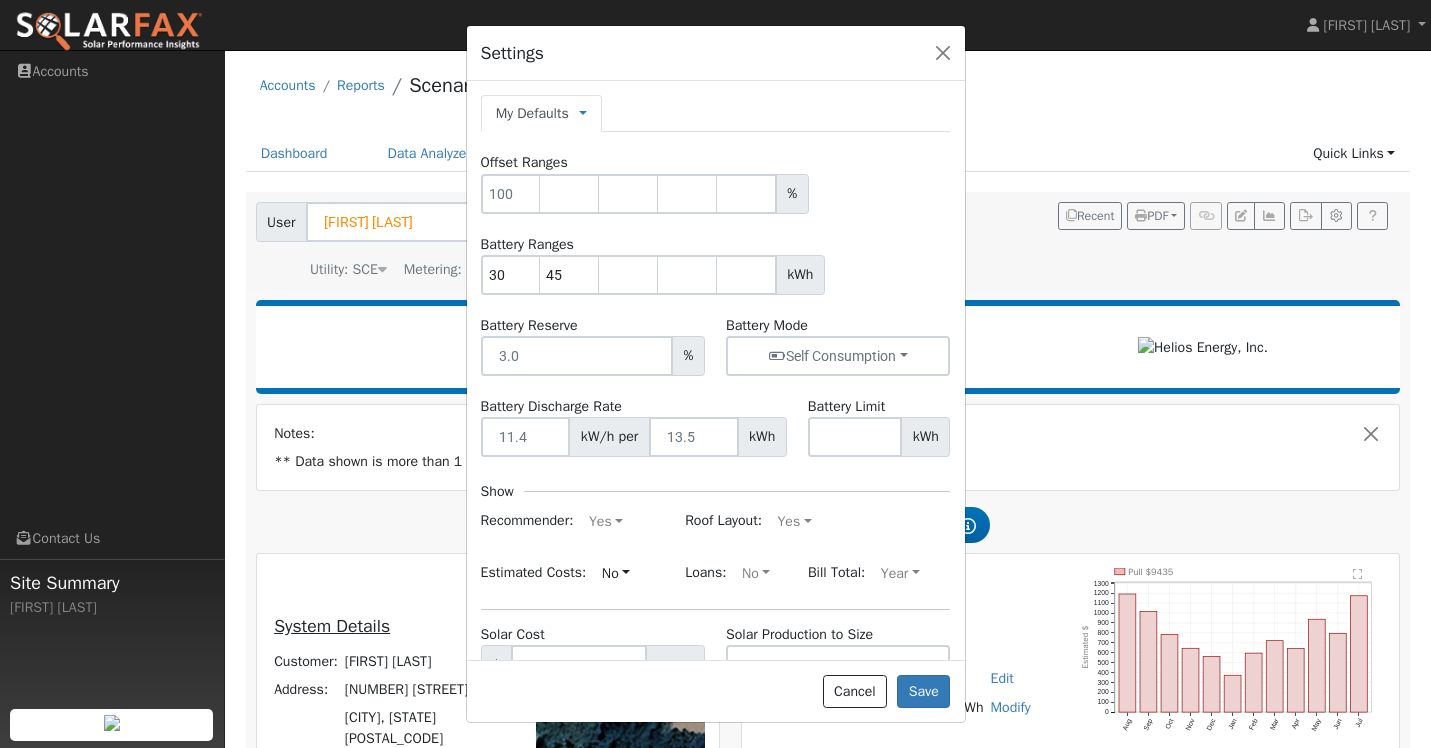 click on "Battery Ranges 30 45 kWh" at bounding box center [715, 264] 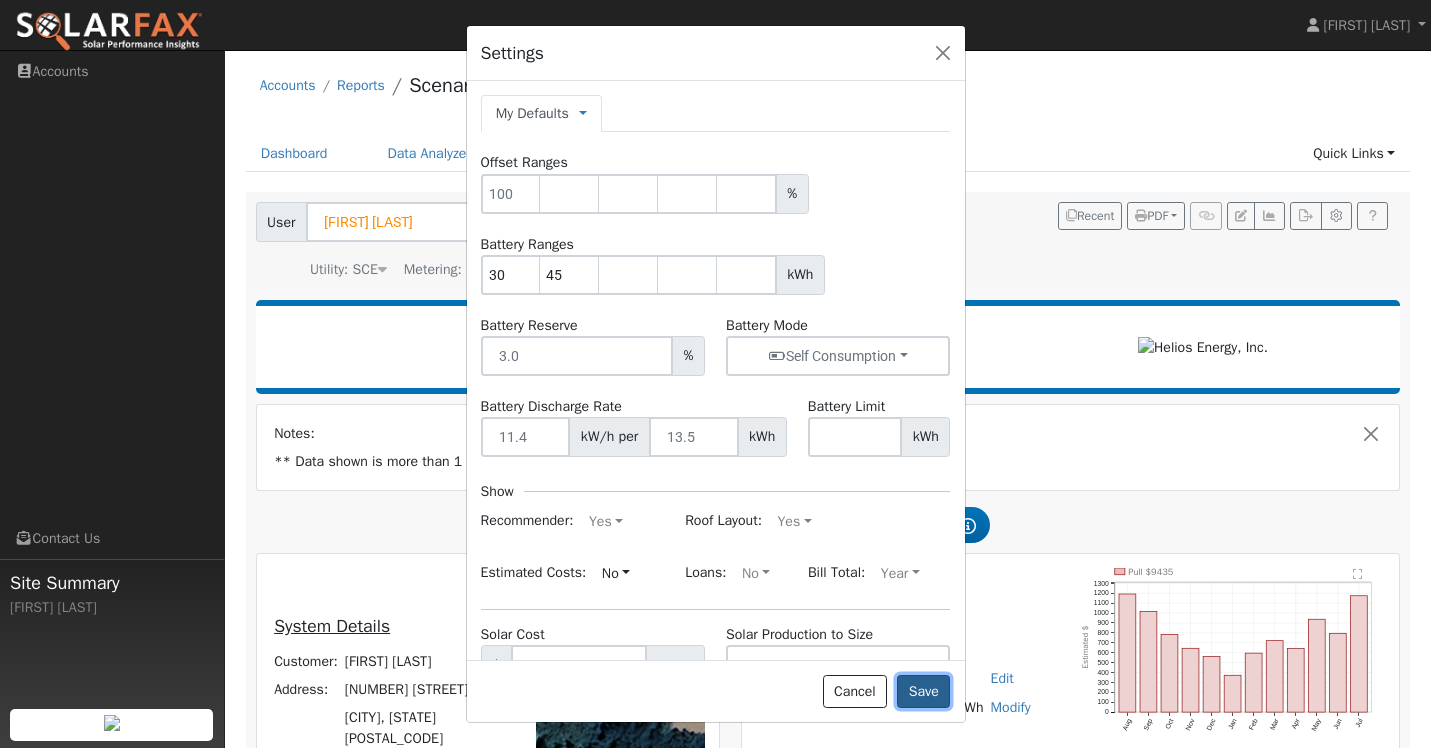 click on "Save" at bounding box center [923, 692] 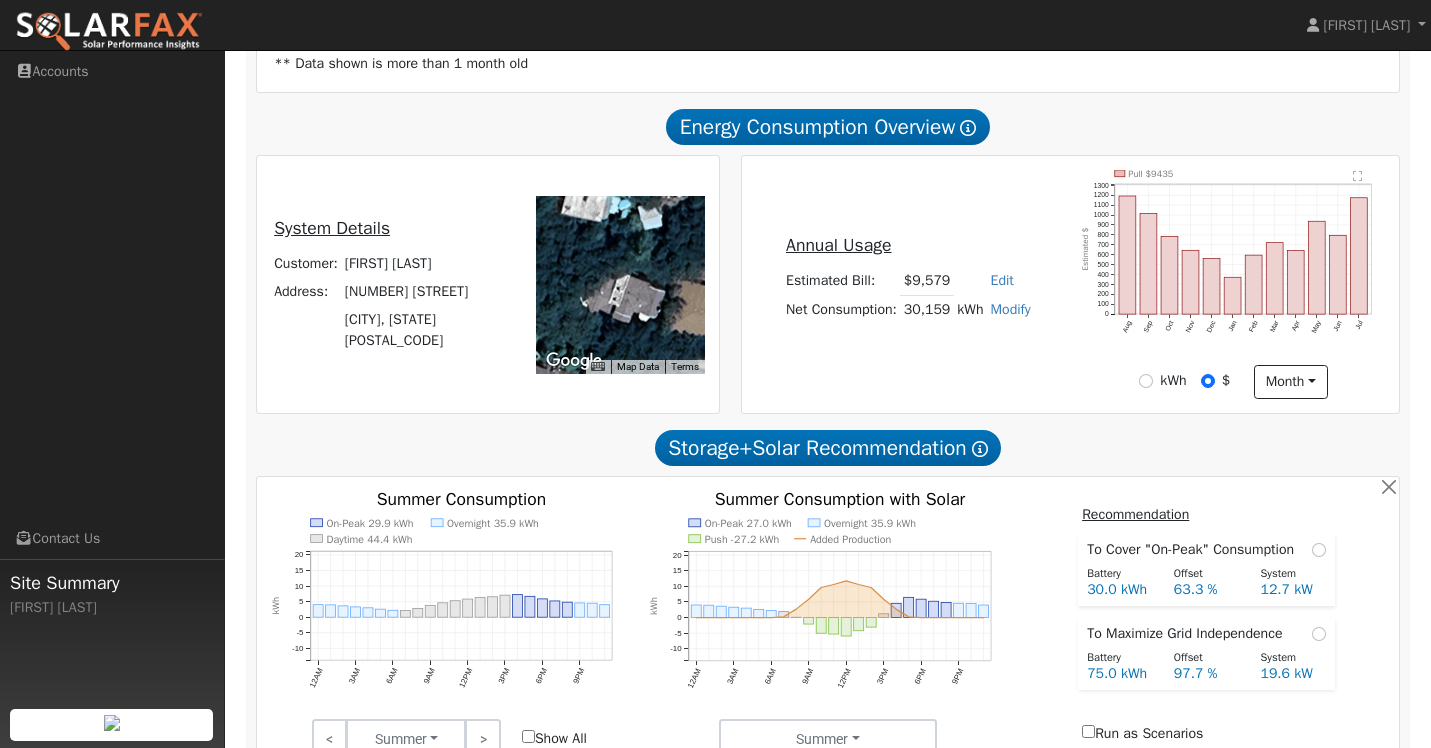 scroll, scrollTop: 388, scrollLeft: 0, axis: vertical 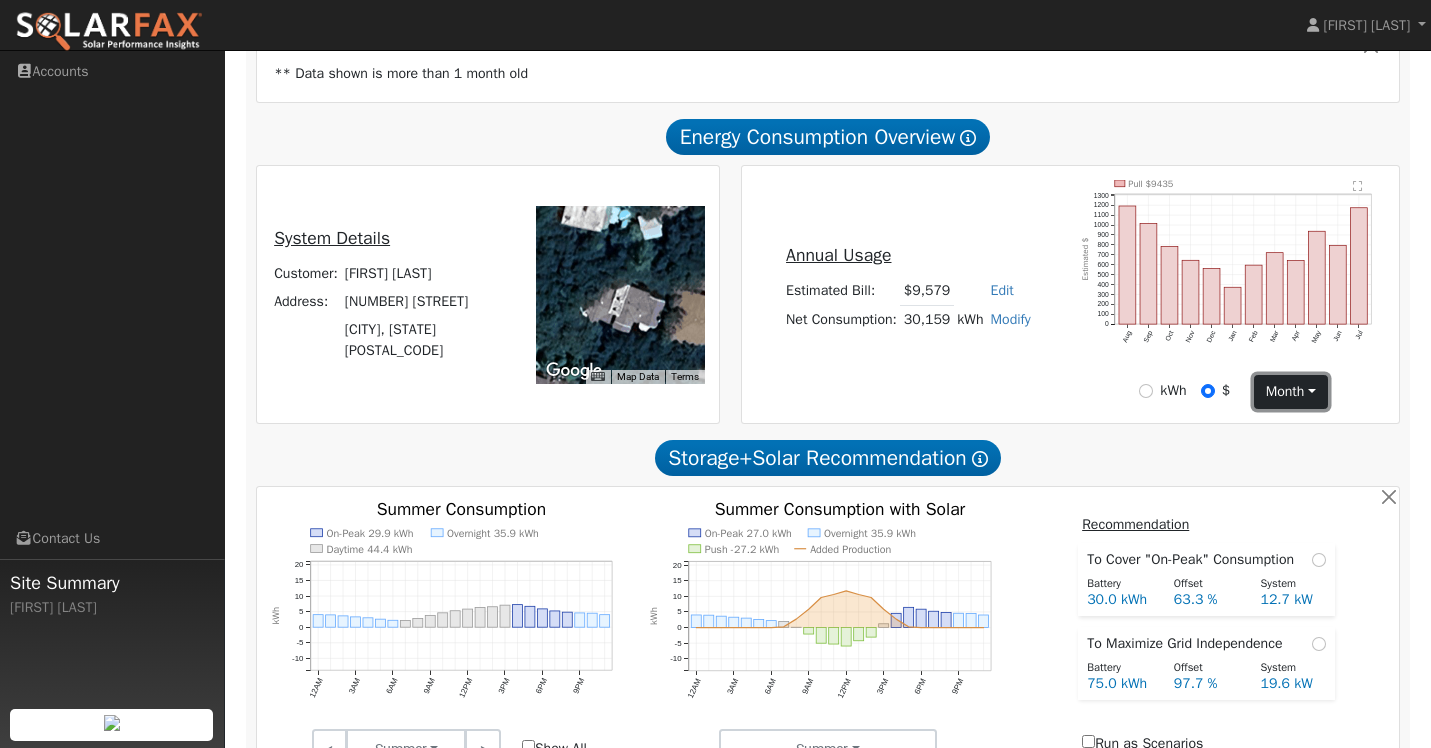 click on "month" at bounding box center [1290, 392] 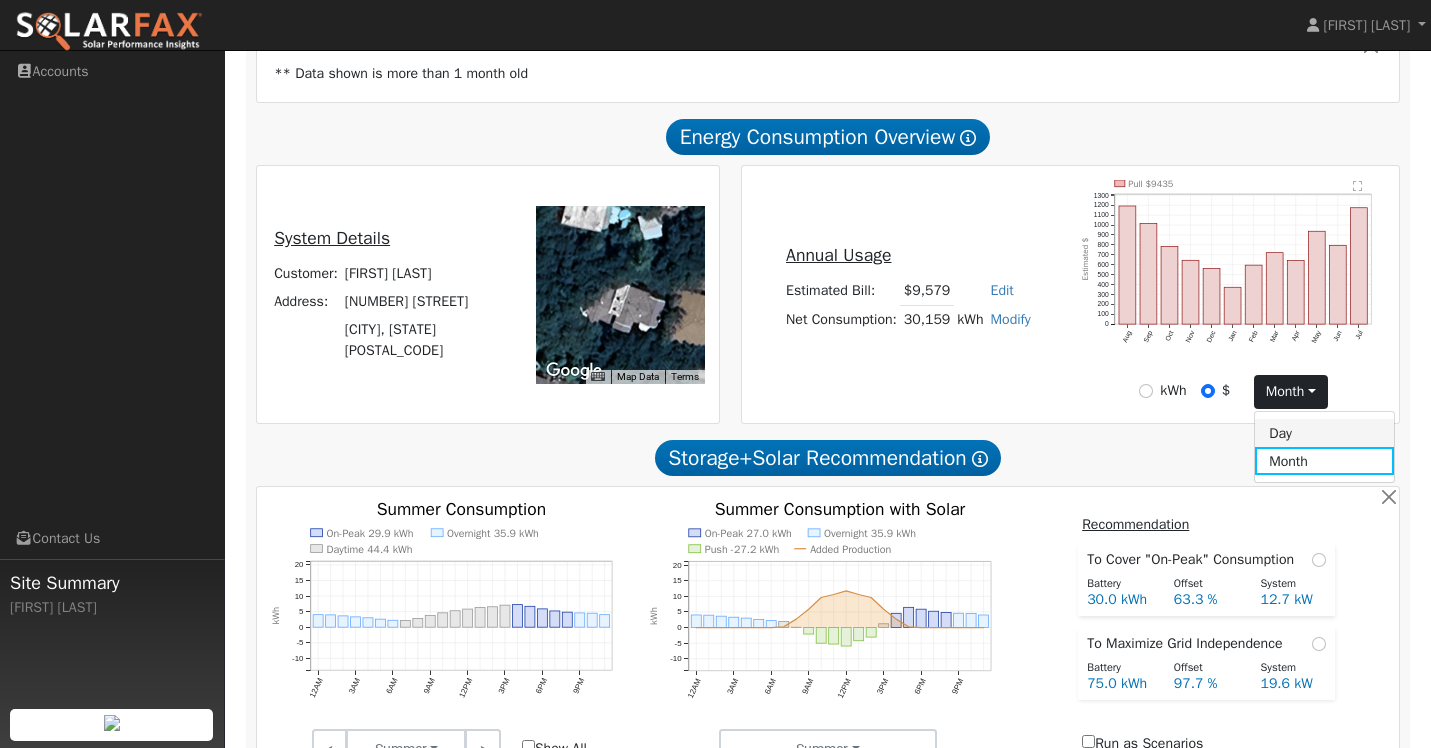 click on "Day" at bounding box center [1324, 433] 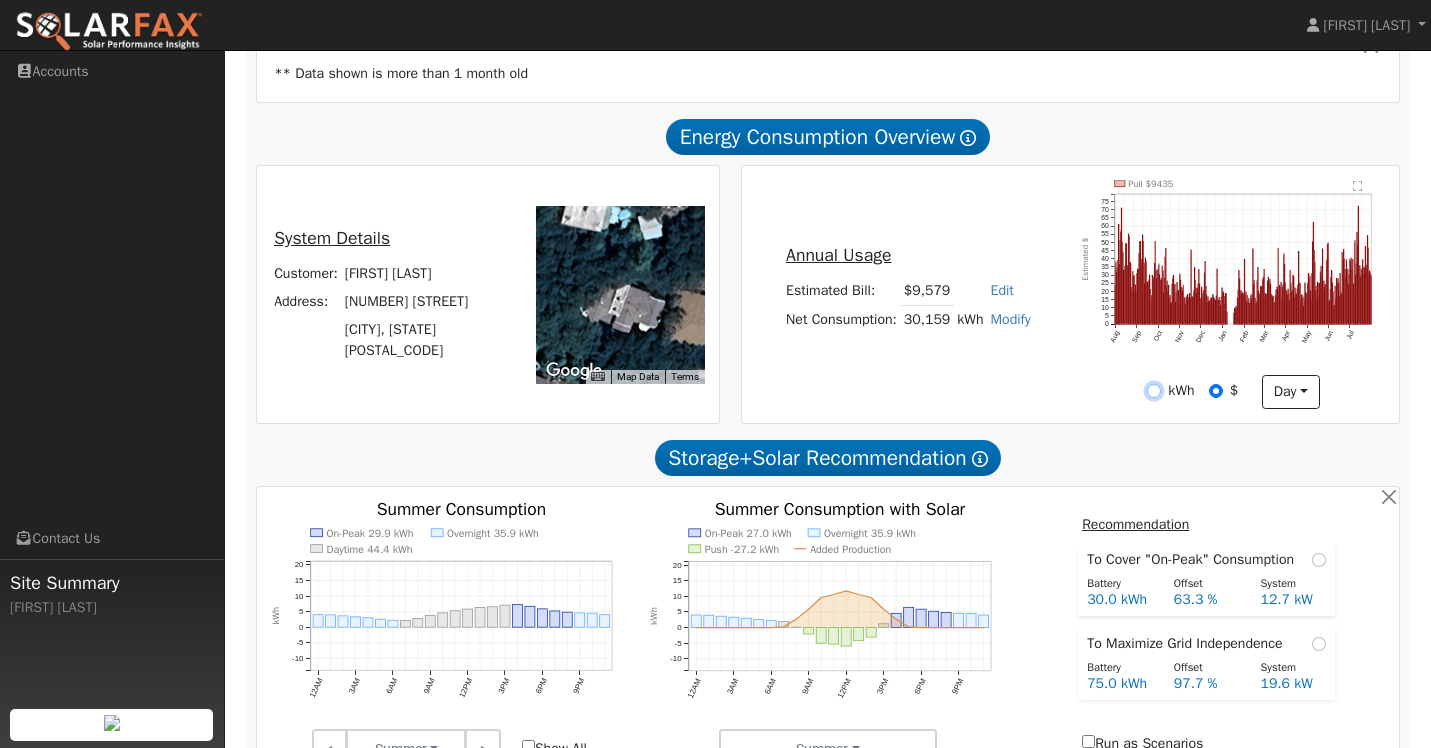 click on "kWh" at bounding box center [1154, 391] 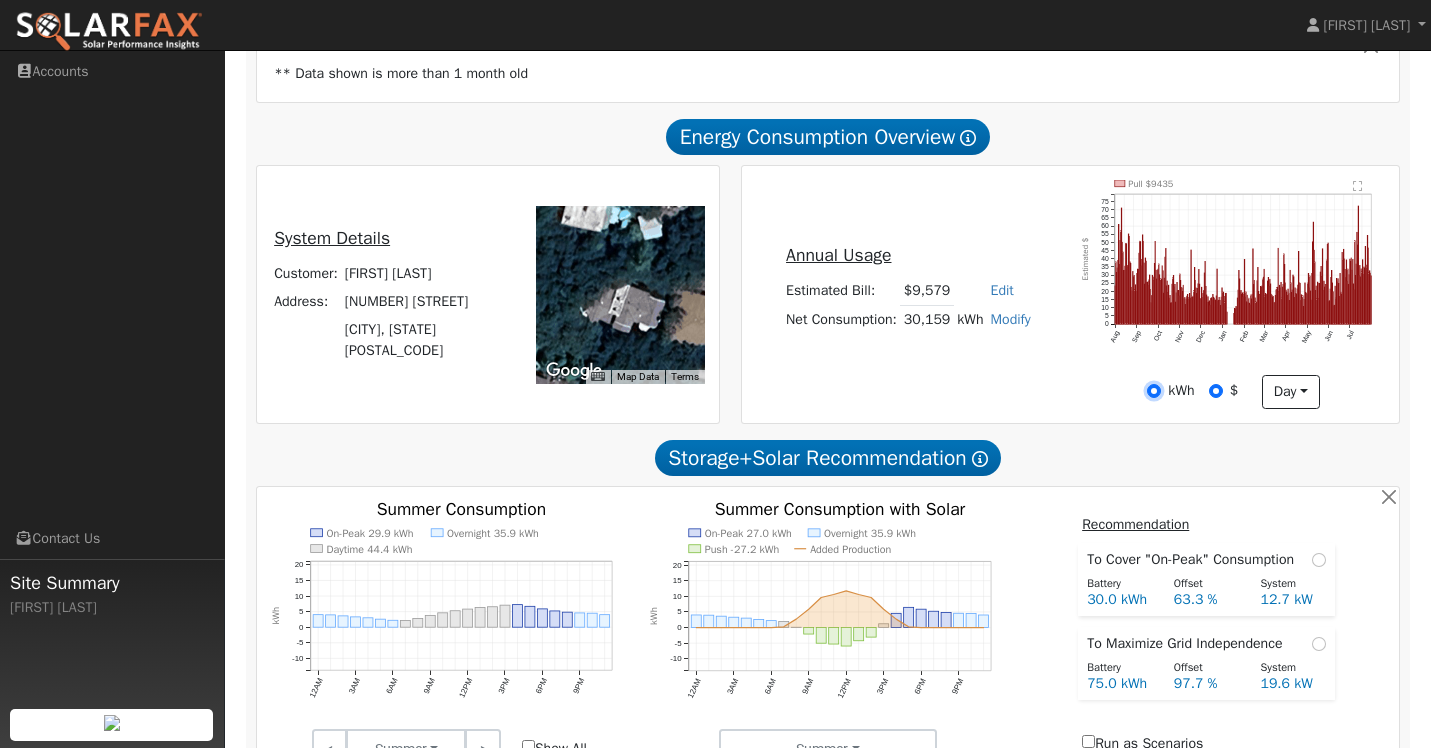 radio on "true" 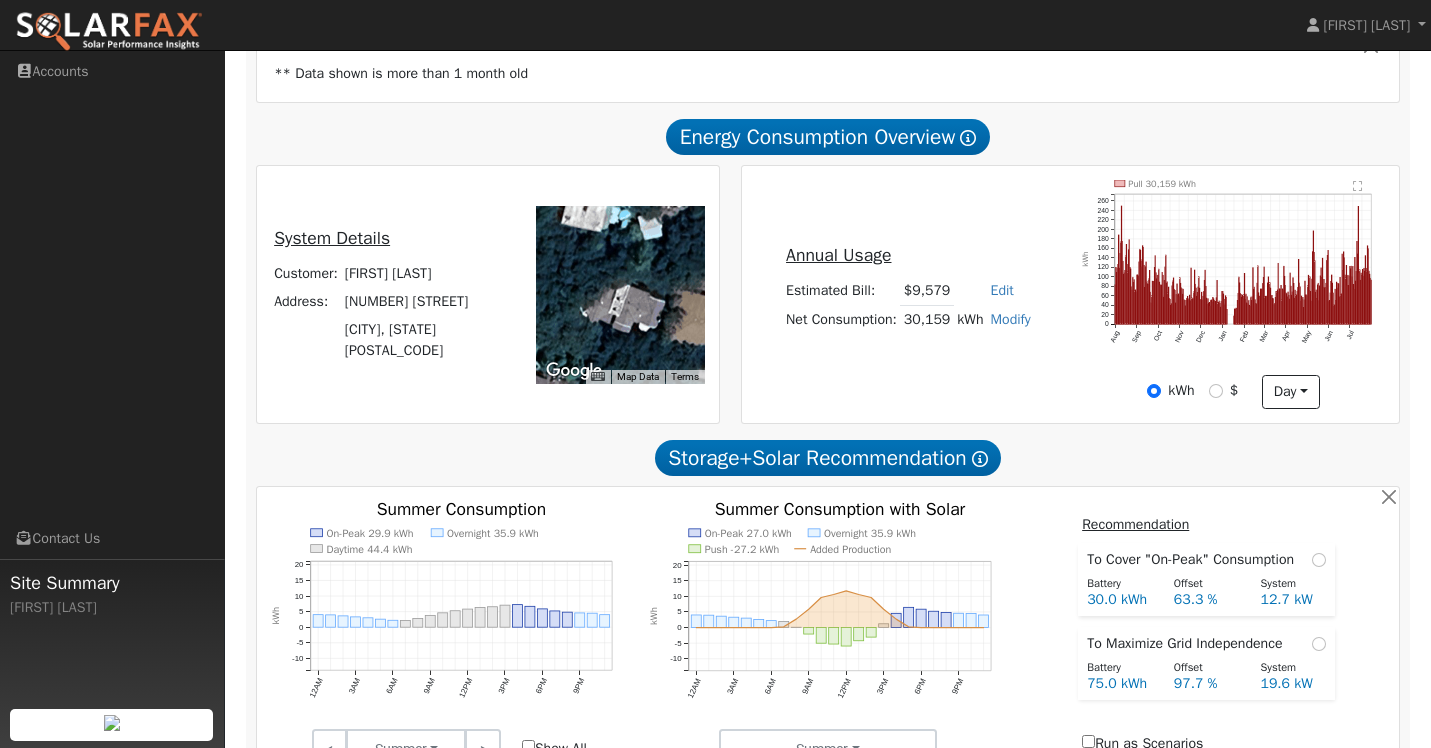 click on "Annual Usage Estimated Bill: $9,579 Edit Estimated Bill $ Annual Net Consumption: 30,159  kWh Modify Add Consumption Add Electric Vehicle  Add Consumption  Current: 30159 kWh Add: + 0 kWh New Total: = 0 kWh Save  Add Electric Vehicle  miles per week Save Pull 30,159 kWh Aug Sep Oct Nov Dec Jan Feb Mar Apr May Jun Jul 0 20 40 60 80 100 120 140 160 180 200 220 240 260  kWh onclick="" onclick="" onclick="" onclick="" onclick="" onclick="" onclick="" onclick="" onclick="" onclick="" onclick="" onclick="" onclick="" onclick="" onclick="" onclick="" onclick="" onclick="" onclick="" onclick="" onclick="" onclick="" onclick="" onclick="" onclick="" onclick="" onclick="" onclick="" onclick="" onclick="" onclick="" onclick="" onclick="" onclick="" onclick="" onclick="" onclick="" onclick="" onclick="" onclick="" onclick="" onclick="" onclick="" onclick="" onclick="" onclick="" onclick="" onclick="" onclick="" onclick="" onclick="" onclick="" onclick="" onclick="" onclick="" onclick="" onclick="" onclick=""  kWh  $" at bounding box center [1070, 294] 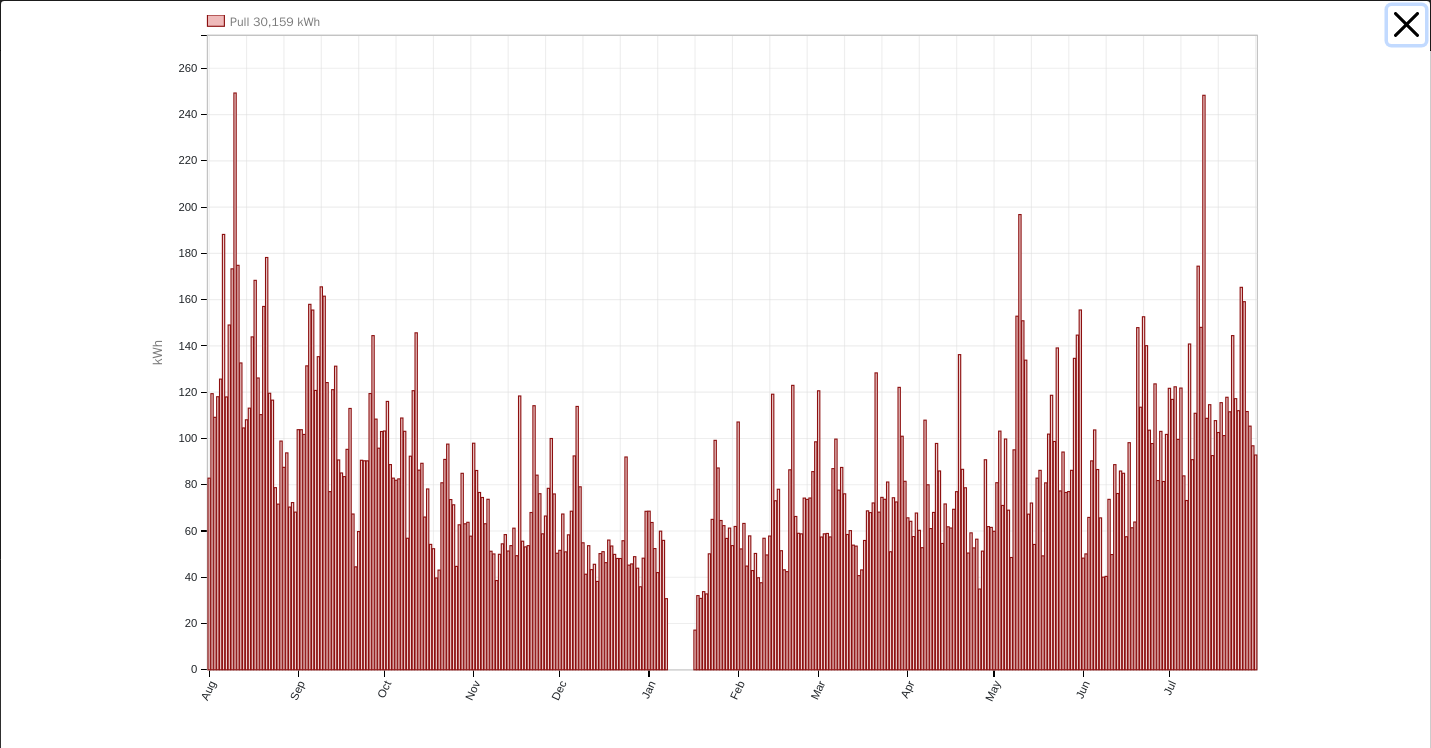 click at bounding box center [1407, 25] 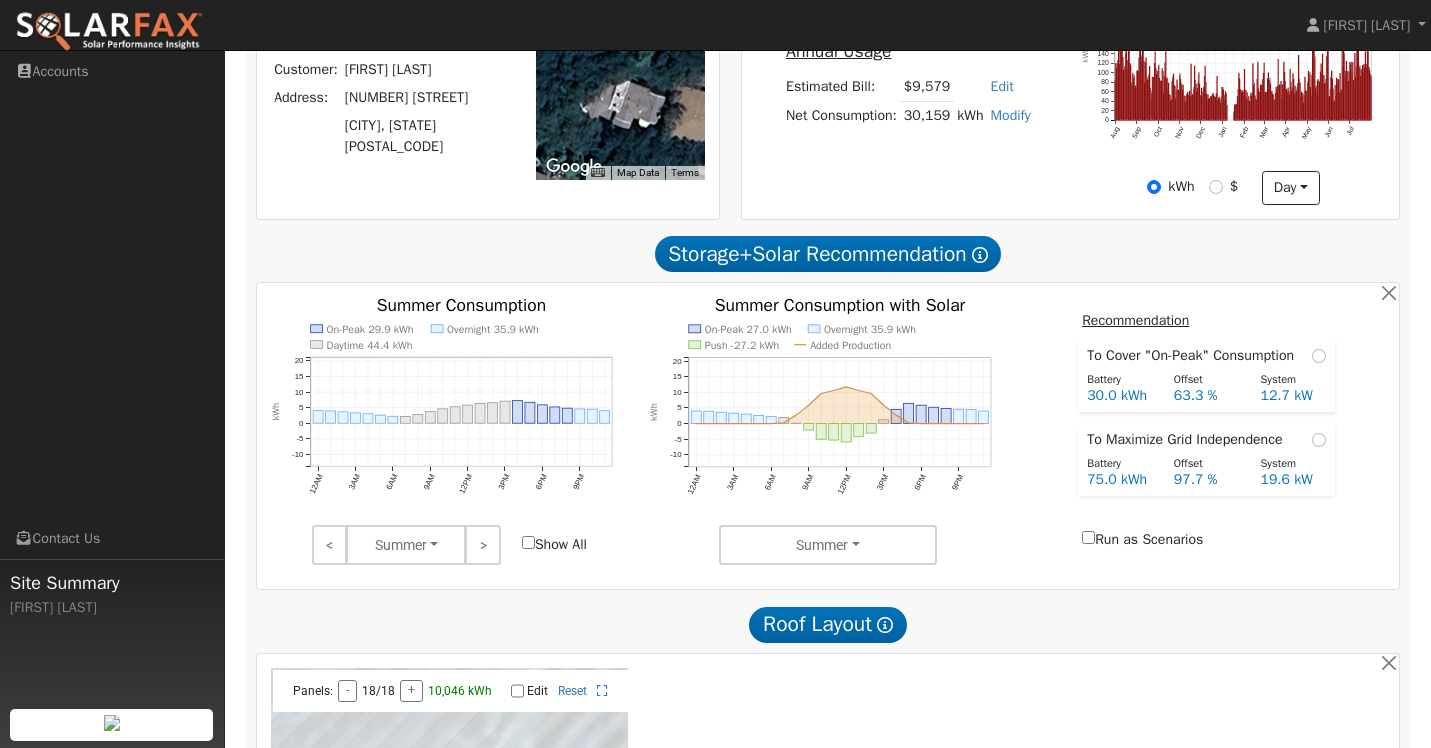 scroll, scrollTop: 605, scrollLeft: 0, axis: vertical 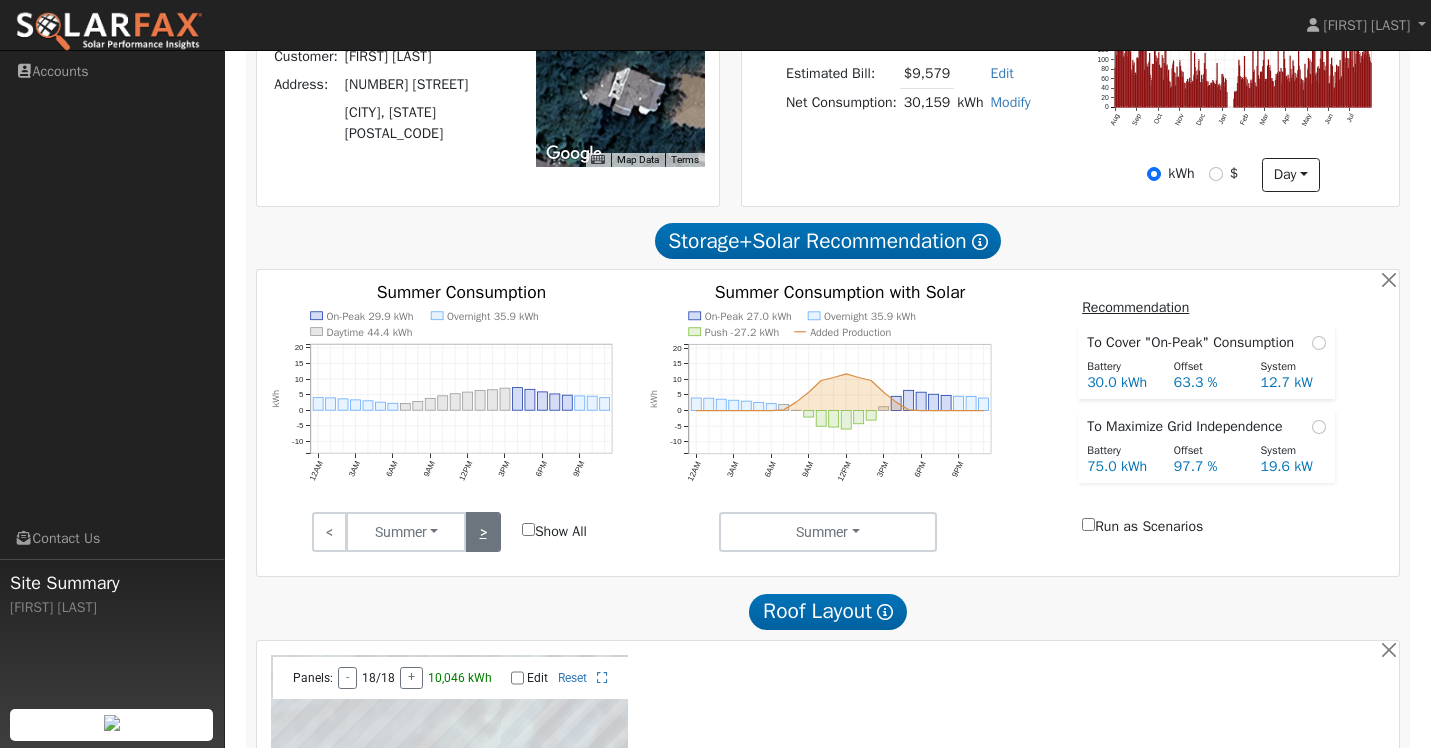 click on ">" at bounding box center [482, 532] 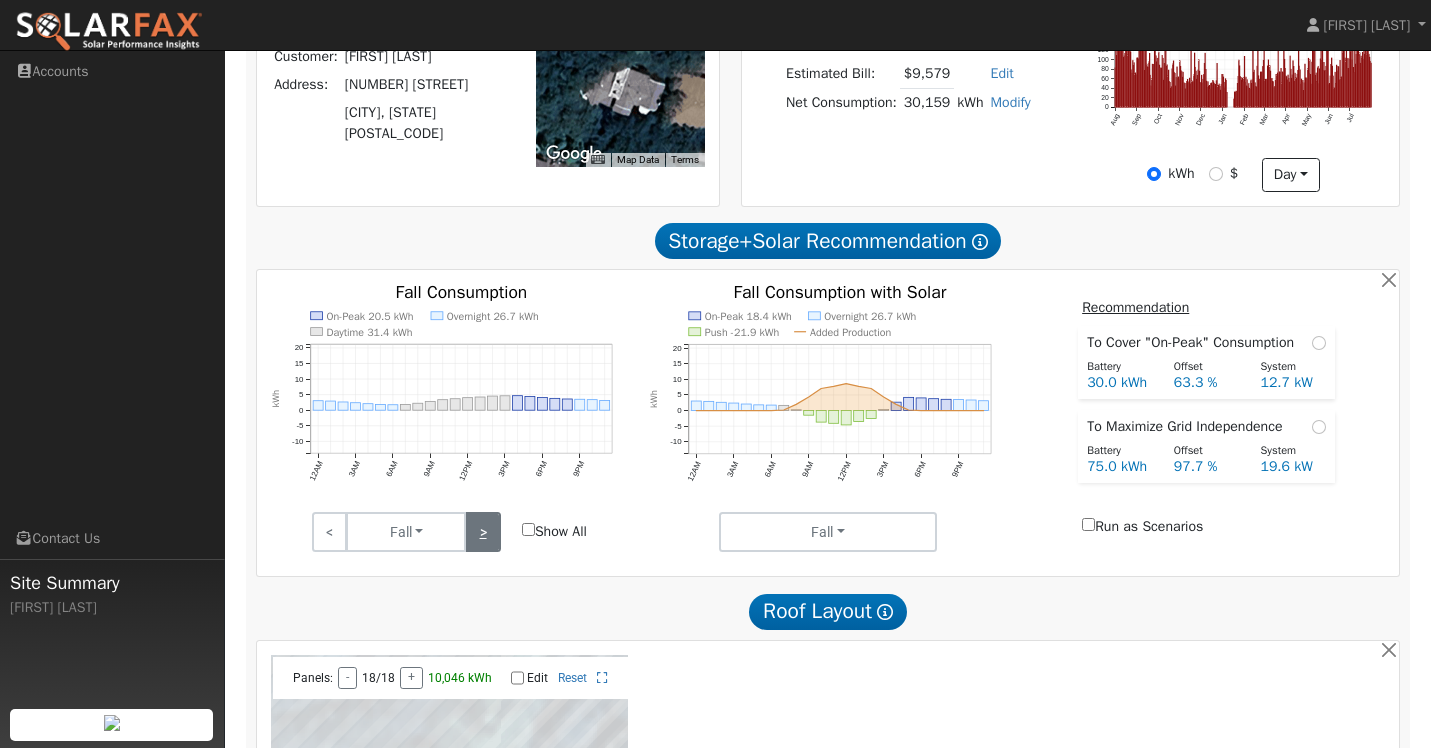 click on ">" at bounding box center [482, 532] 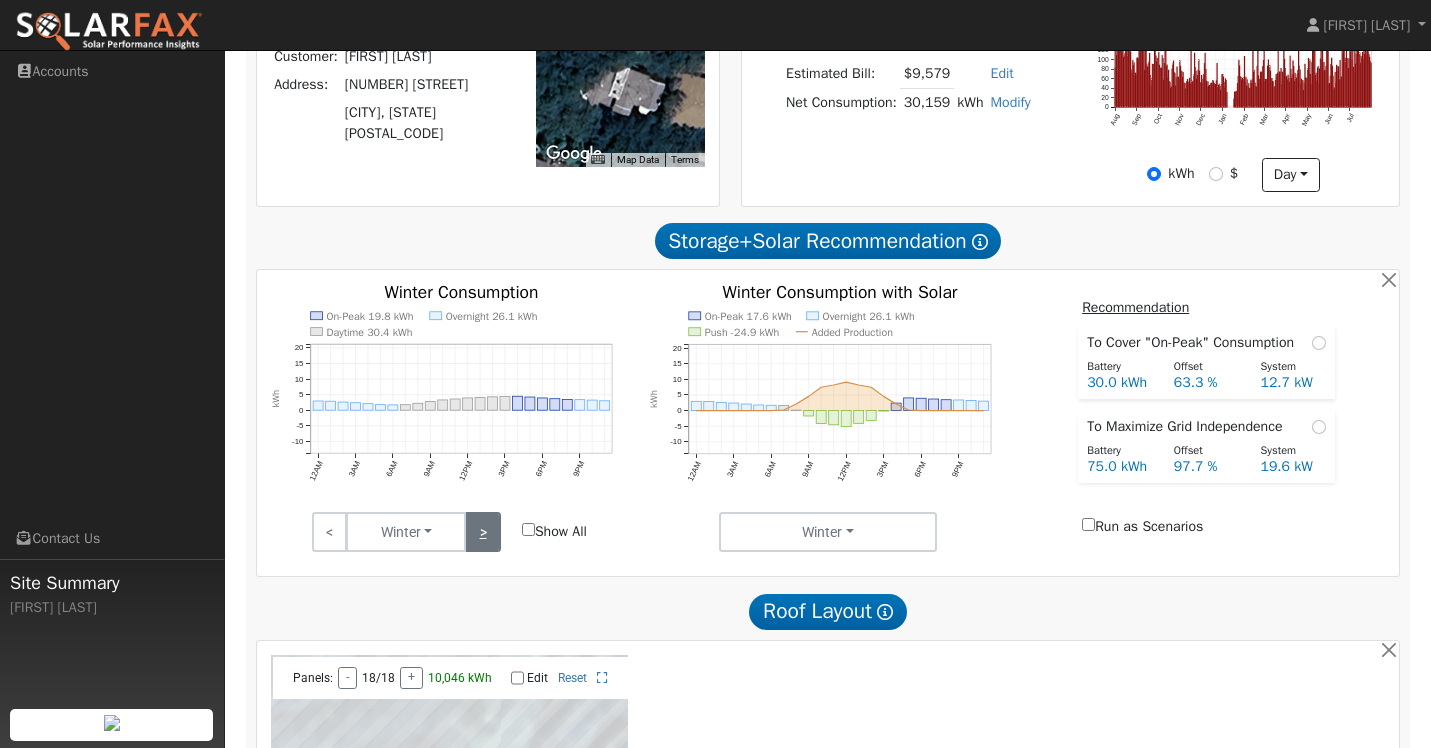 click on ">" at bounding box center [482, 532] 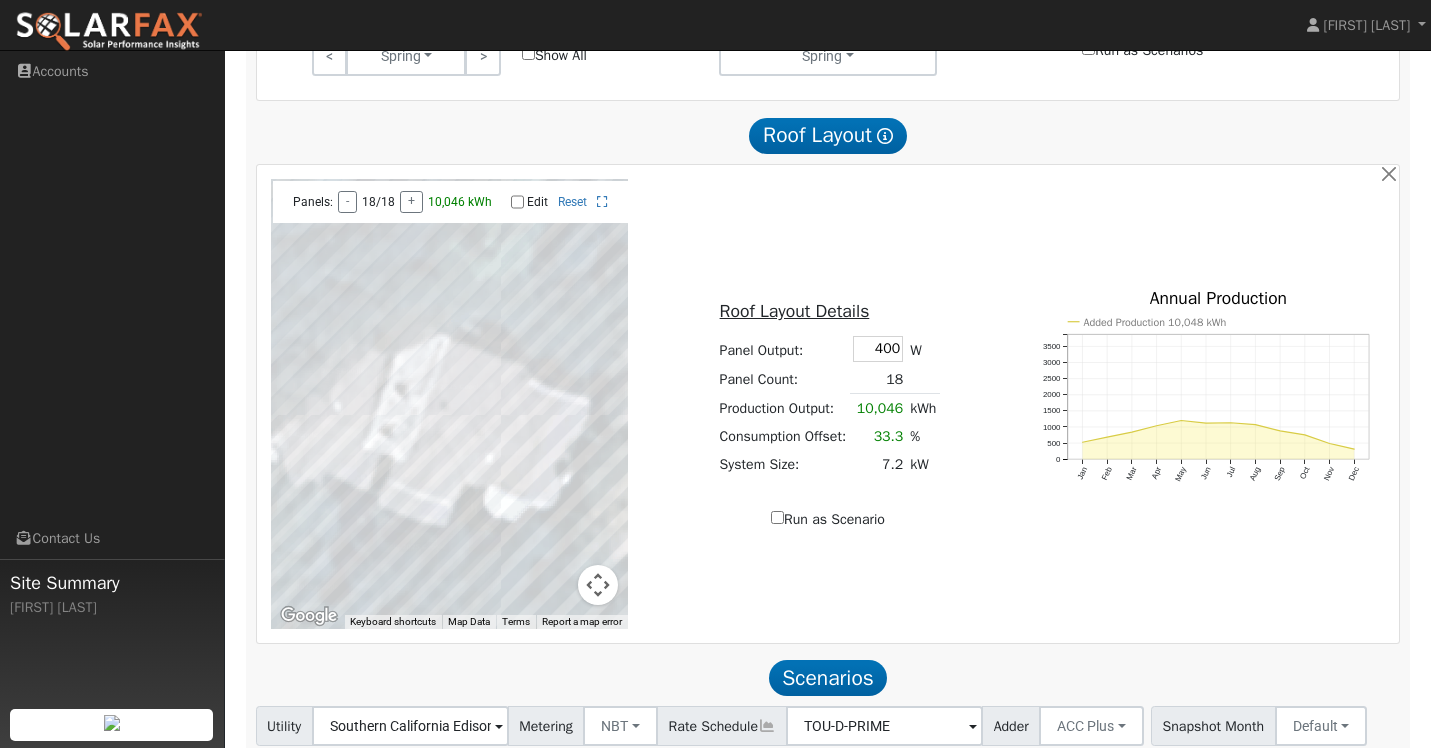 scroll, scrollTop: 1074, scrollLeft: 0, axis: vertical 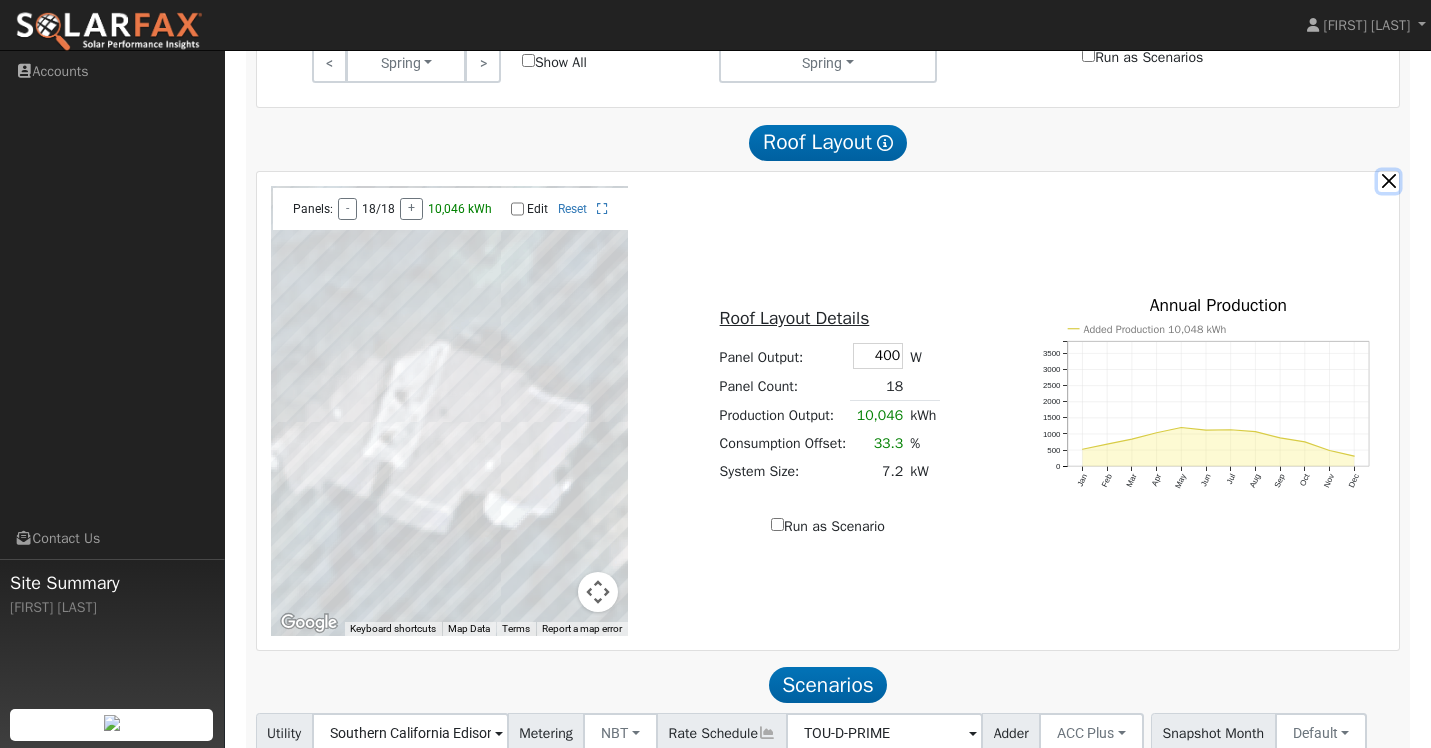 click at bounding box center (1388, 181) 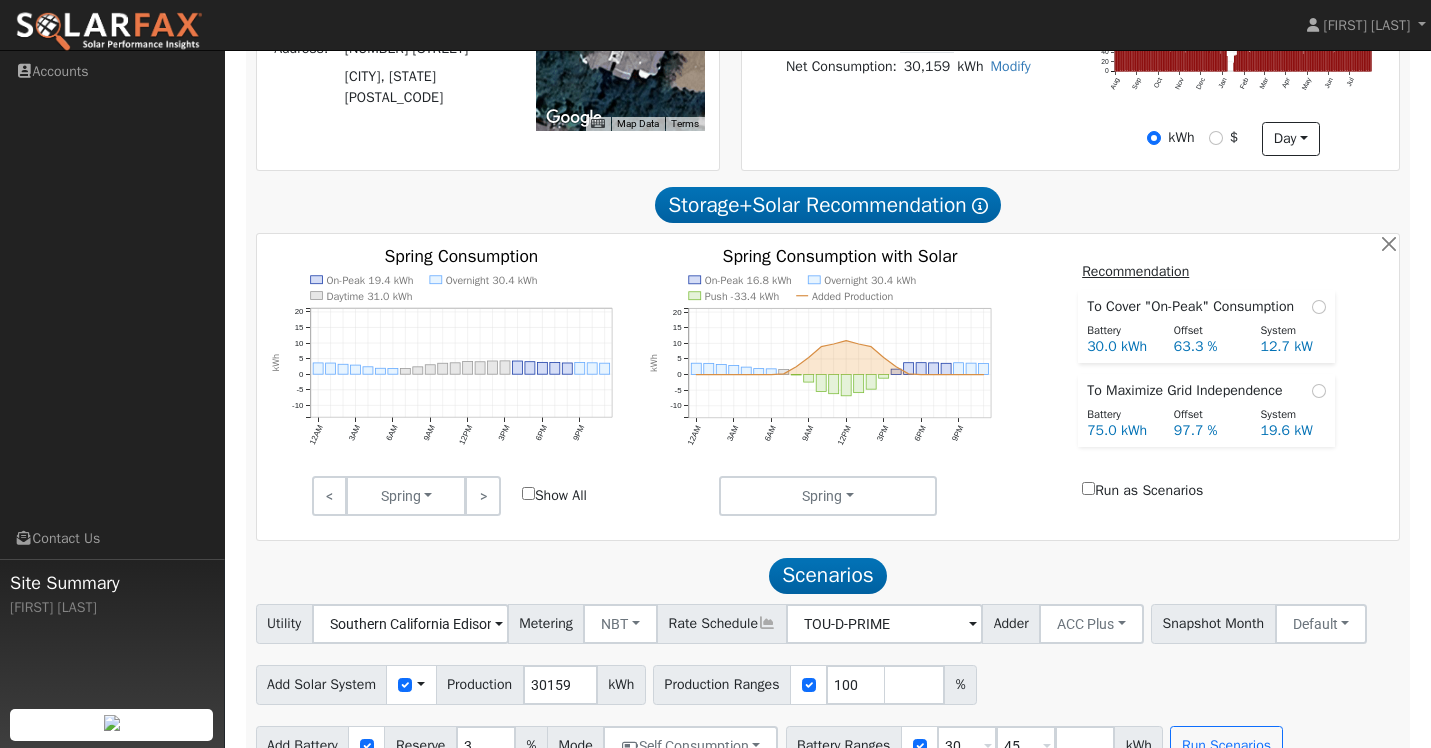 scroll, scrollTop: 684, scrollLeft: 0, axis: vertical 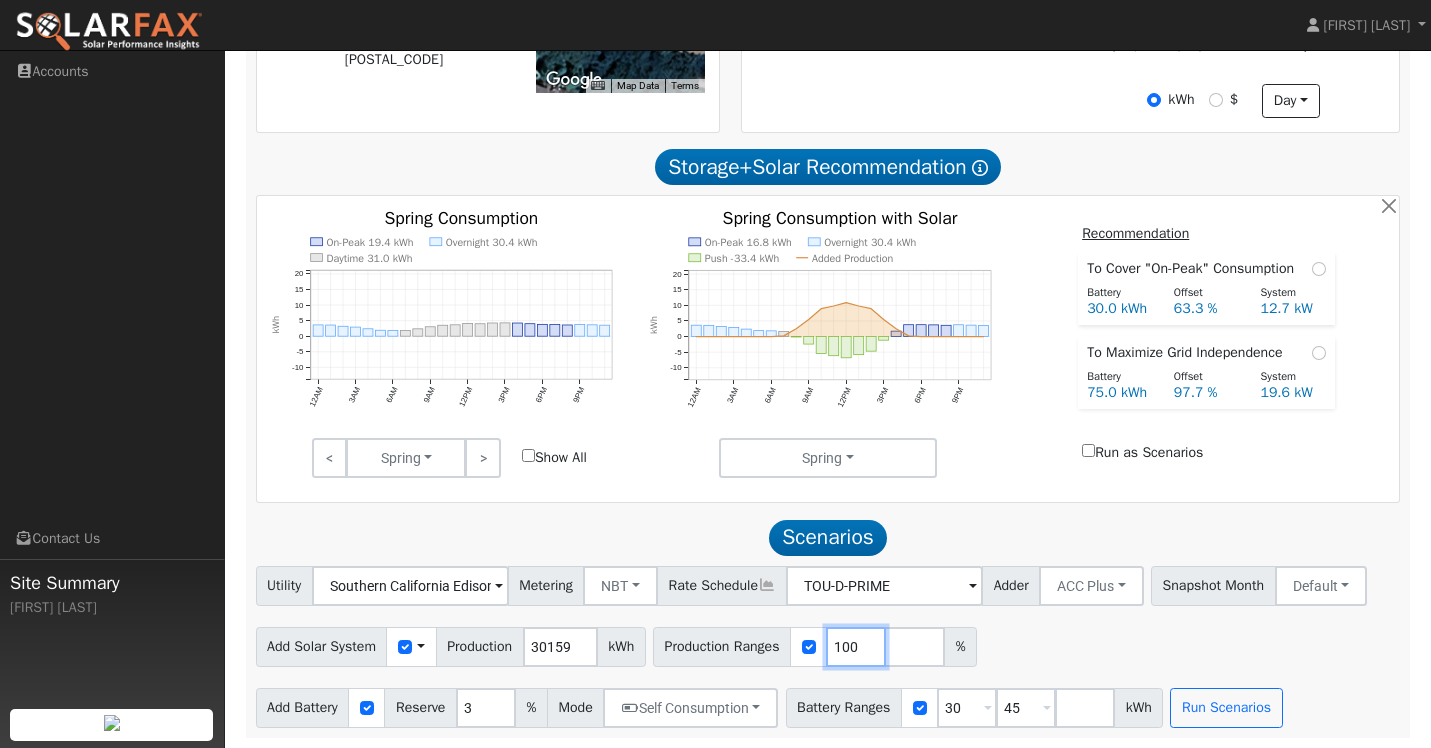 click on "100" at bounding box center [856, 647] 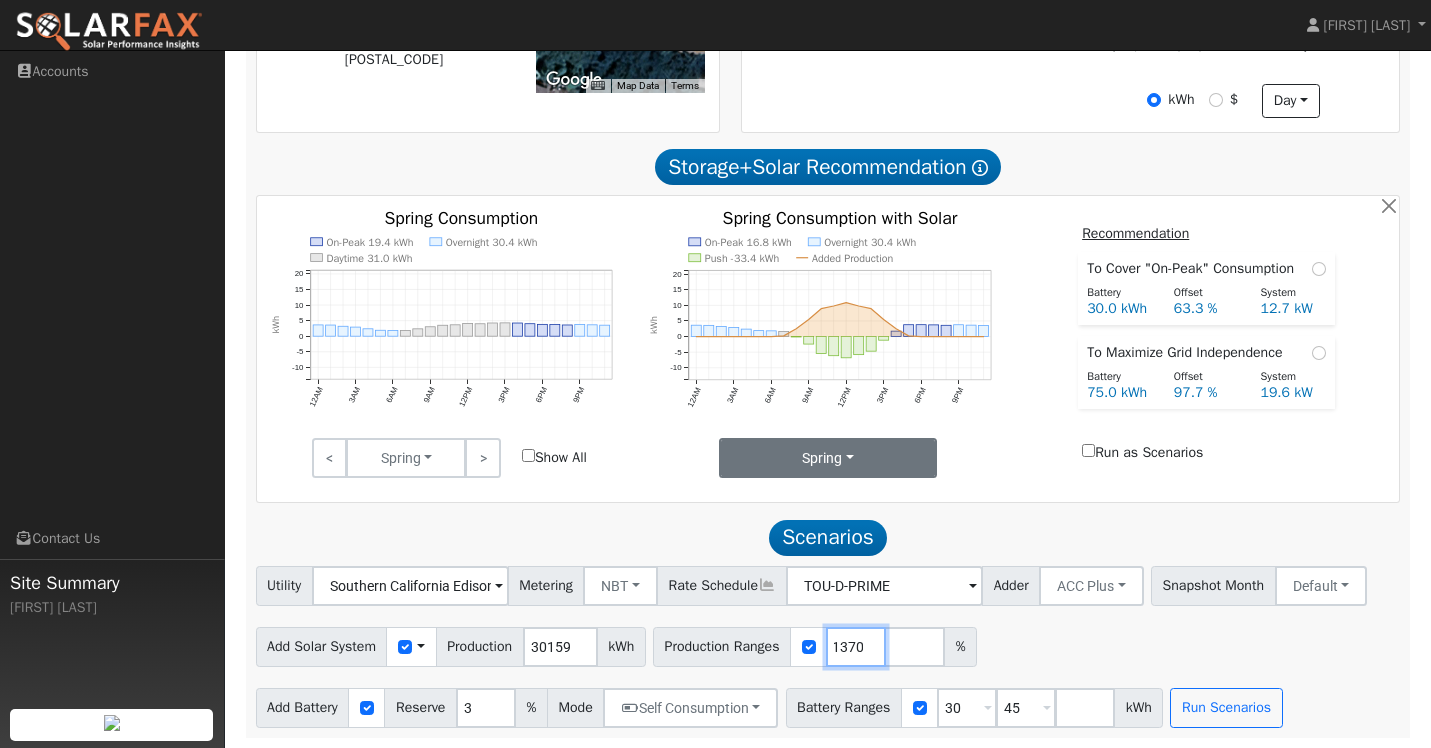 scroll, scrollTop: 0, scrollLeft: 10, axis: horizontal 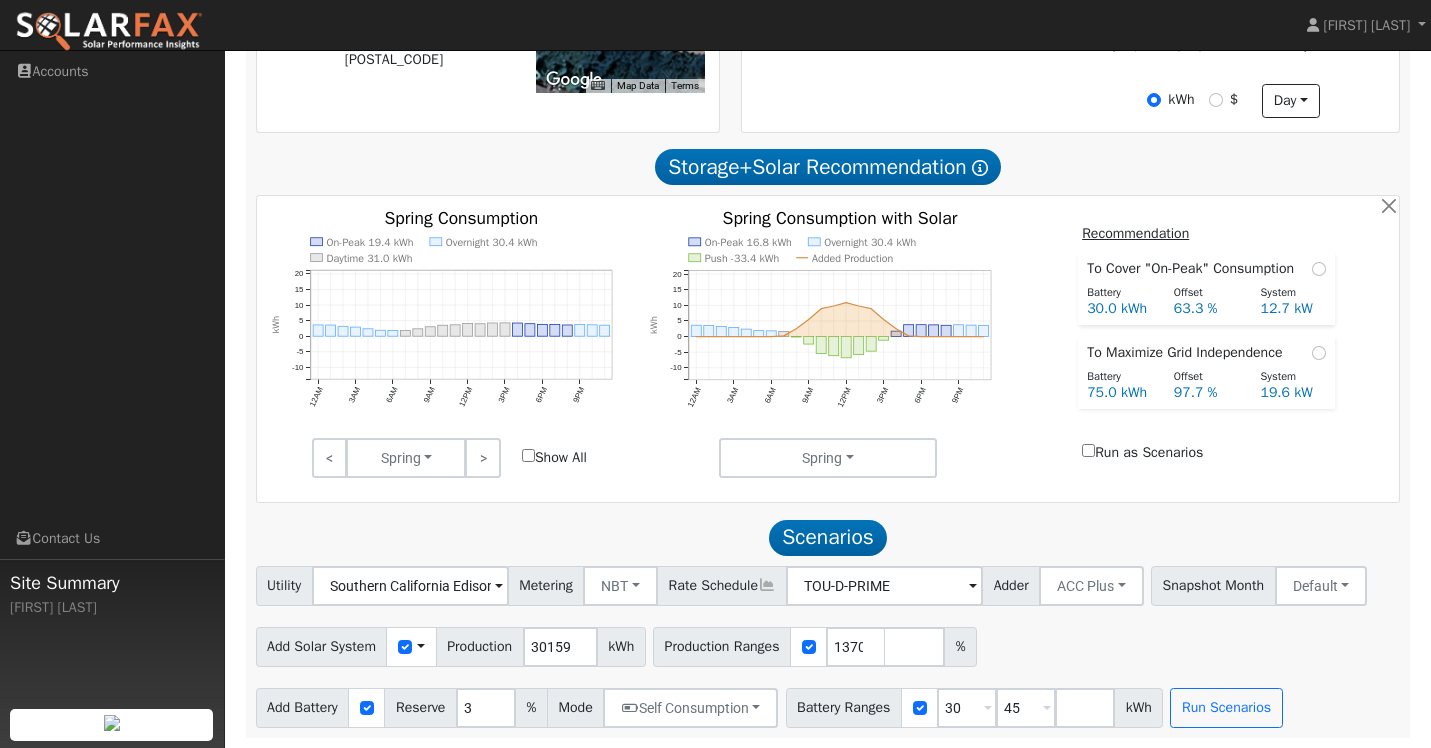 click on "Add Solar System Use CSV Data Production 30159 kWh Production Ranges 13707 %" at bounding box center [828, 643] 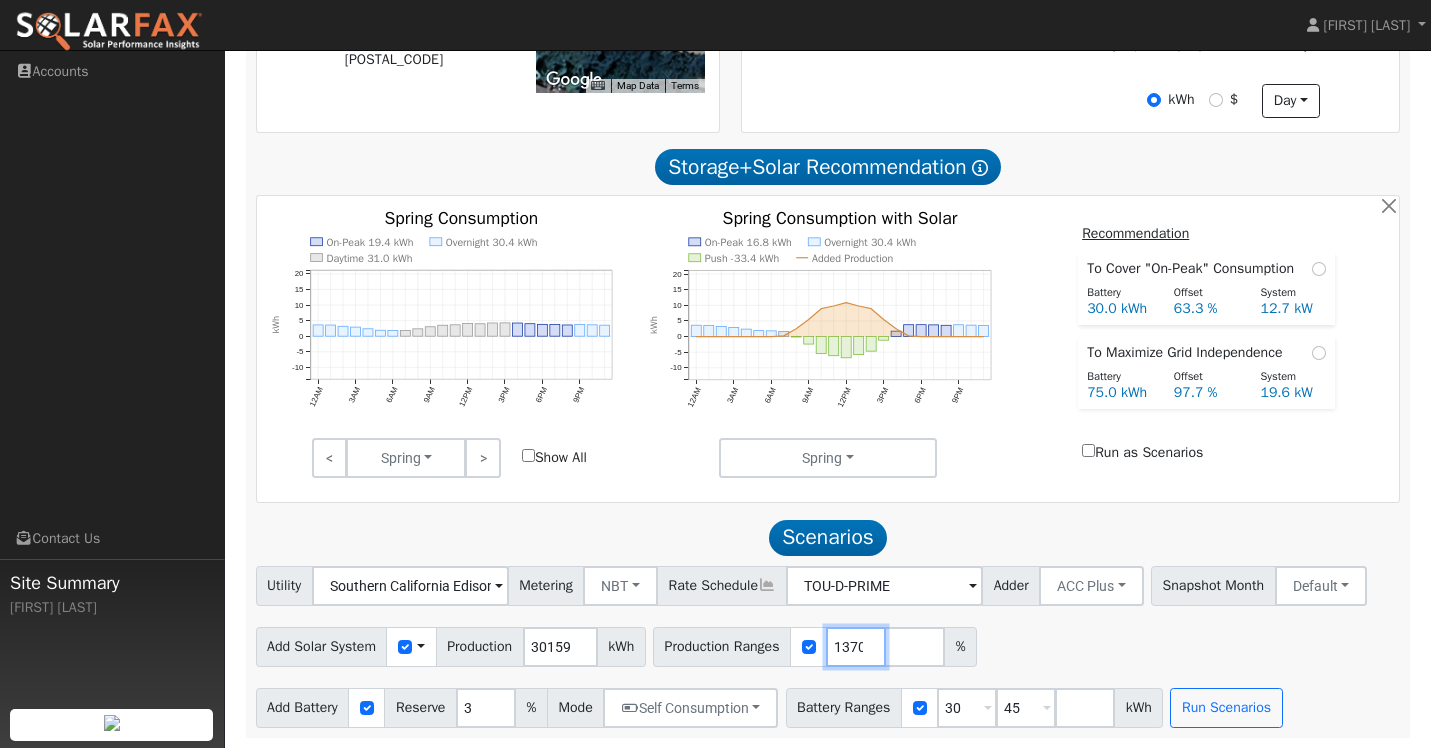click on "13707" at bounding box center [856, 647] 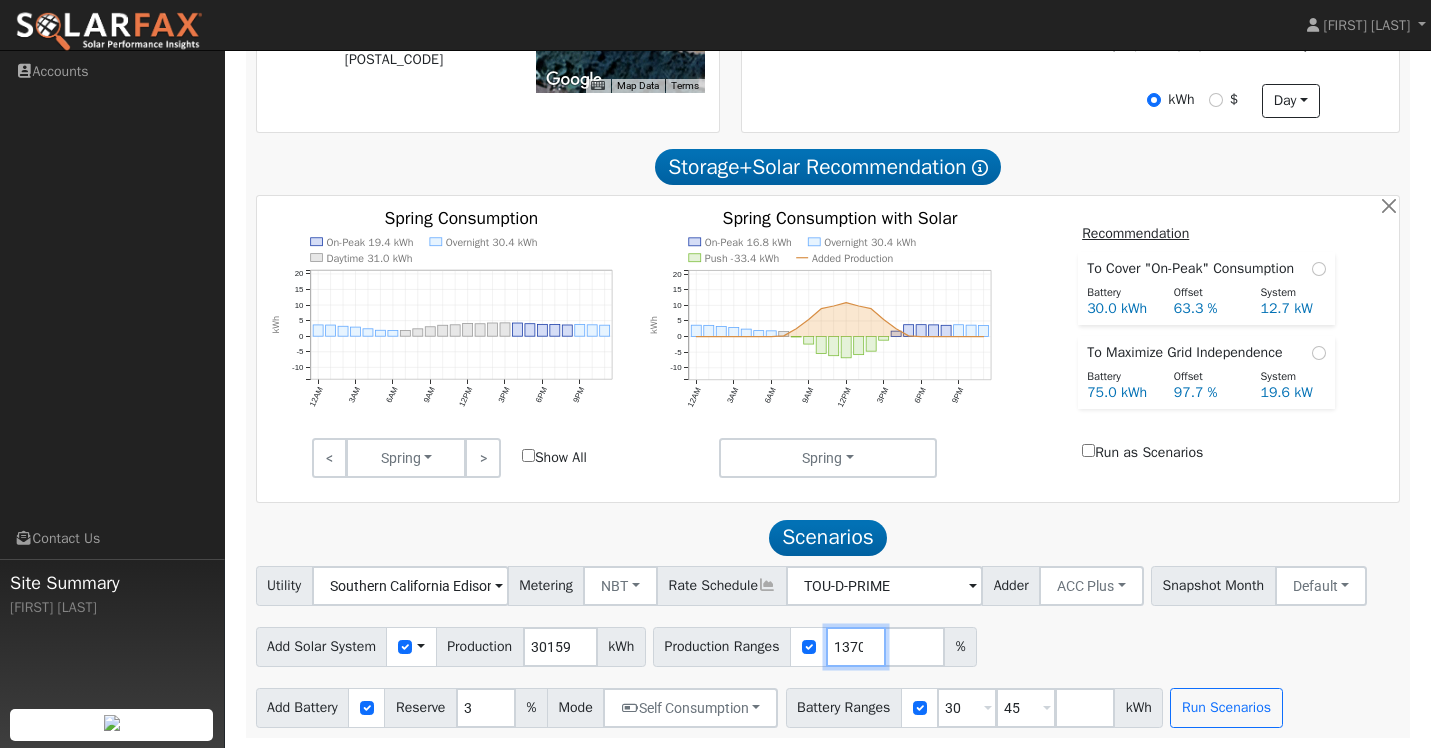 click on "13707" at bounding box center (856, 647) 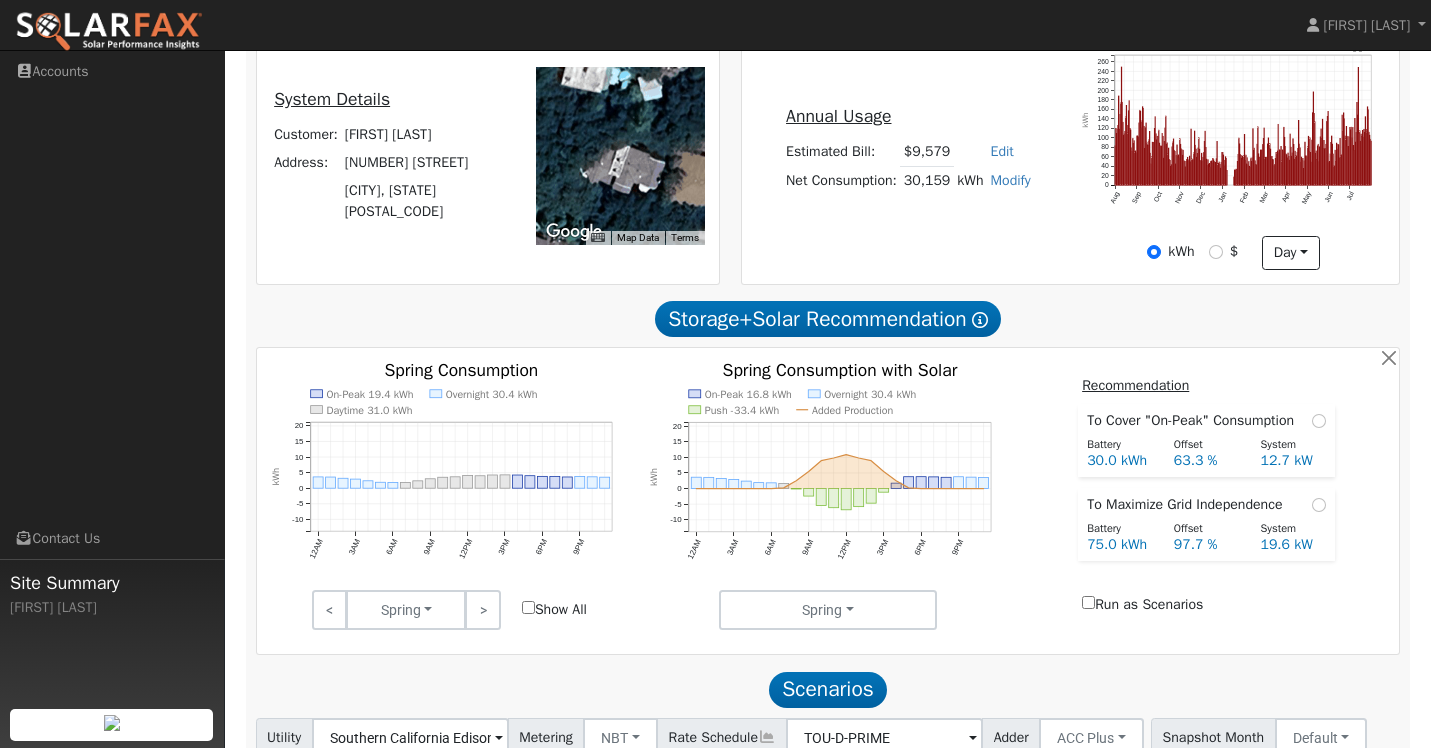 scroll, scrollTop: 684, scrollLeft: 0, axis: vertical 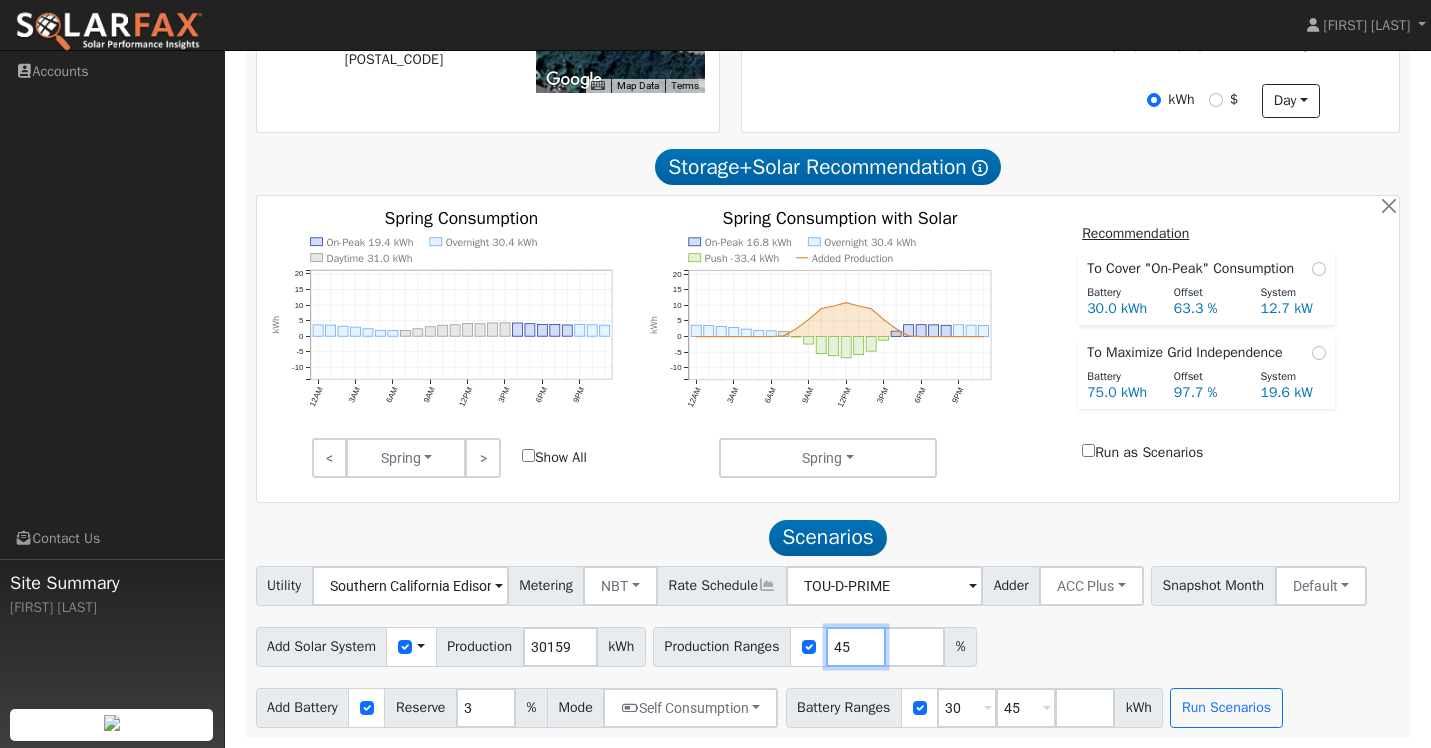 type on "45" 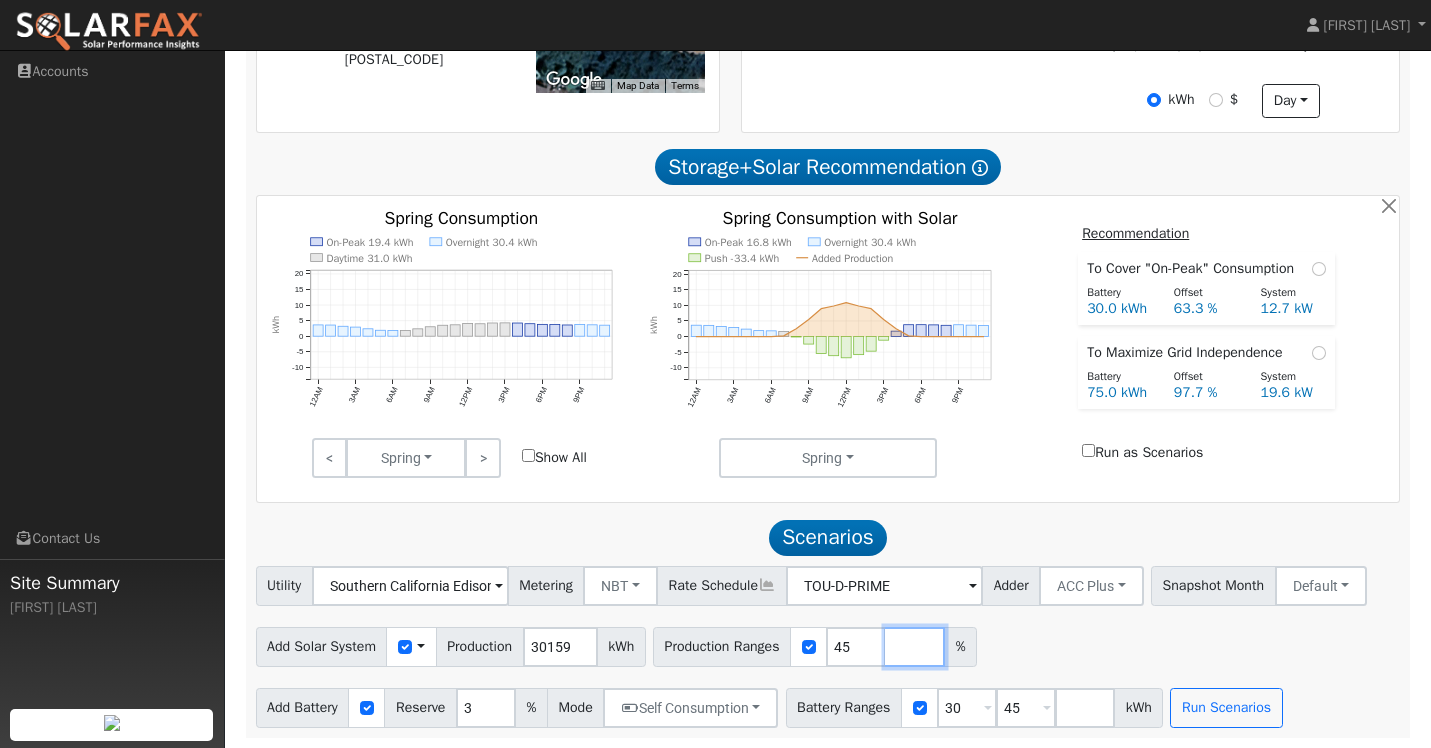 click at bounding box center [915, 647] 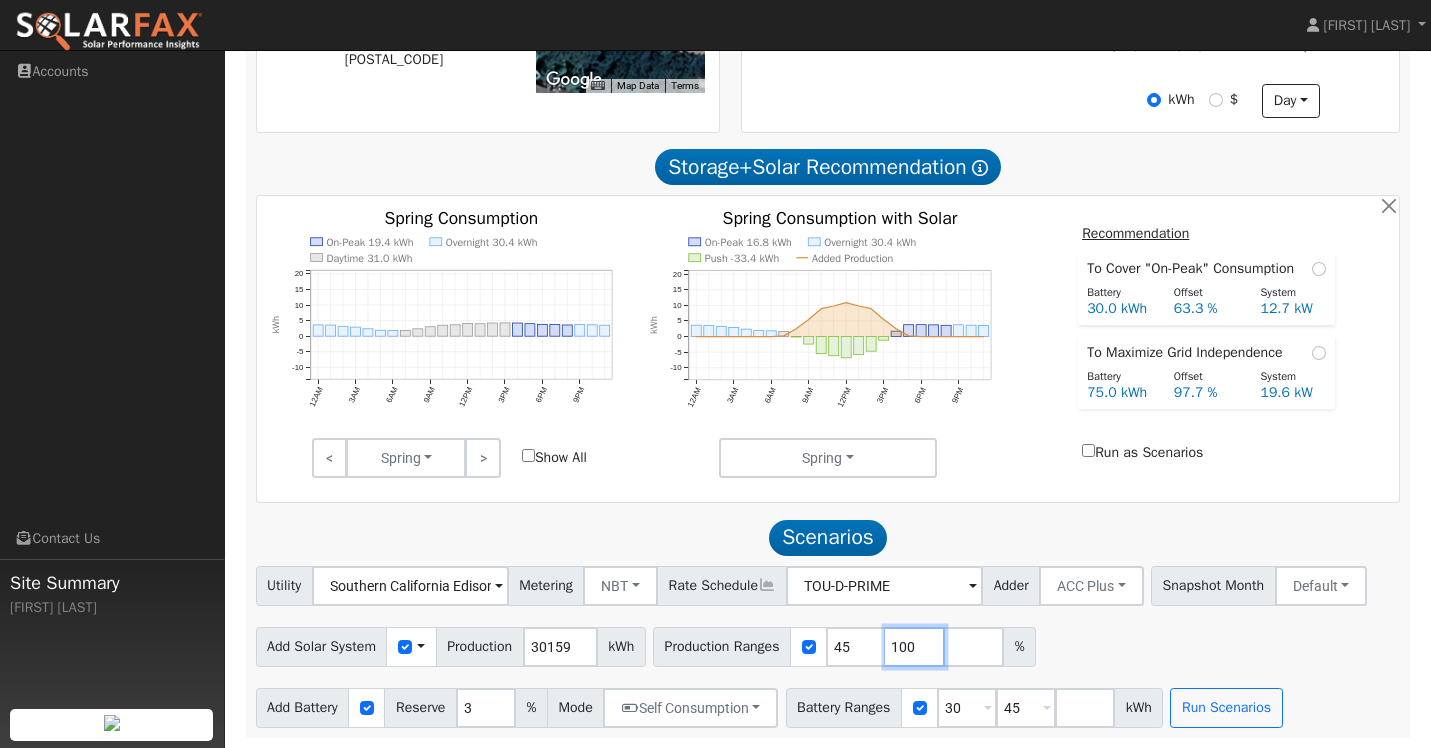 type on "100" 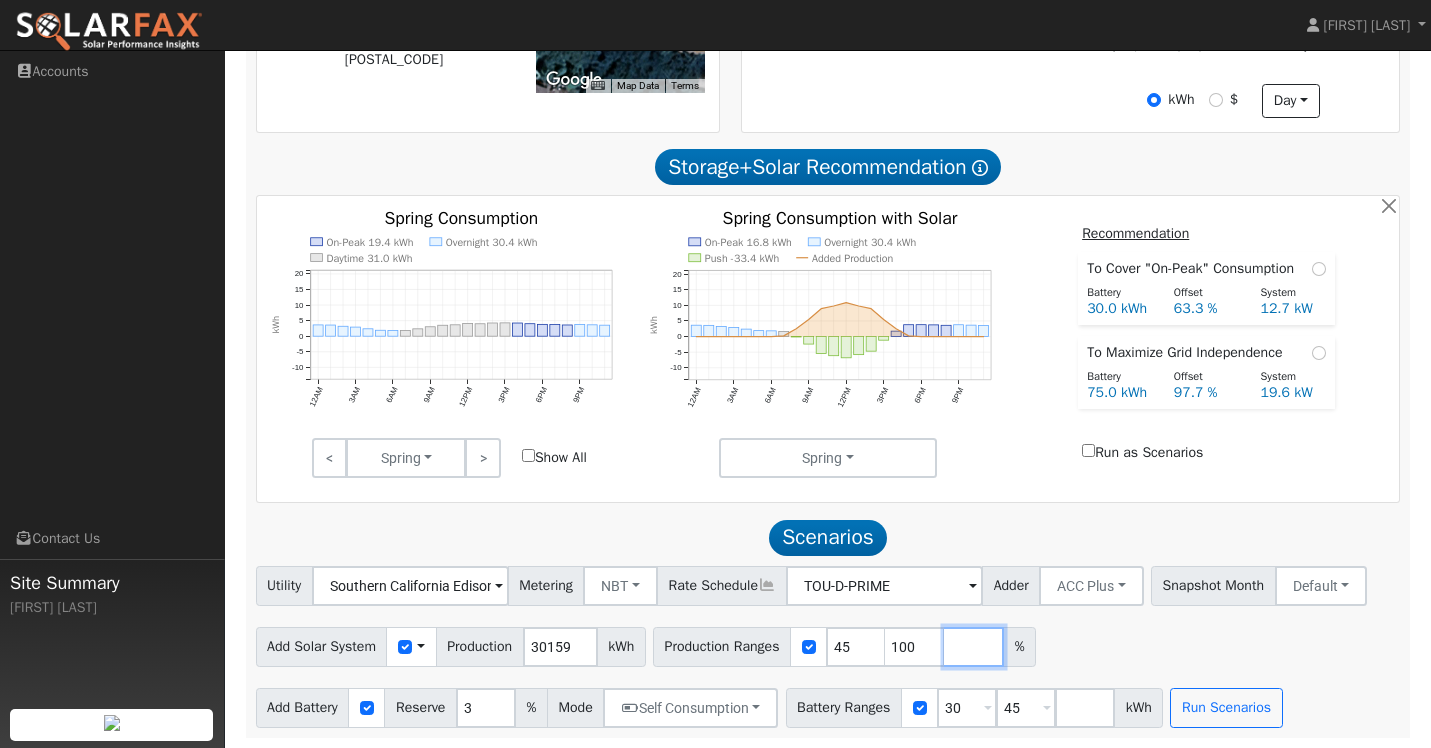 click at bounding box center (974, 647) 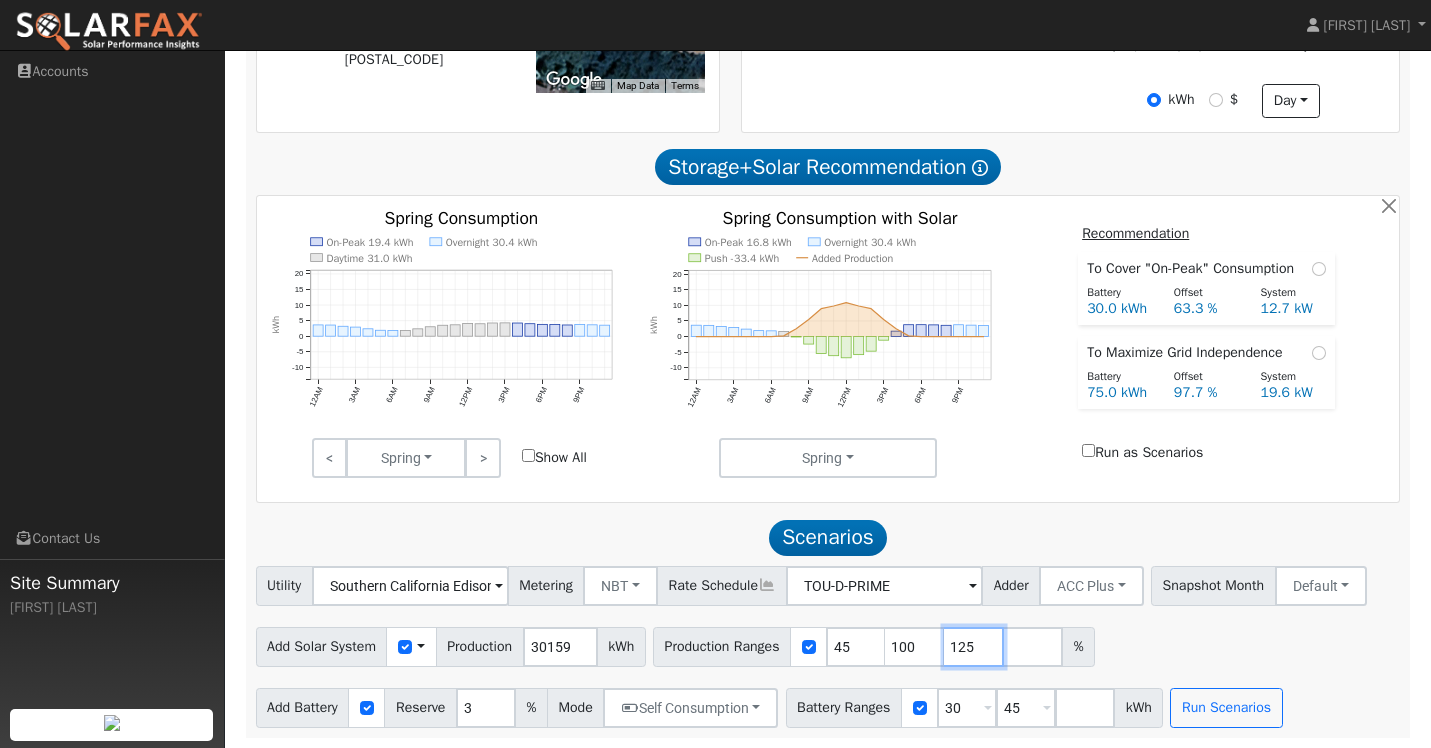 type on "125" 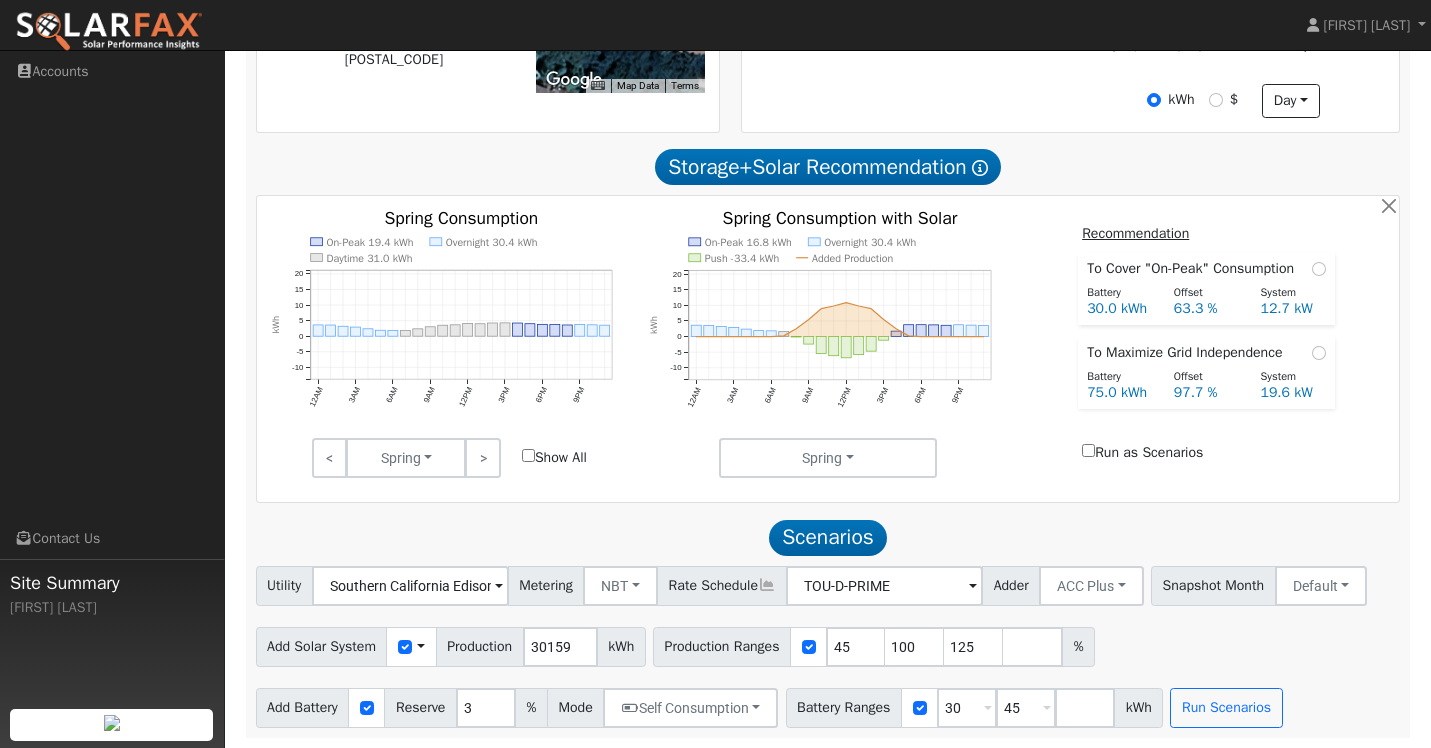 click on "Add Solar System Use CSV Data Production 30159 kWh Production Ranges 45 100 125 %" at bounding box center [828, 643] 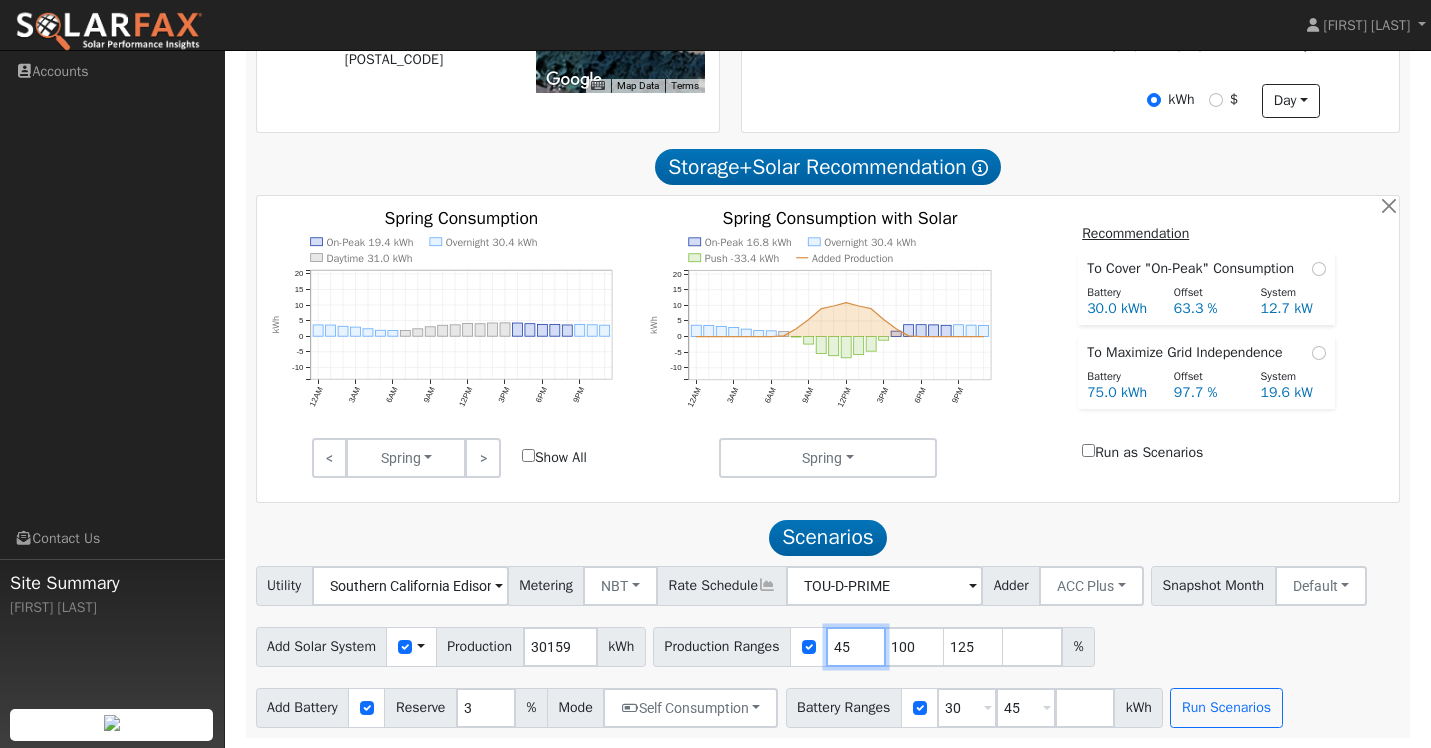 click on "45" at bounding box center [856, 647] 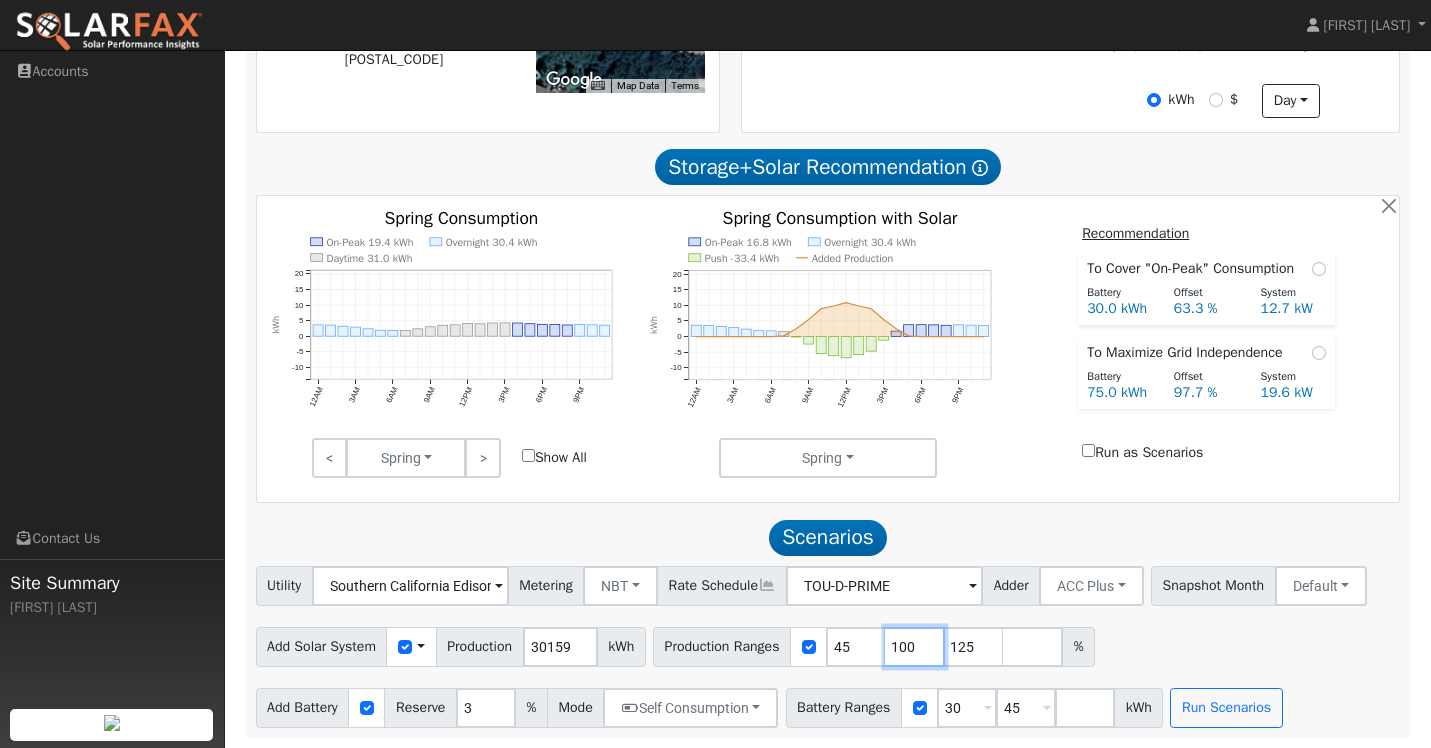 click on "100" at bounding box center [915, 647] 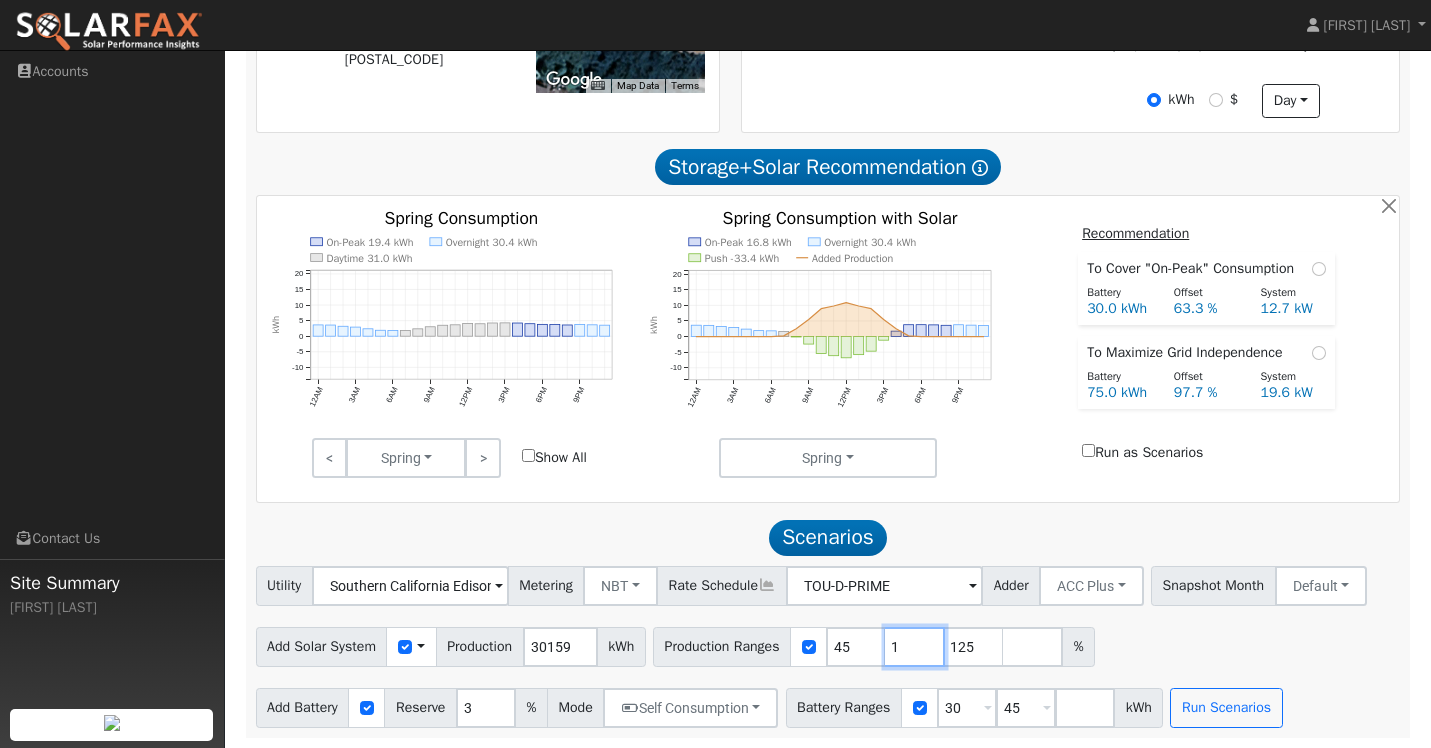 type on "125" 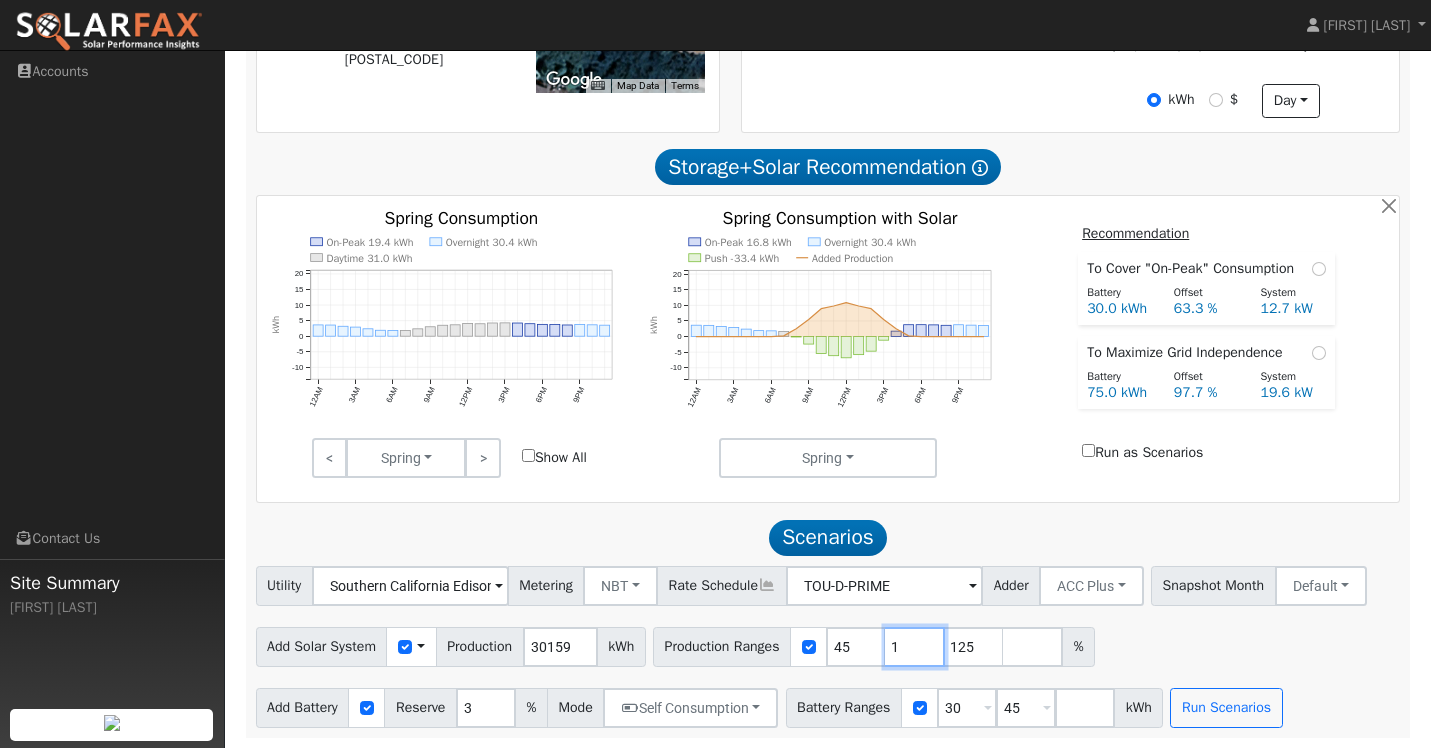 type 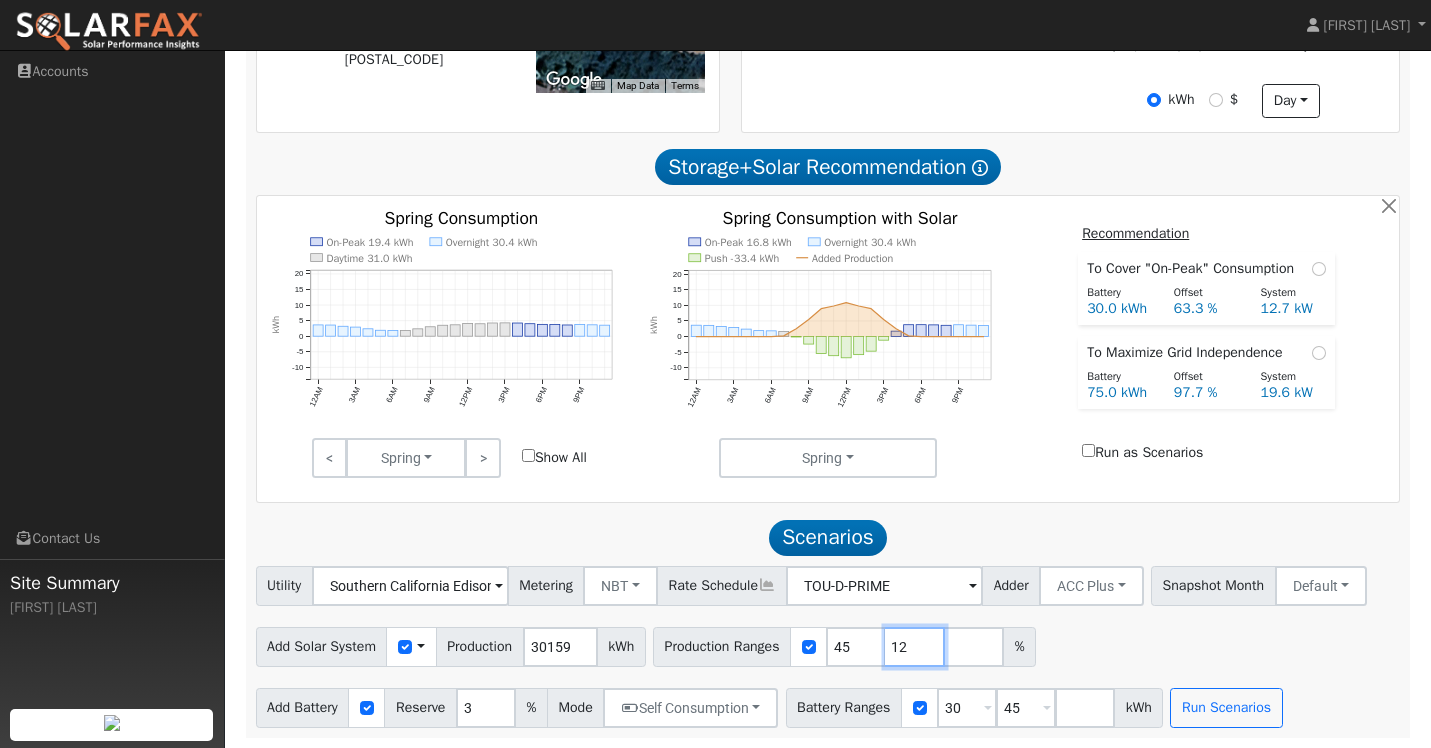 type on "1" 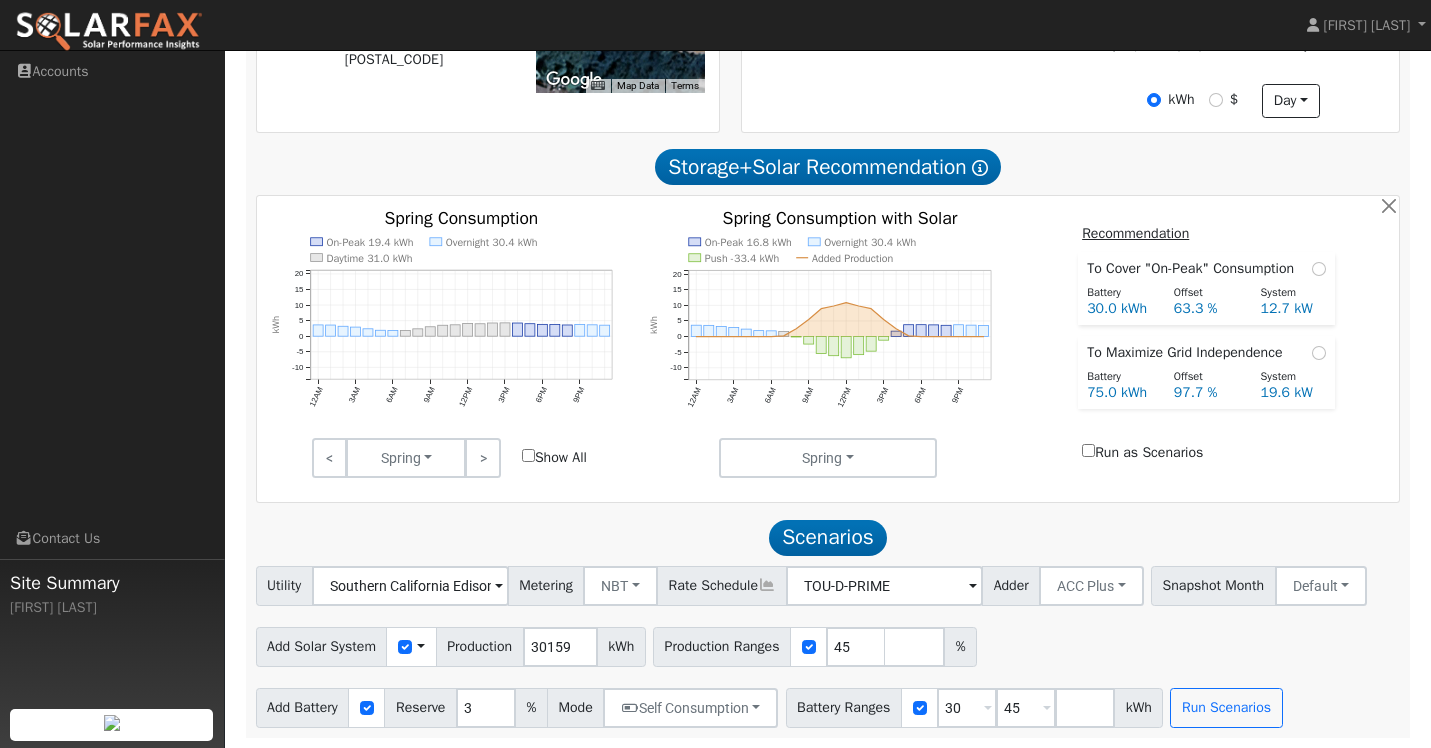 click on "Add Solar System Use CSV Data Production 30159 kWh Production Ranges 45 %" at bounding box center [828, 643] 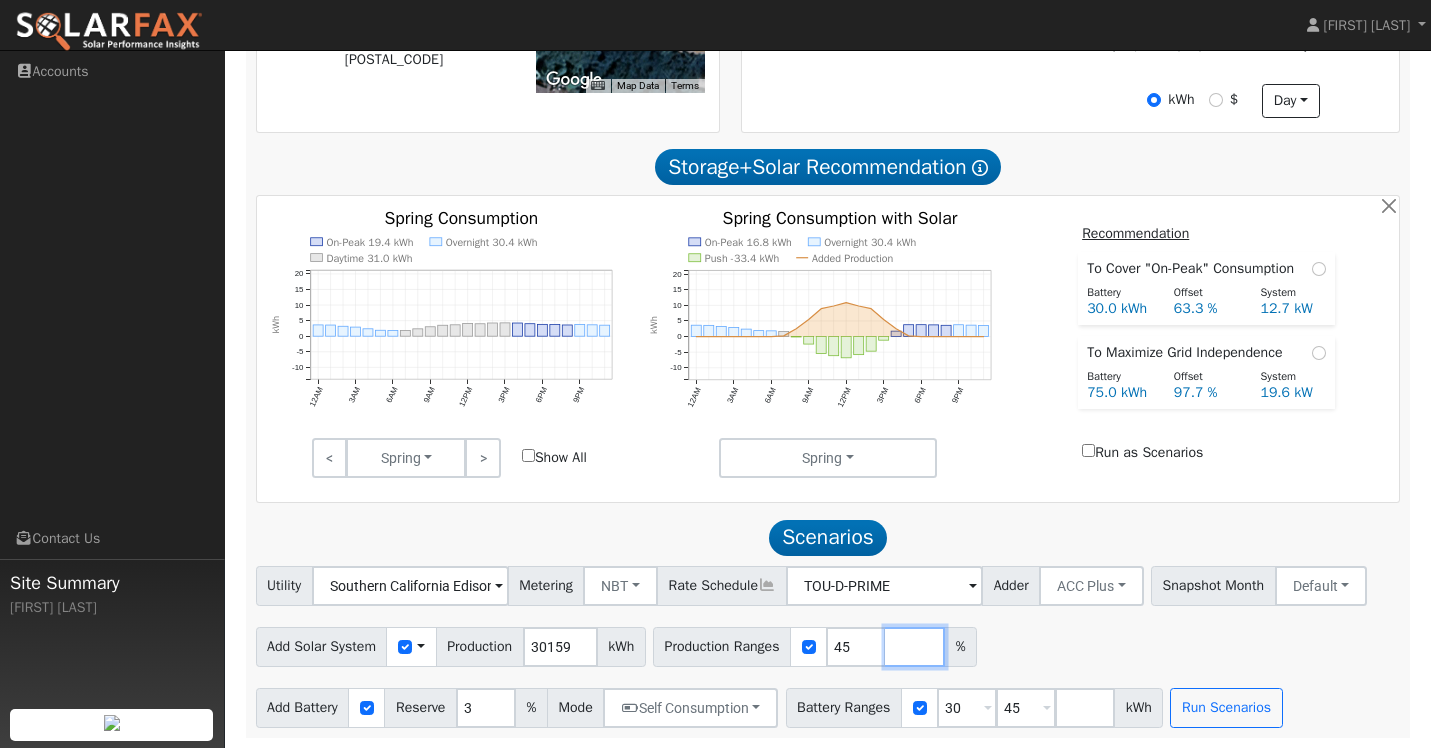 click at bounding box center (915, 647) 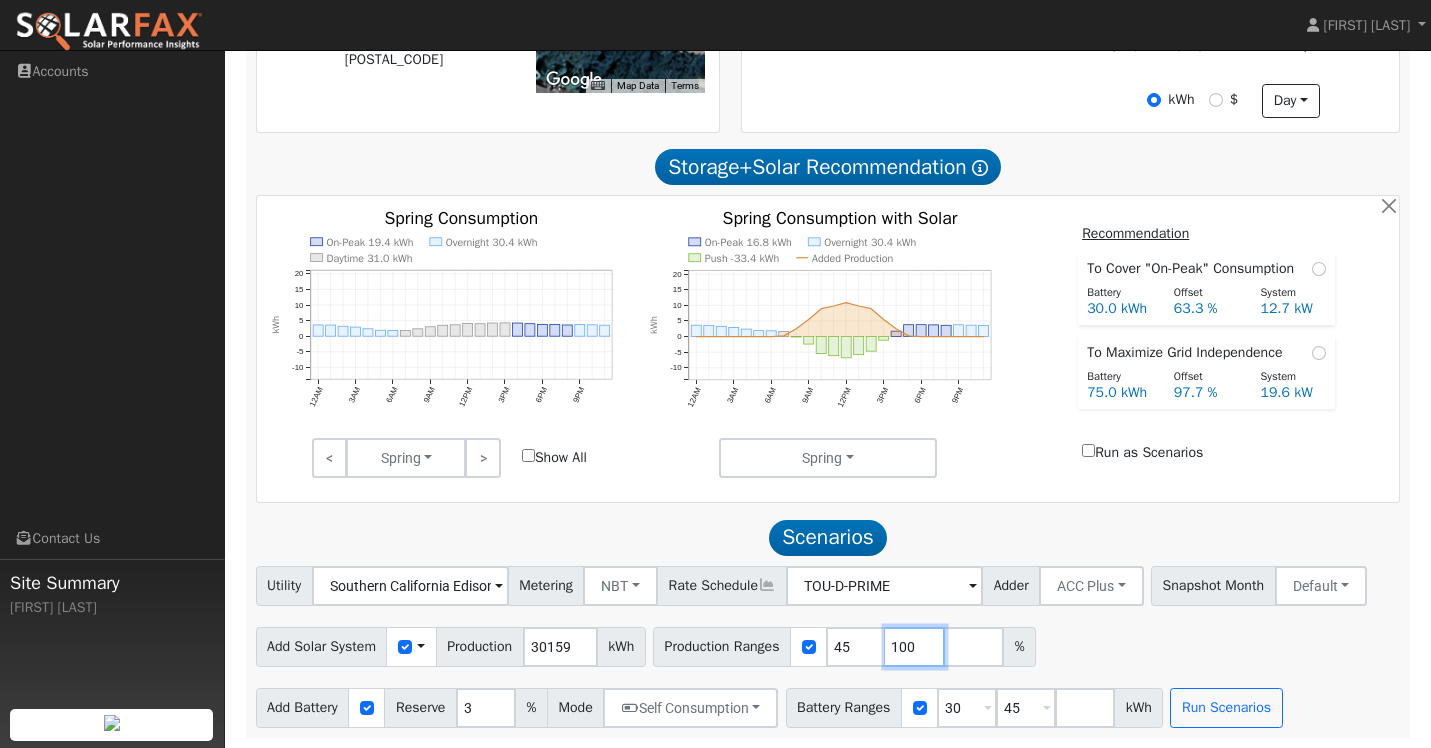 type on "100" 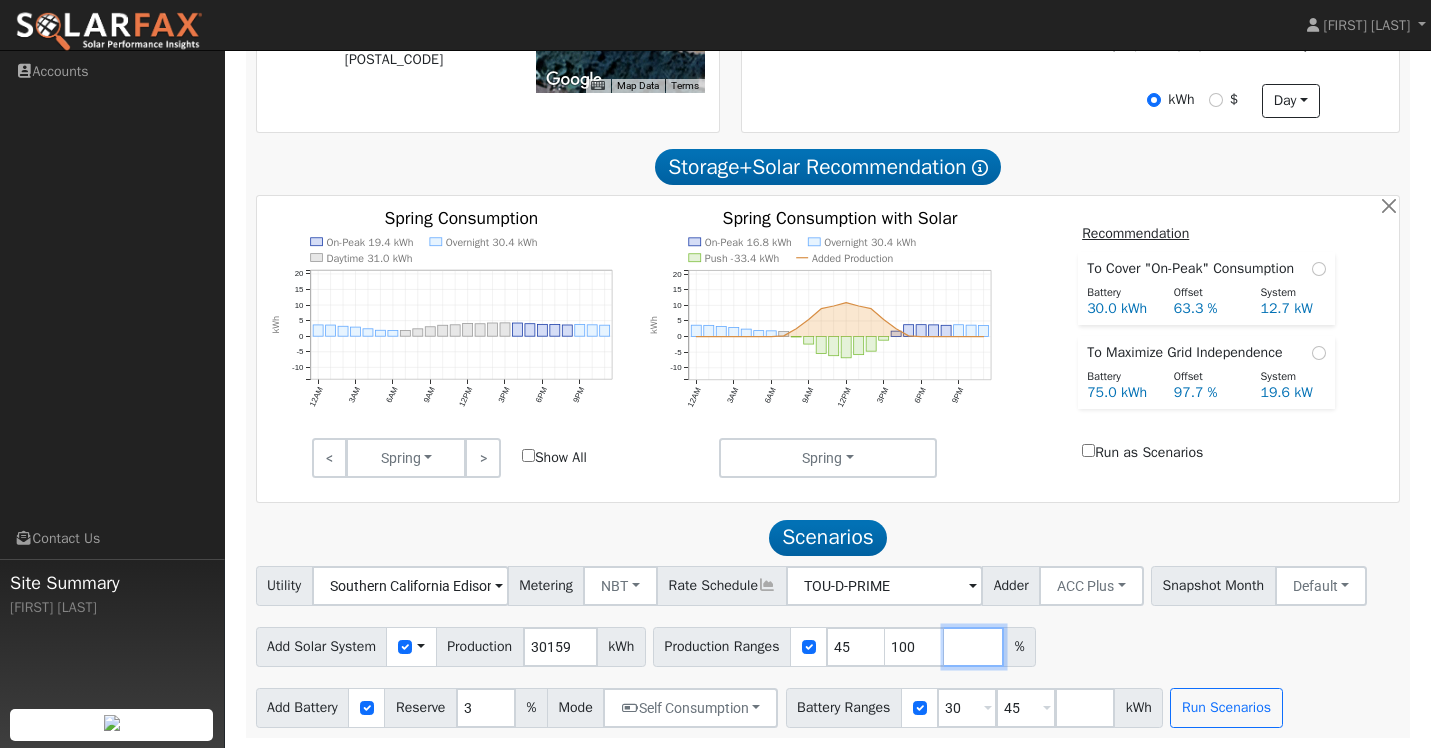 click at bounding box center (974, 647) 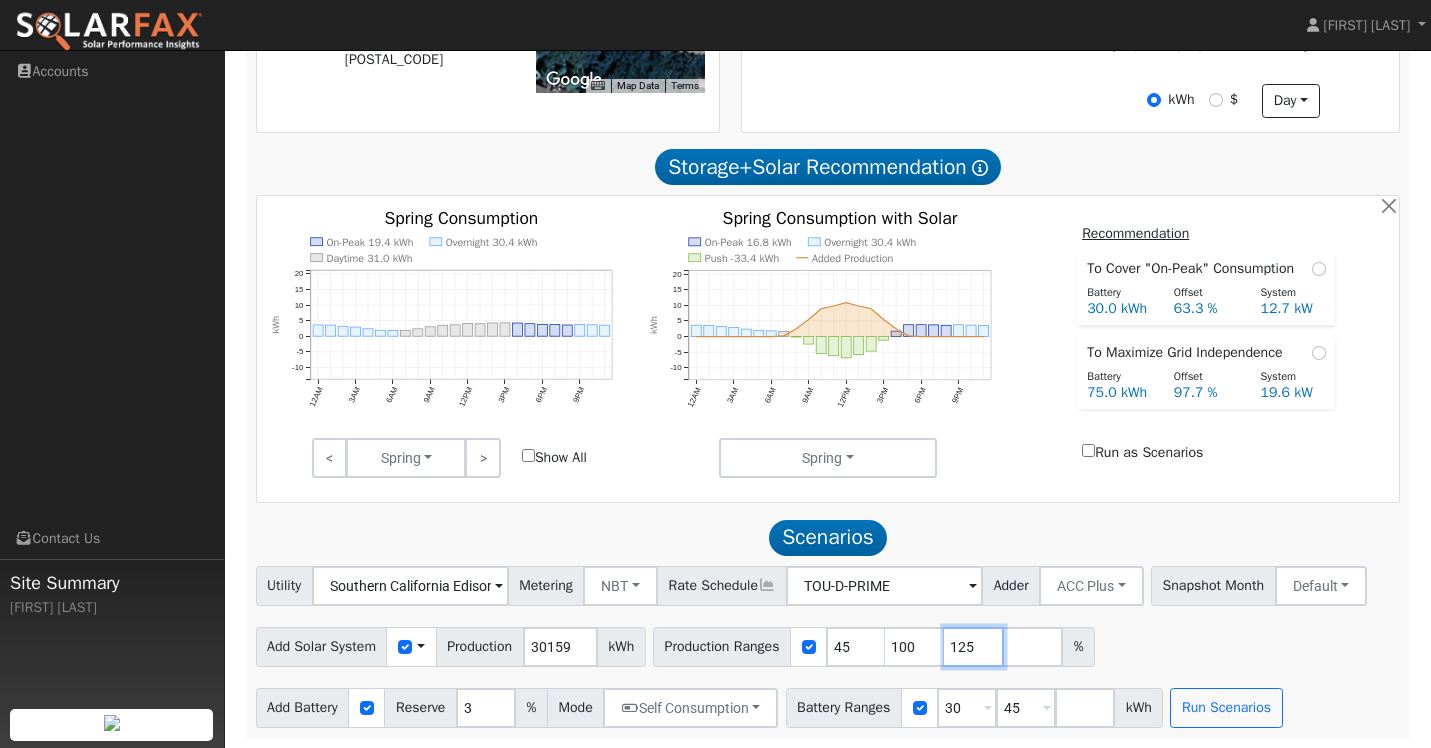 type on "125" 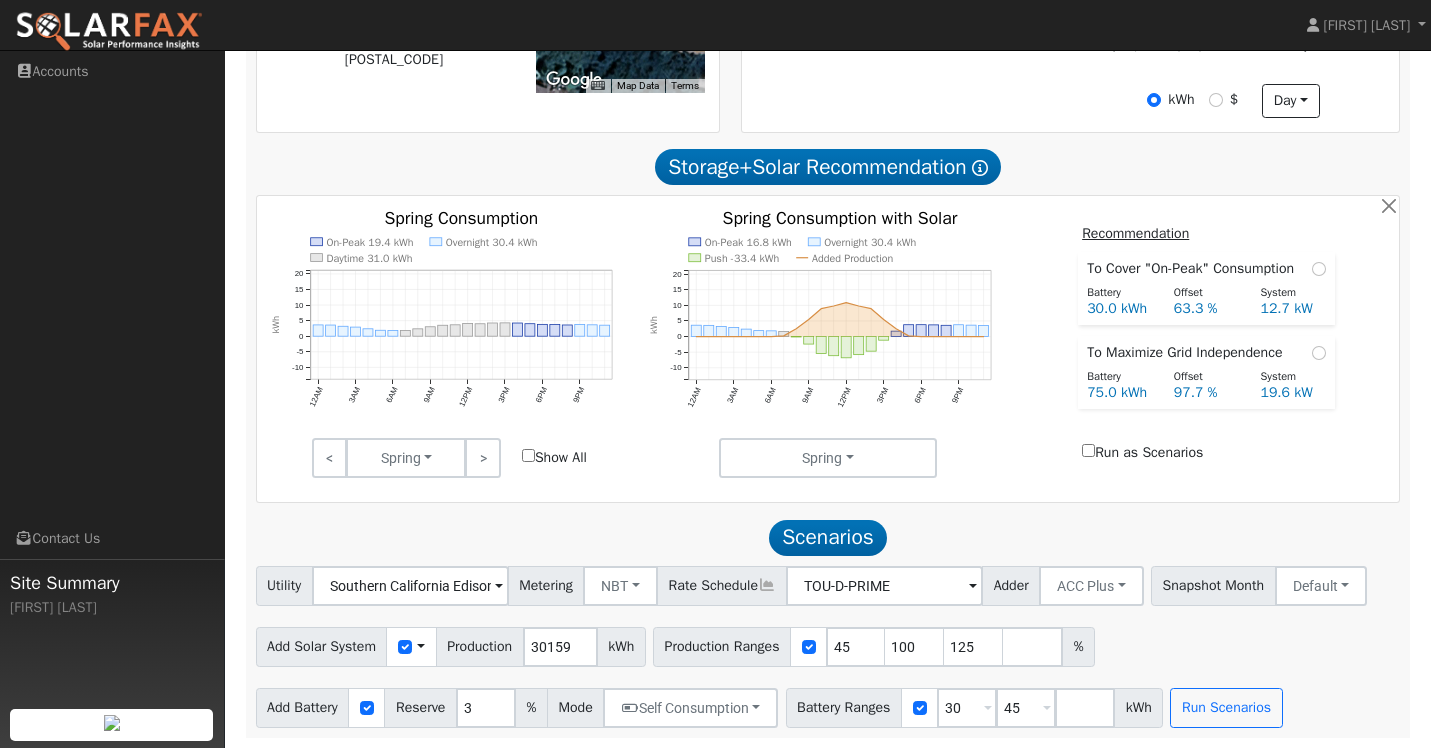 click on "Add Solar System Use CSV Data Production 30159 kWh Production Ranges 45 100 125 %" at bounding box center [828, 643] 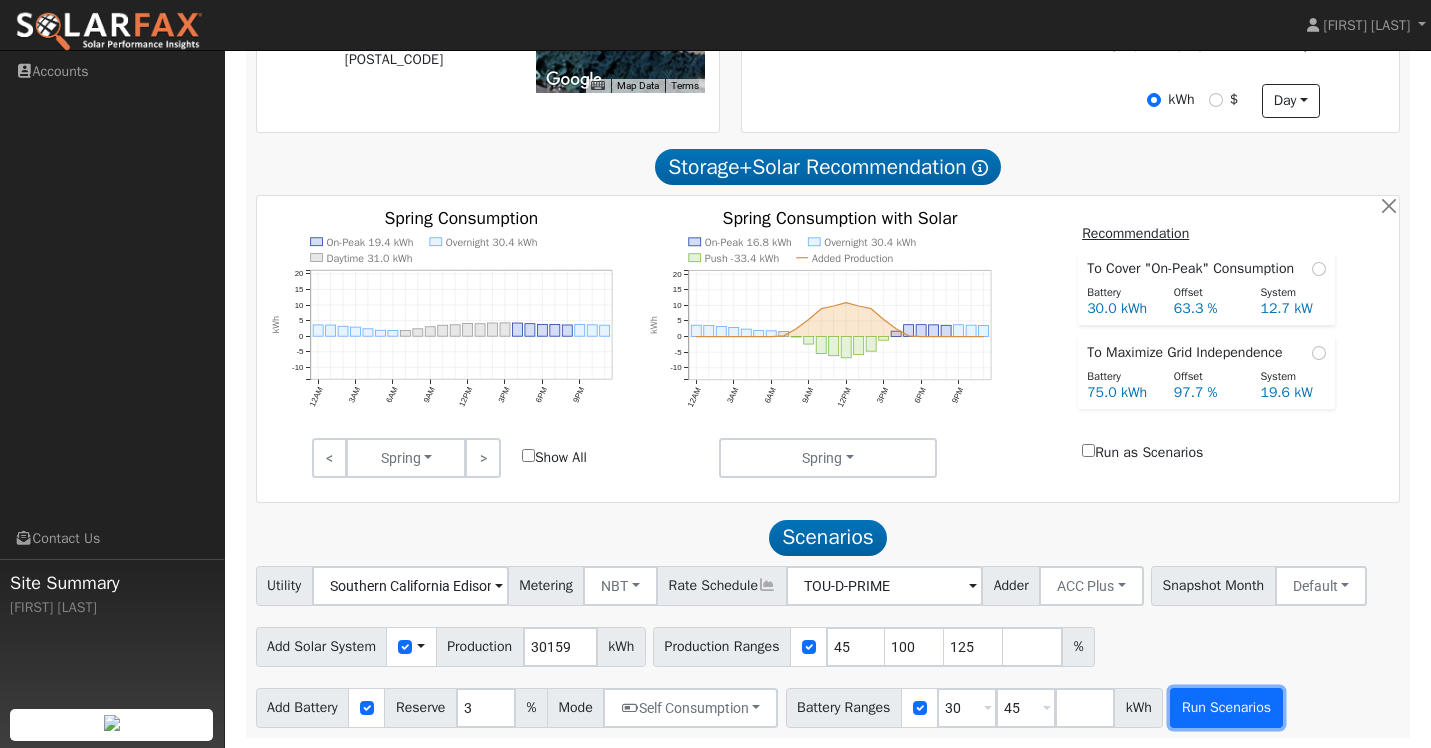 click on "Run Scenarios" at bounding box center (1226, 708) 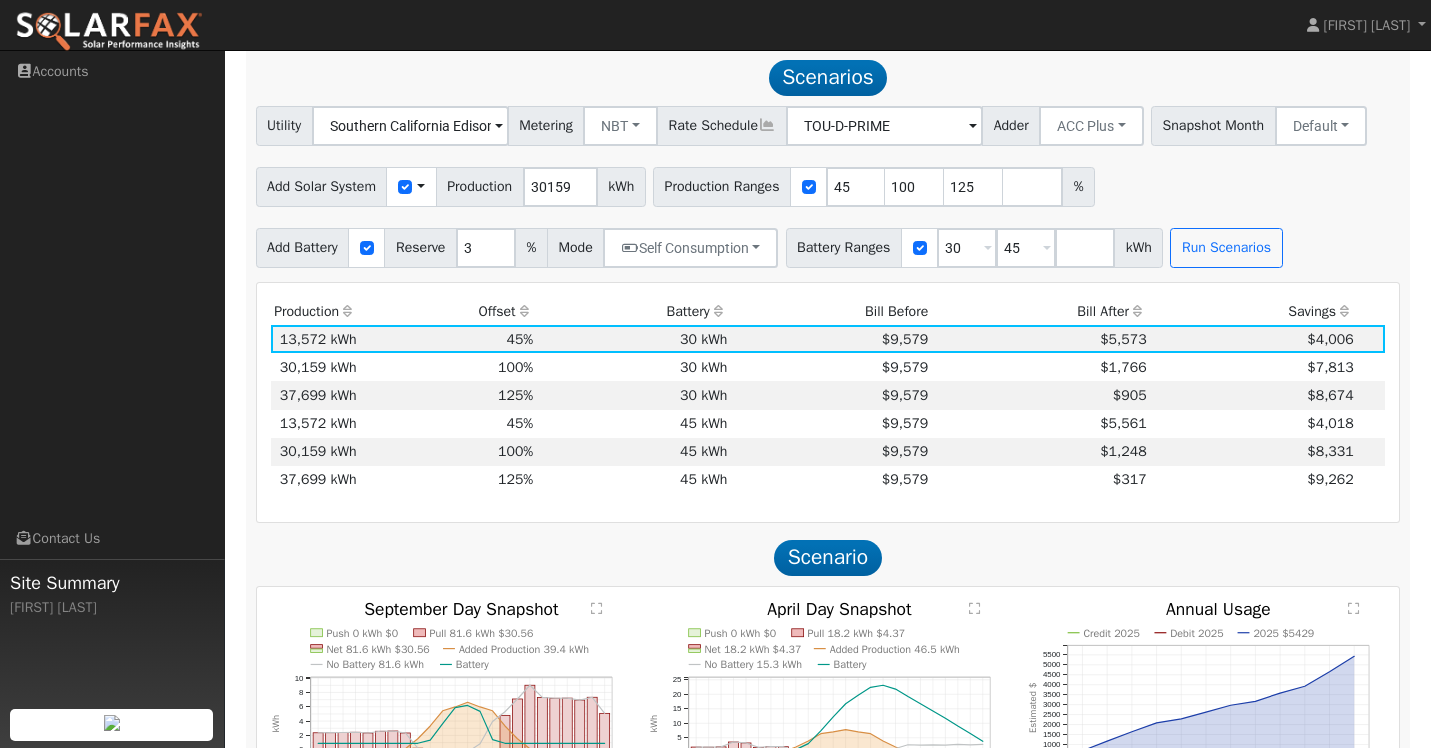 scroll, scrollTop: 1143, scrollLeft: 0, axis: vertical 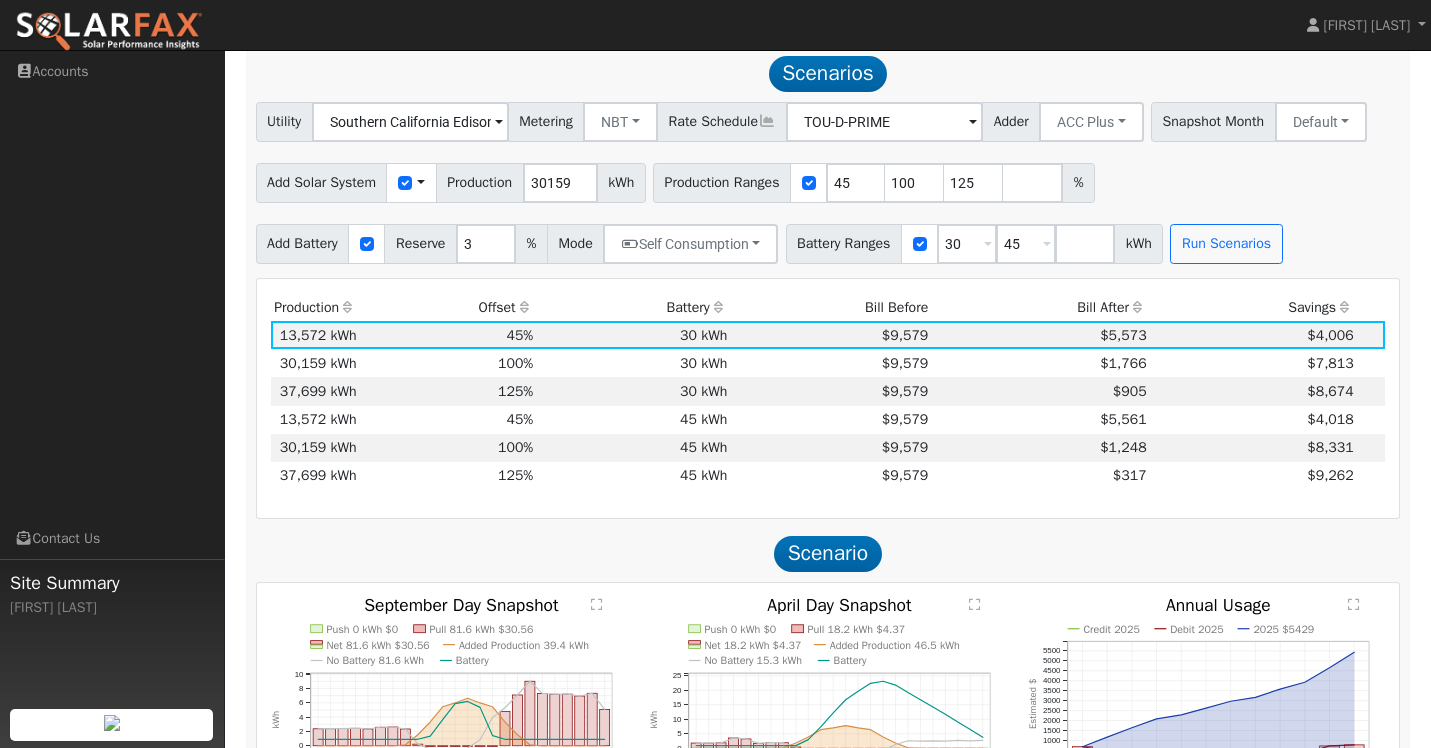 click on "Production Offset  Battery  Reserve   Mode   ACC Push   Incentive   Bill Before   Bill After  Savings   Cost   Payoff   Rank  13,572 kWh  45%  30 kWh  3% $9,579 $5,573 $4,006 5 30,159 kWh  100%  30 kWh  3% $9,579 $1,766 $7,813 1 37,699 kWh  125%  30 kWh  3% $9,579 $905 $8,674 2 13,572 kWh  45%  45 kWh  3% $9,579 $5,561 $4,018 6 30,159 kWh  100%  45 kWh  3% $9,579 $1,248 $8,331 3 37,699 kWh  125%  45 kWh  3% $9,579 $317 $9,262 4" at bounding box center [828, 398] 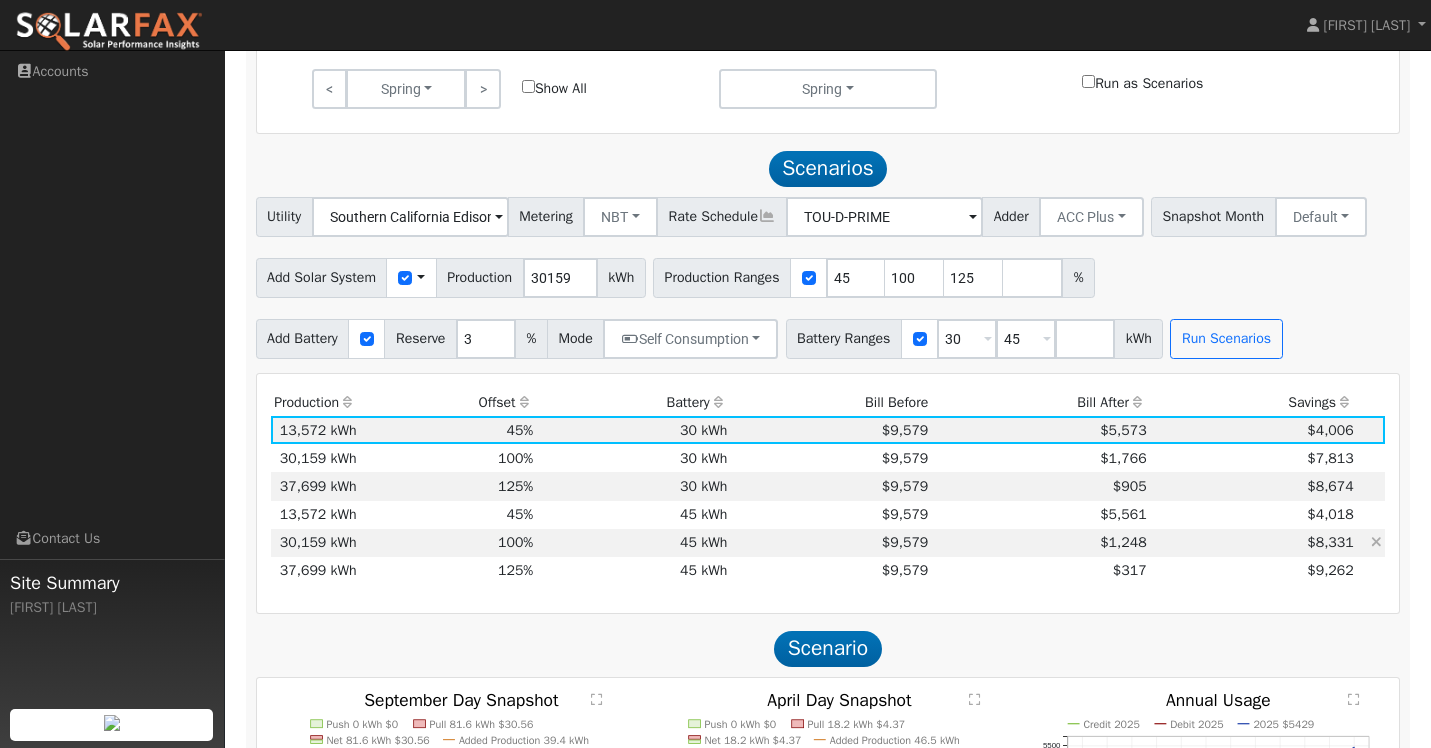 scroll, scrollTop: 1047, scrollLeft: 0, axis: vertical 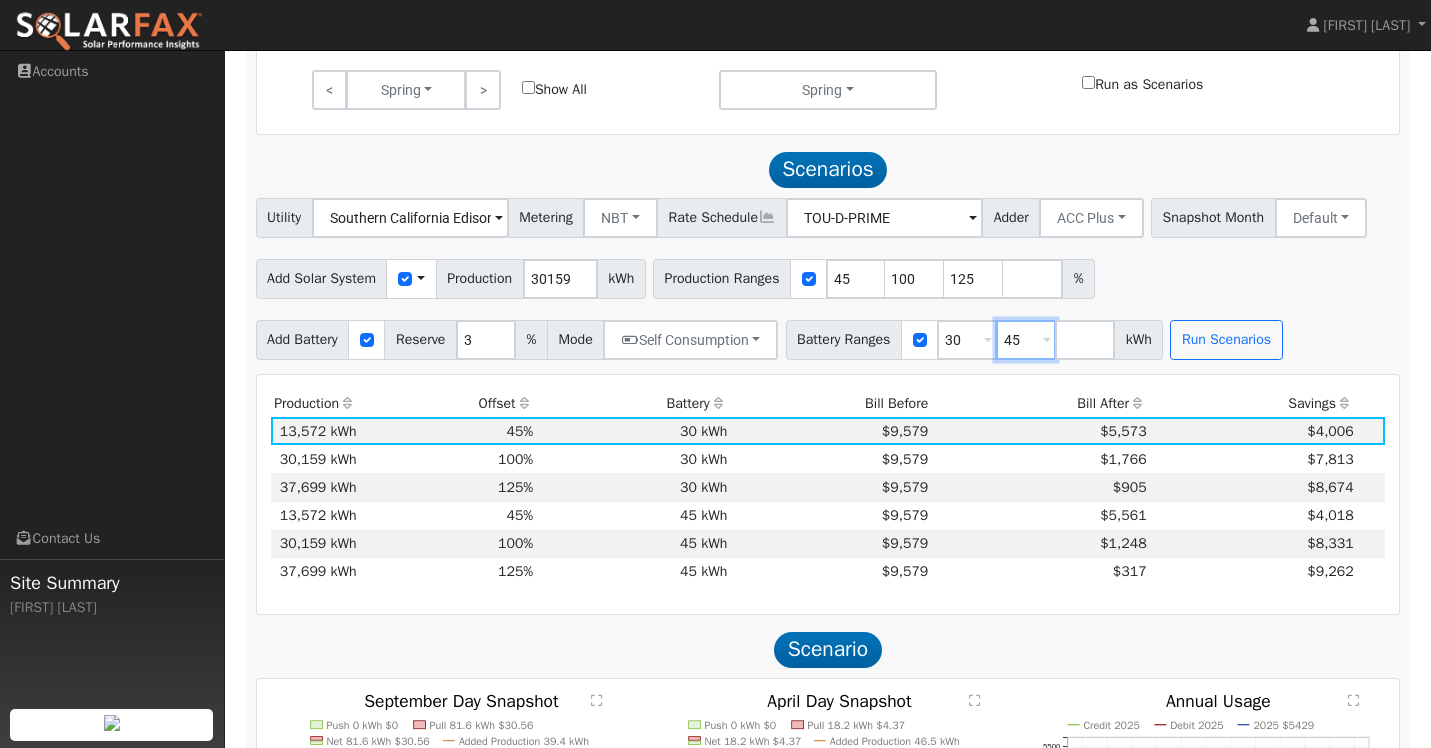 click on "45" at bounding box center (1026, 340) 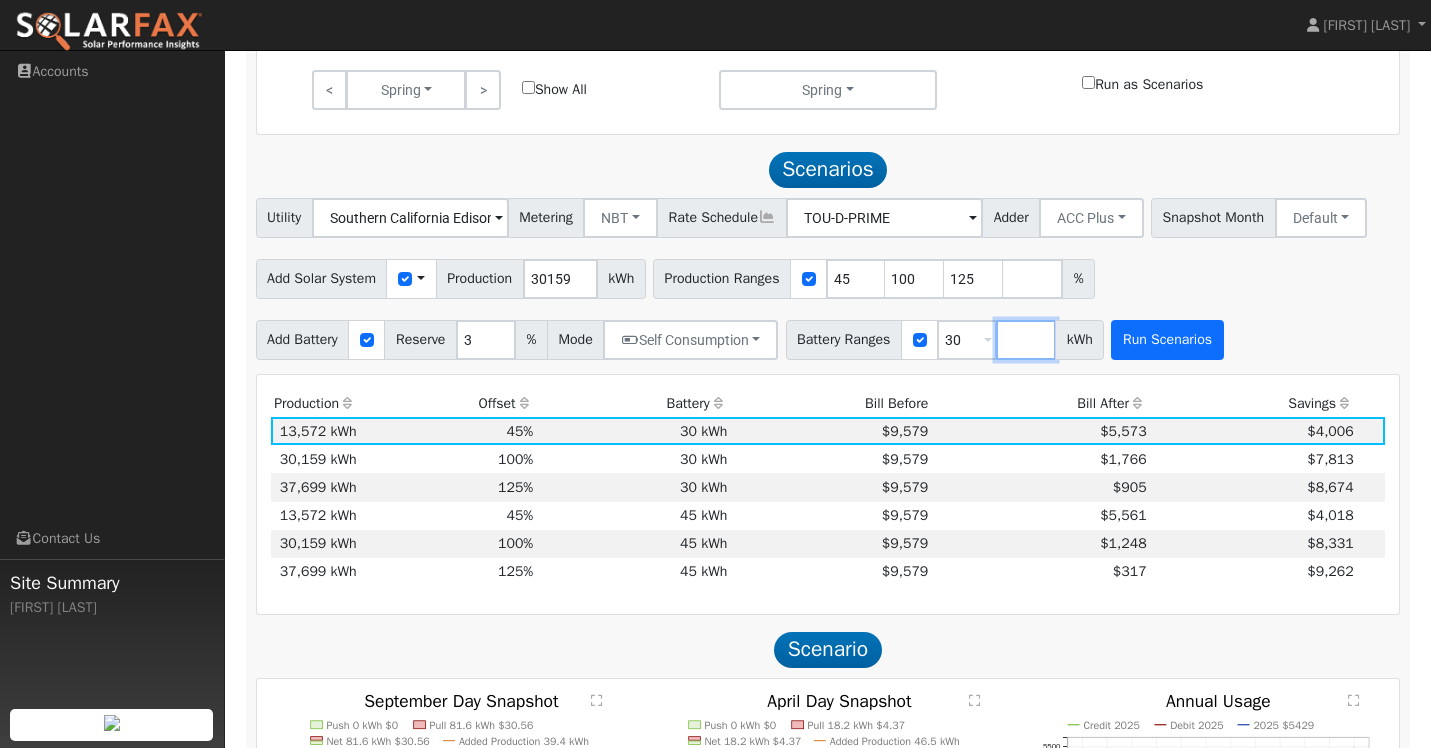 type 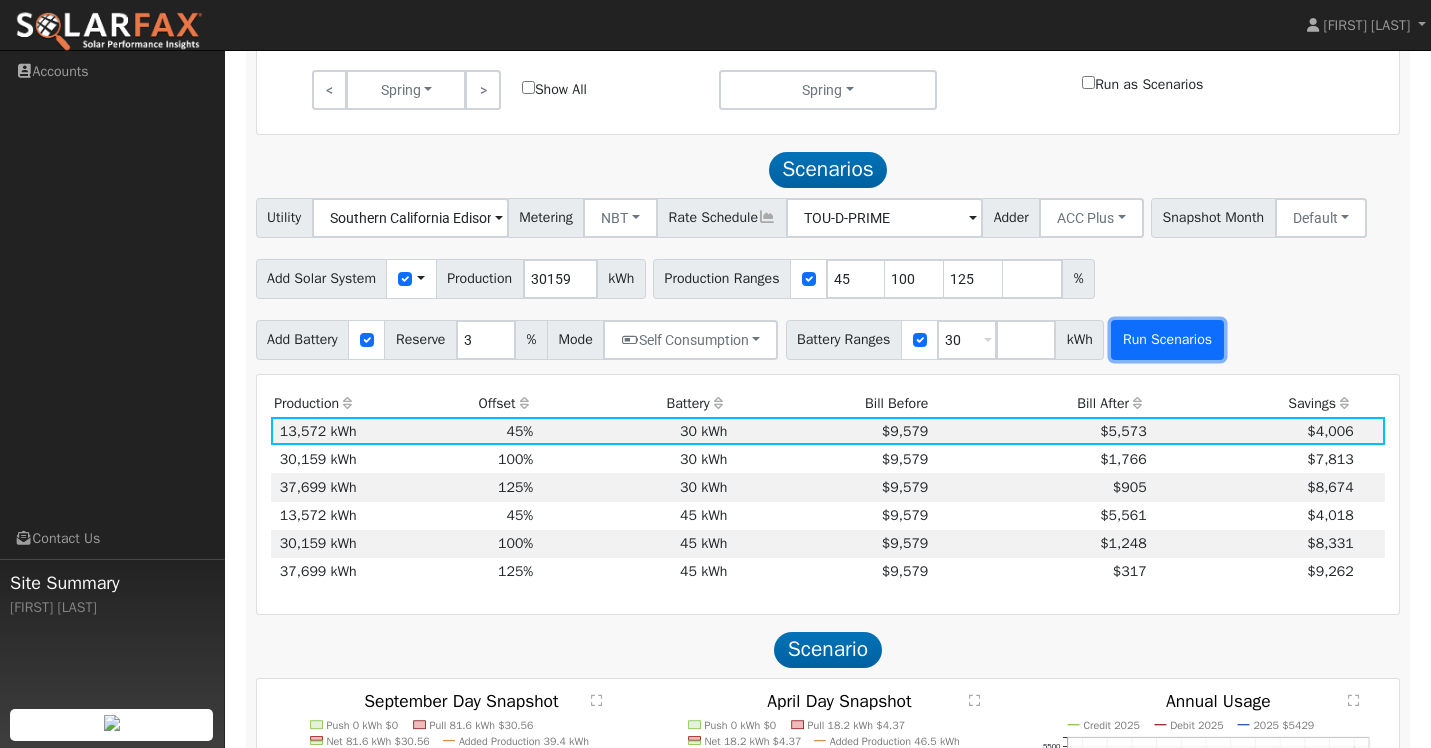 click on "Run Scenarios" at bounding box center [1167, 340] 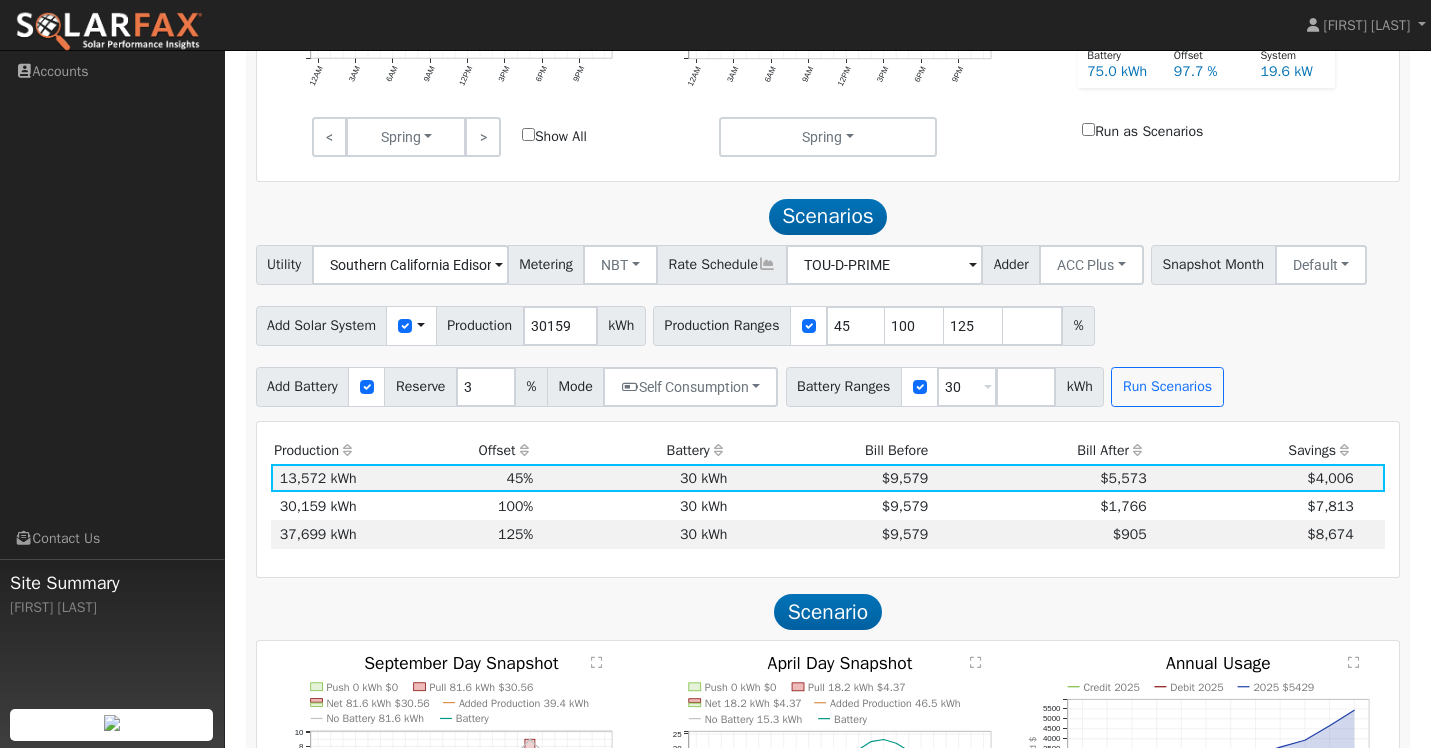 scroll, scrollTop: 1026, scrollLeft: 0, axis: vertical 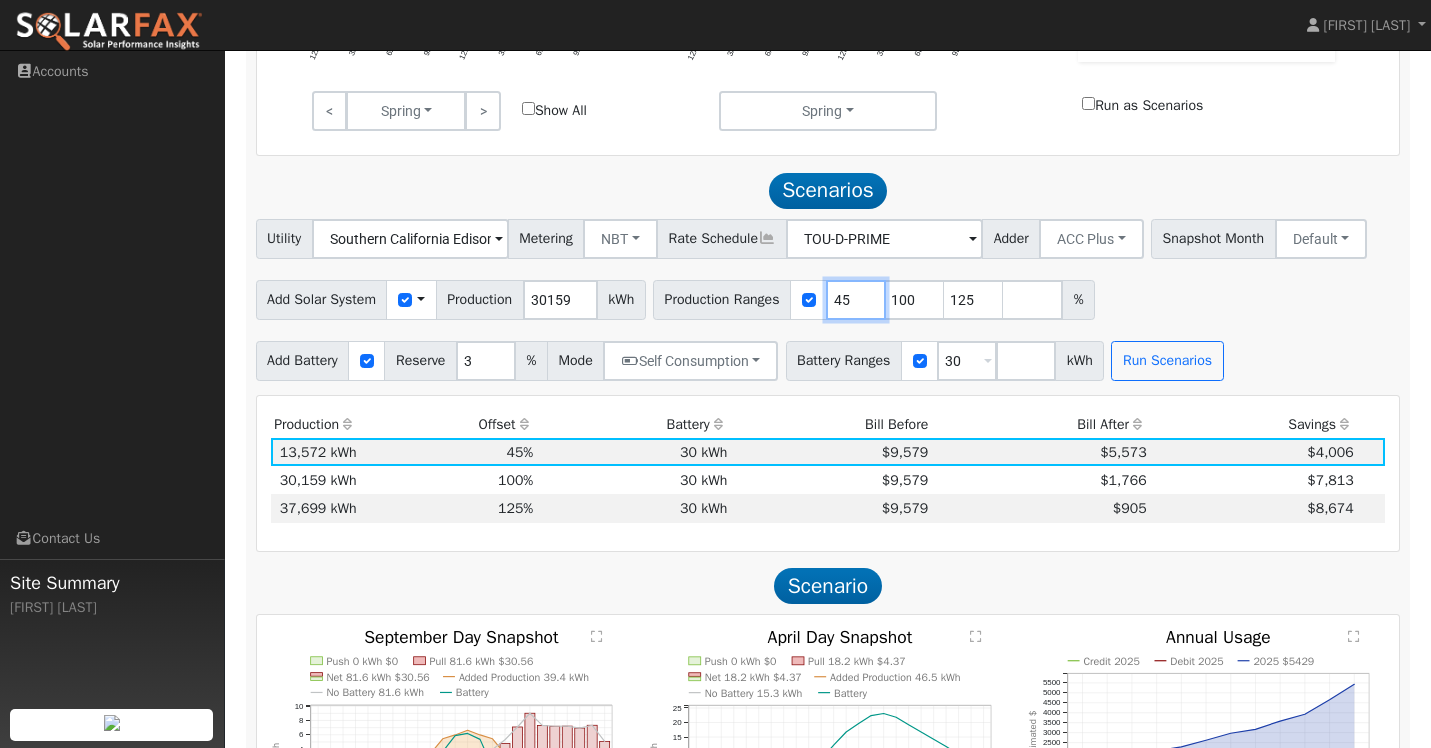 click on "45" at bounding box center (856, 300) 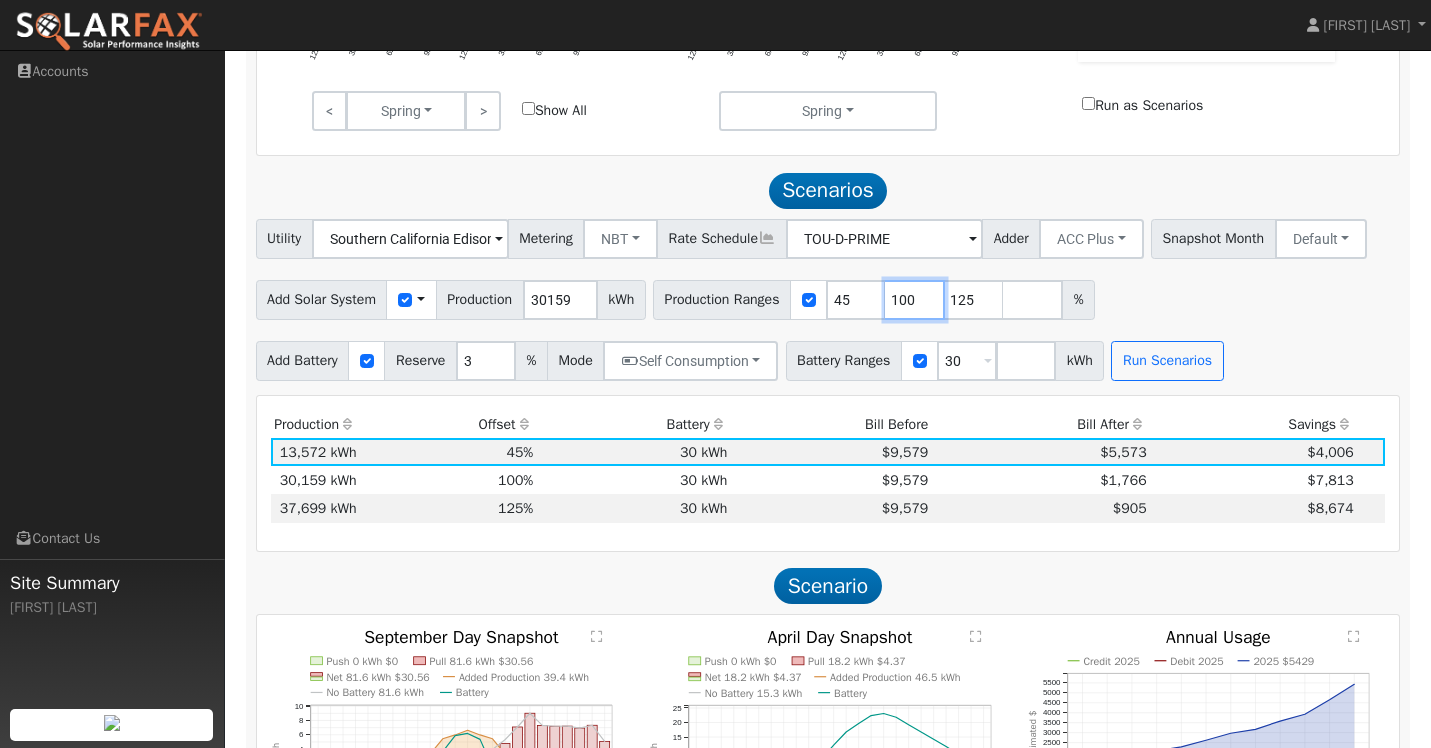 click on "100" at bounding box center (915, 300) 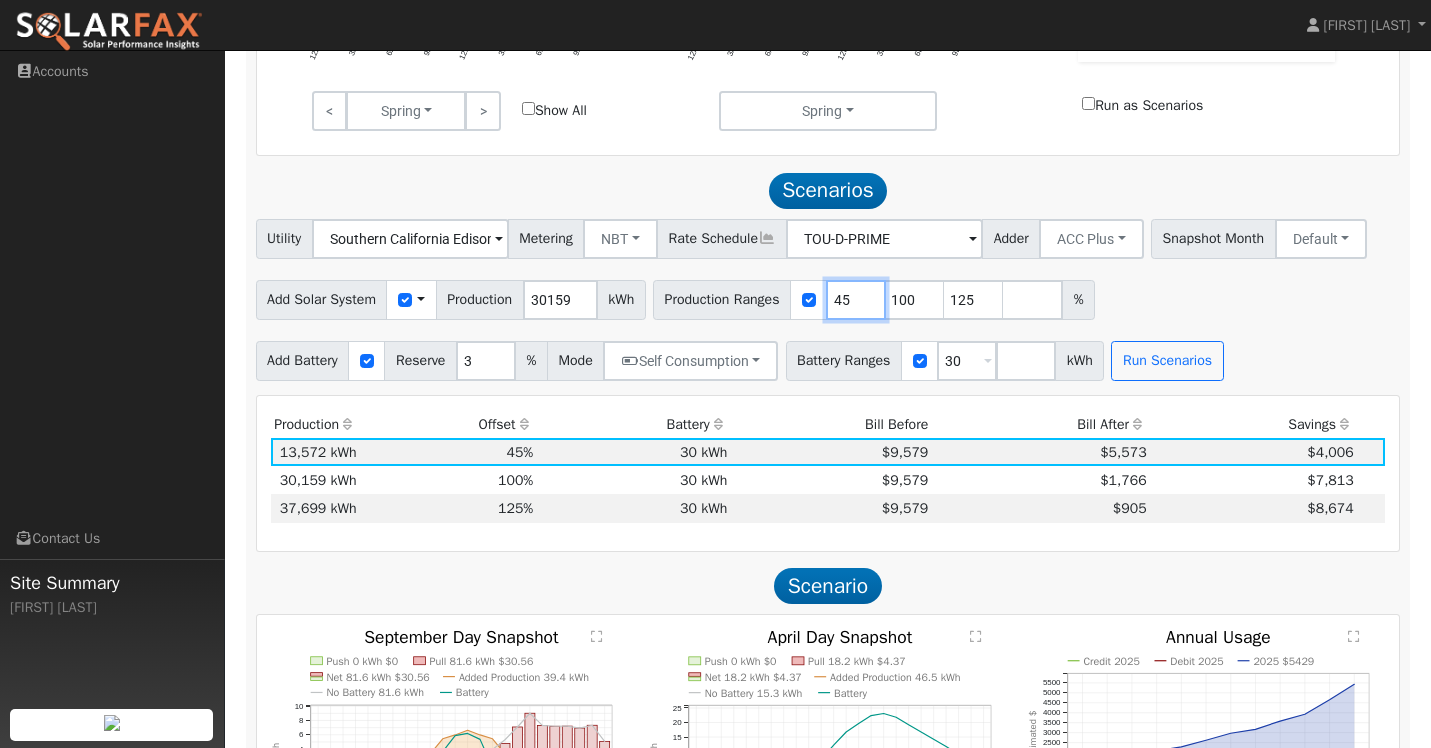 click on "45" at bounding box center (856, 300) 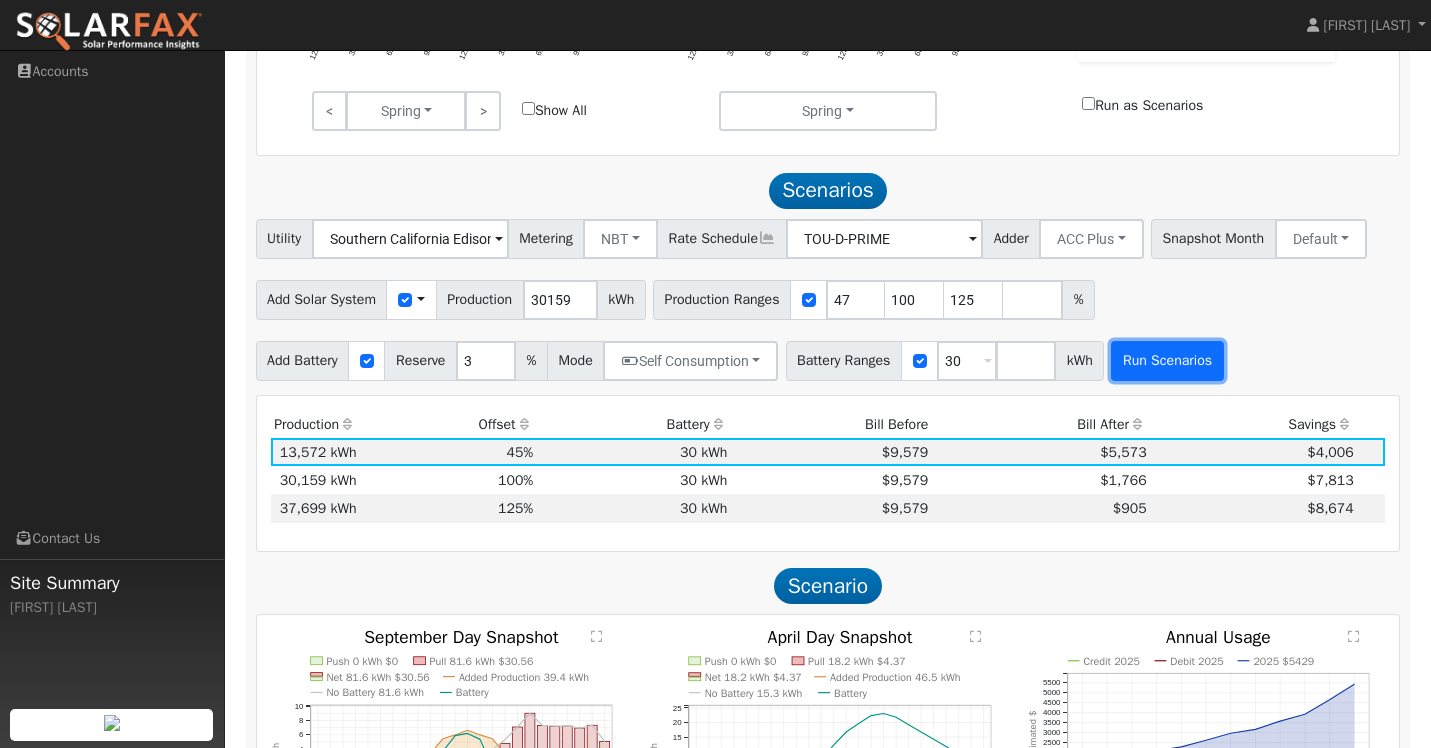 click on "Run Scenarios" at bounding box center (1167, 361) 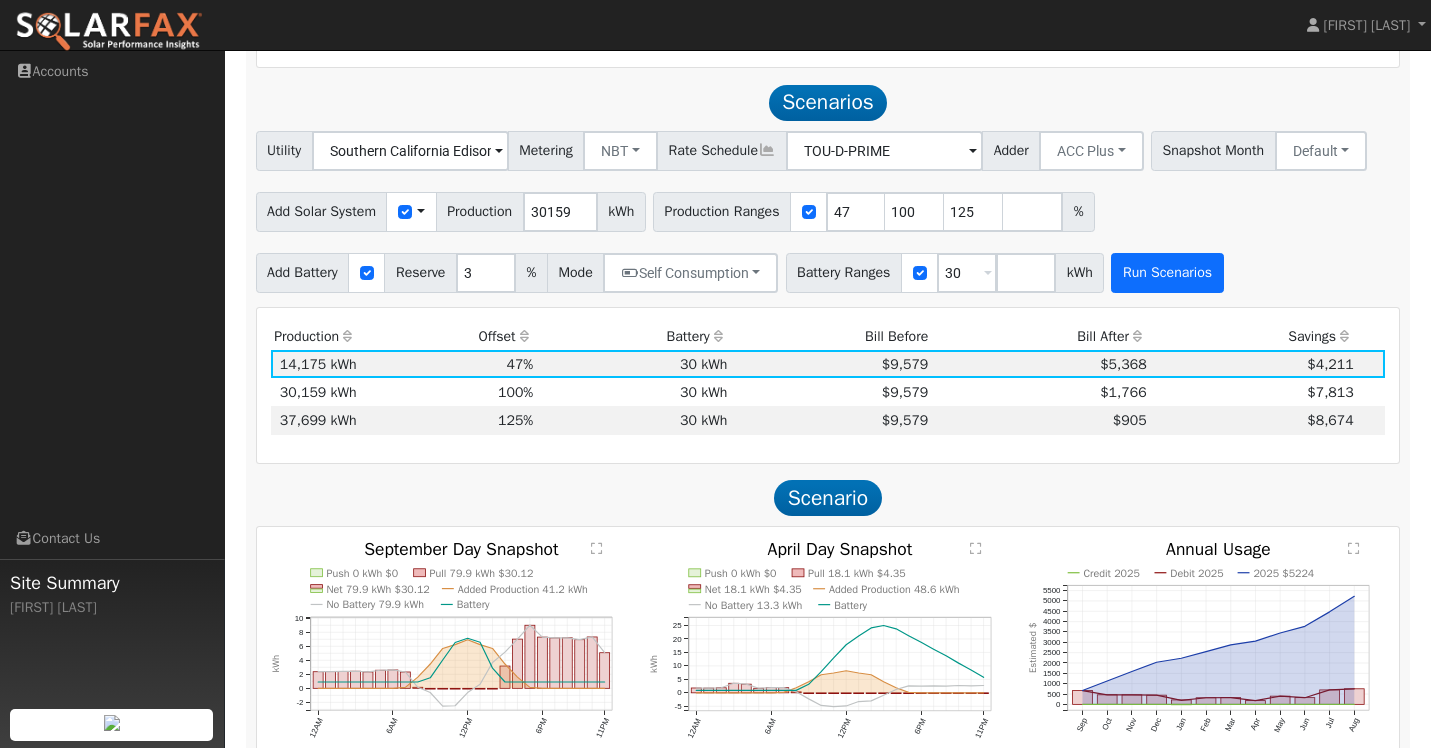 scroll, scrollTop: 1143, scrollLeft: 0, axis: vertical 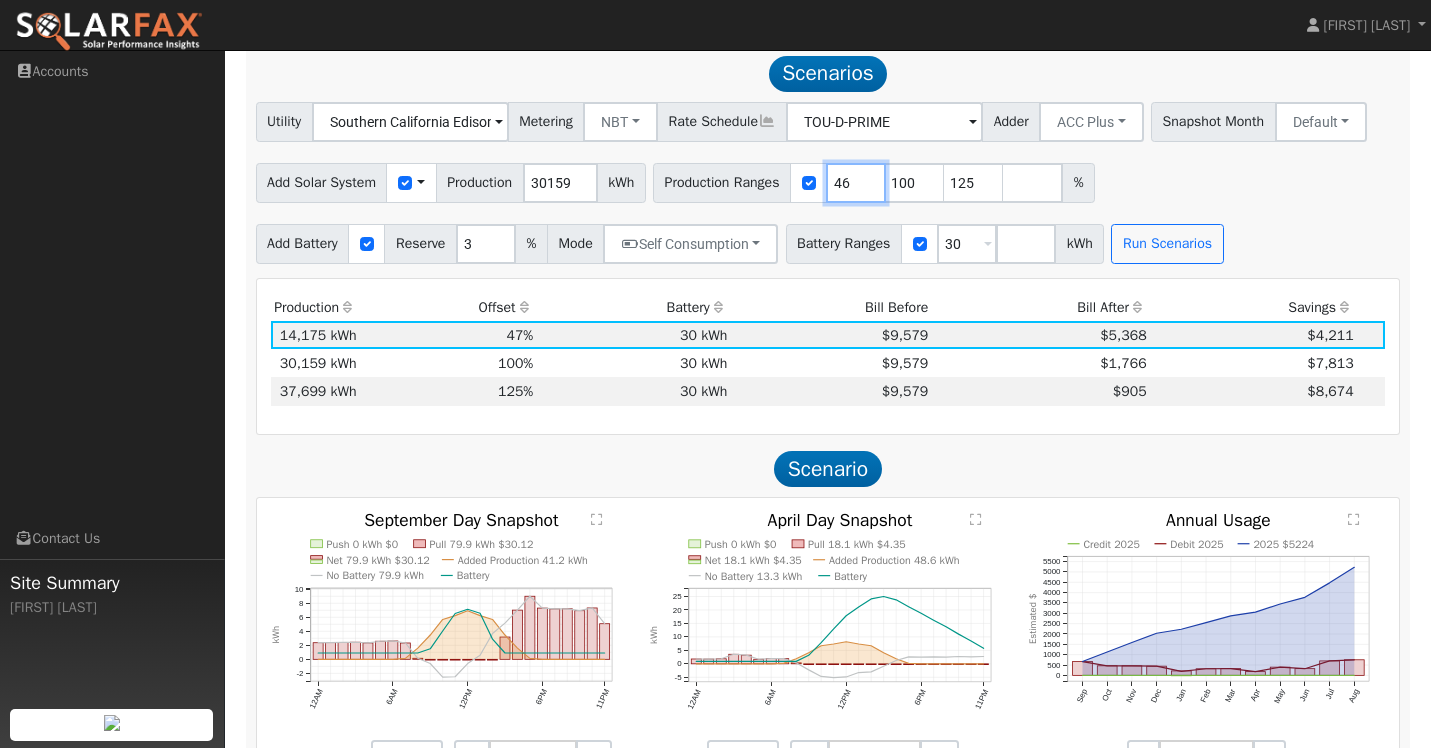 click on "46" at bounding box center [856, 183] 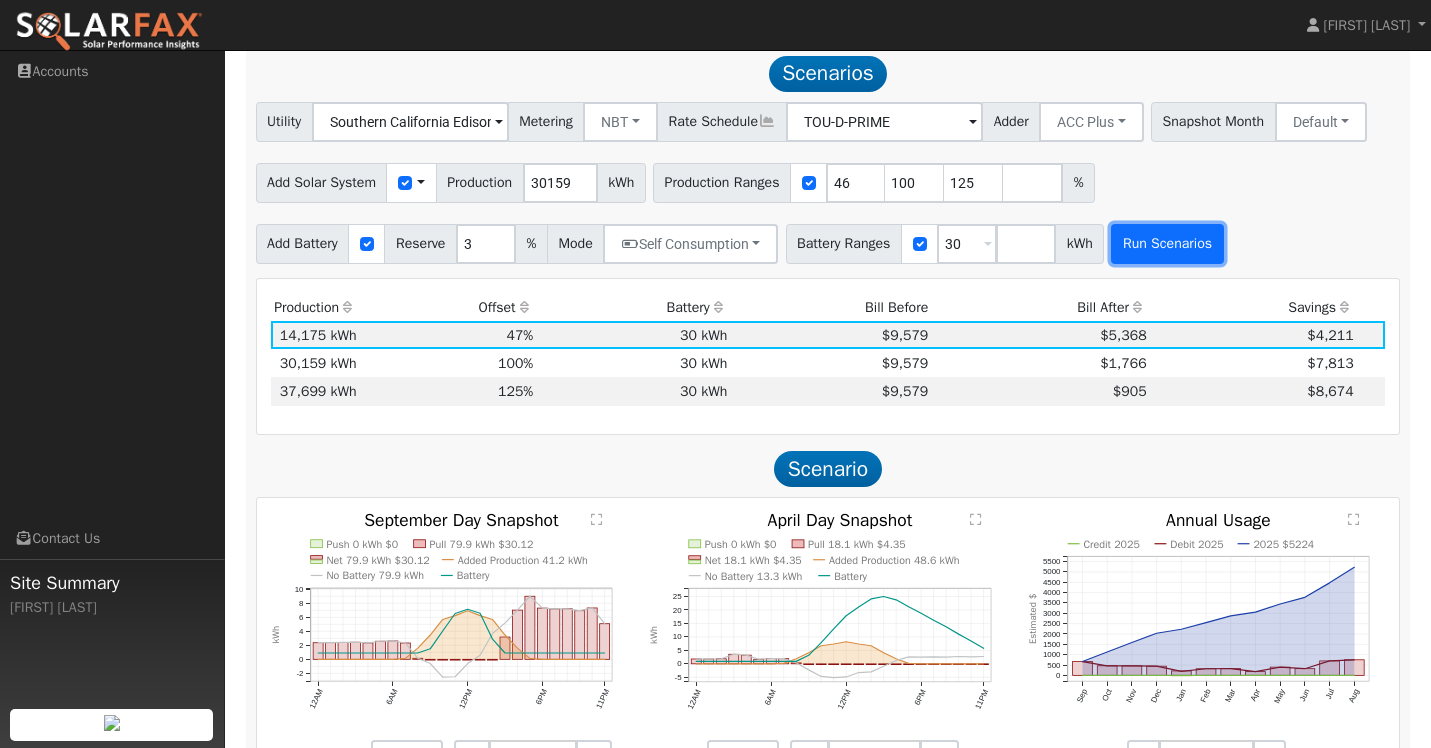 click on "Run Scenarios" at bounding box center [1167, 244] 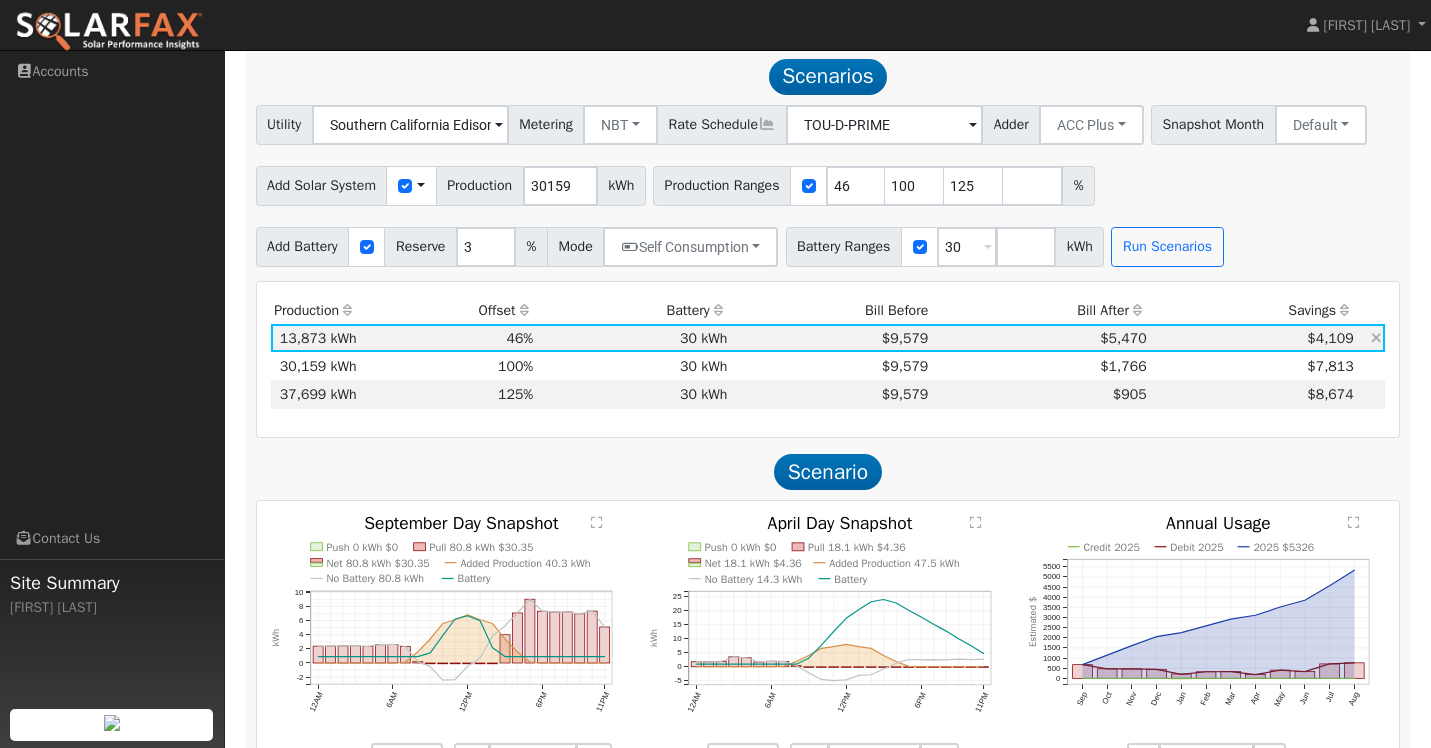 scroll, scrollTop: 1138, scrollLeft: 0, axis: vertical 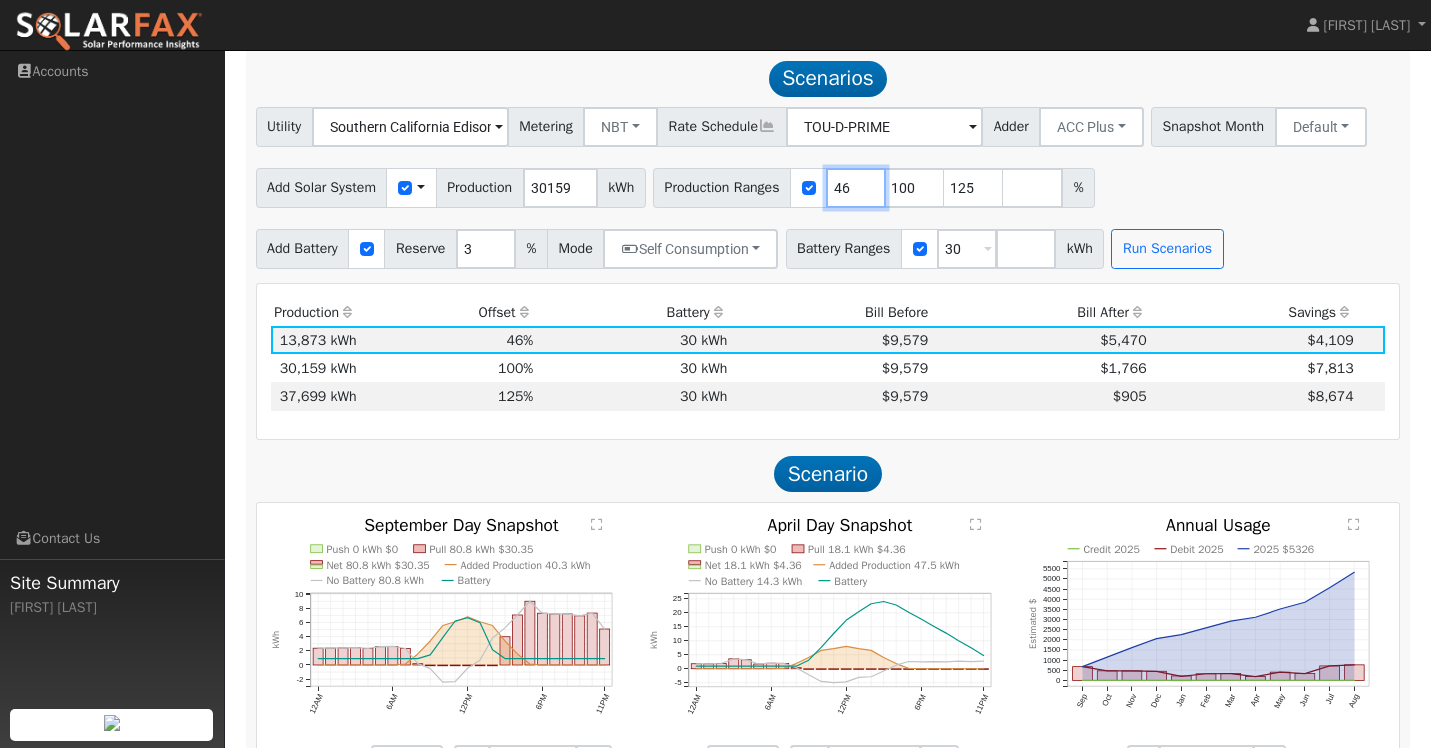 click on "46" at bounding box center (856, 188) 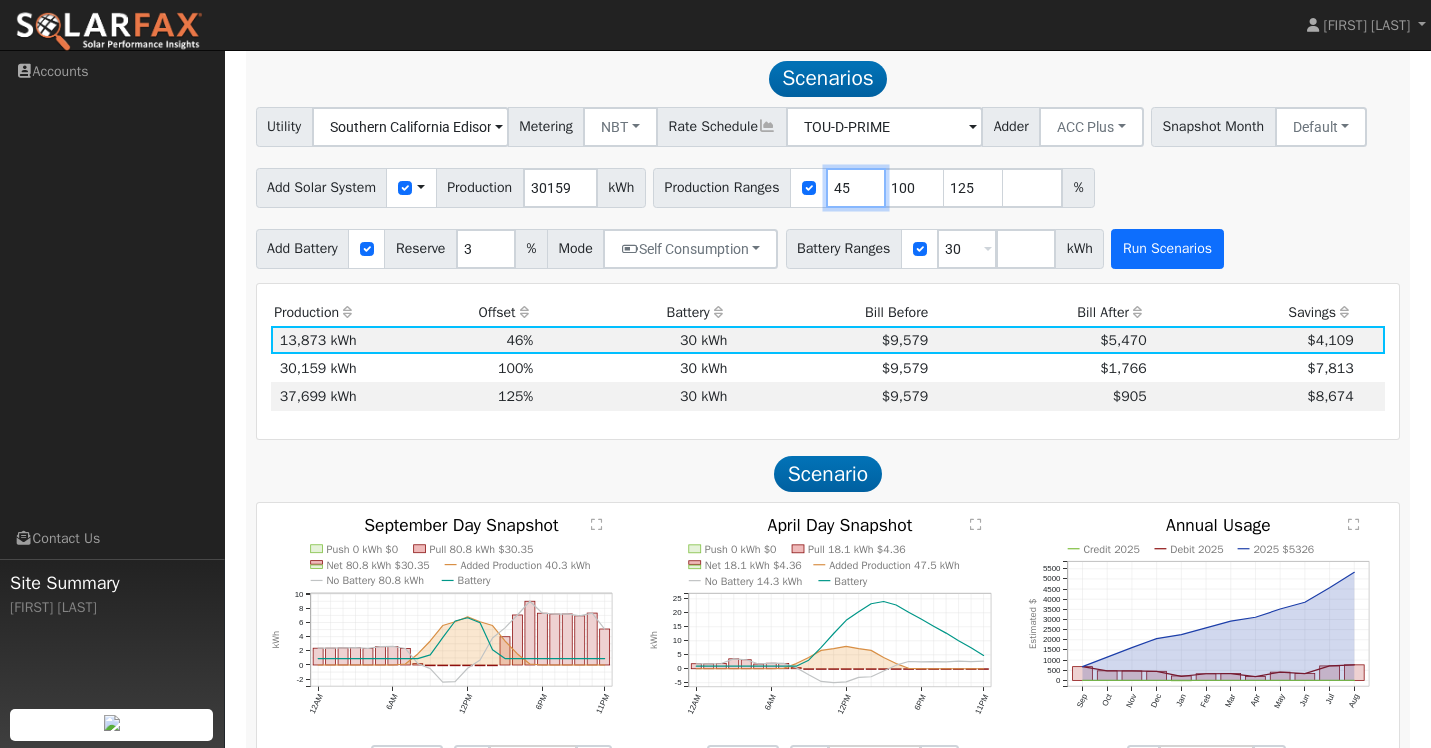 type on "45" 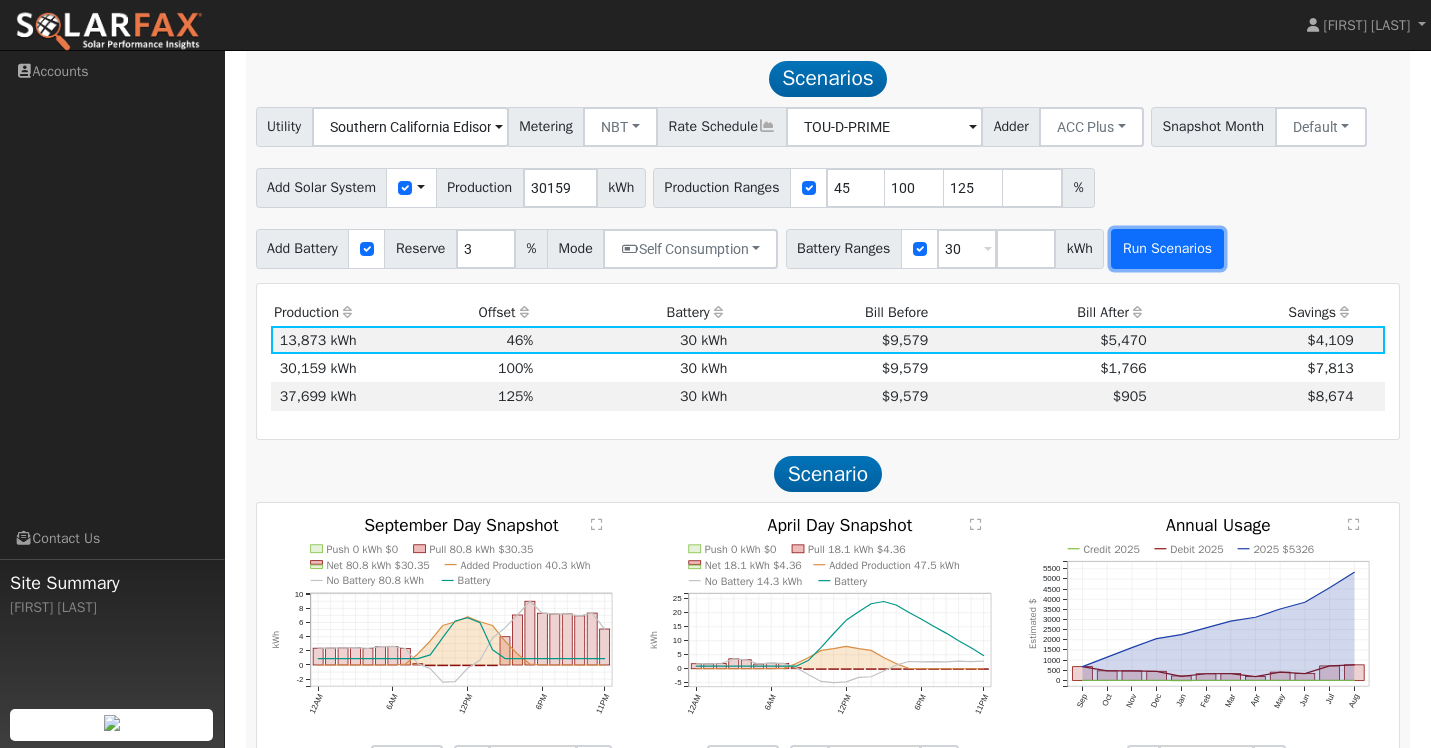 click on "Run Scenarios" at bounding box center (1167, 249) 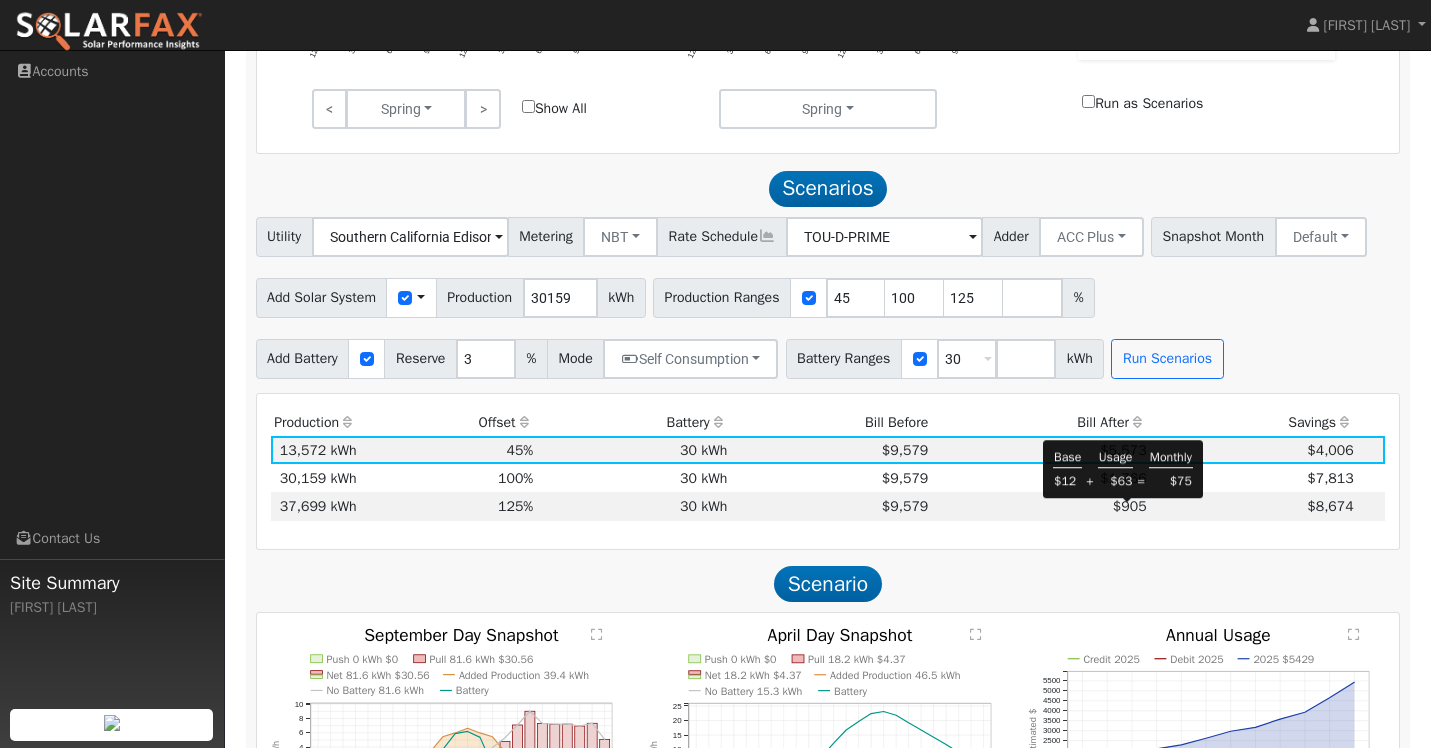 scroll, scrollTop: 1030, scrollLeft: 0, axis: vertical 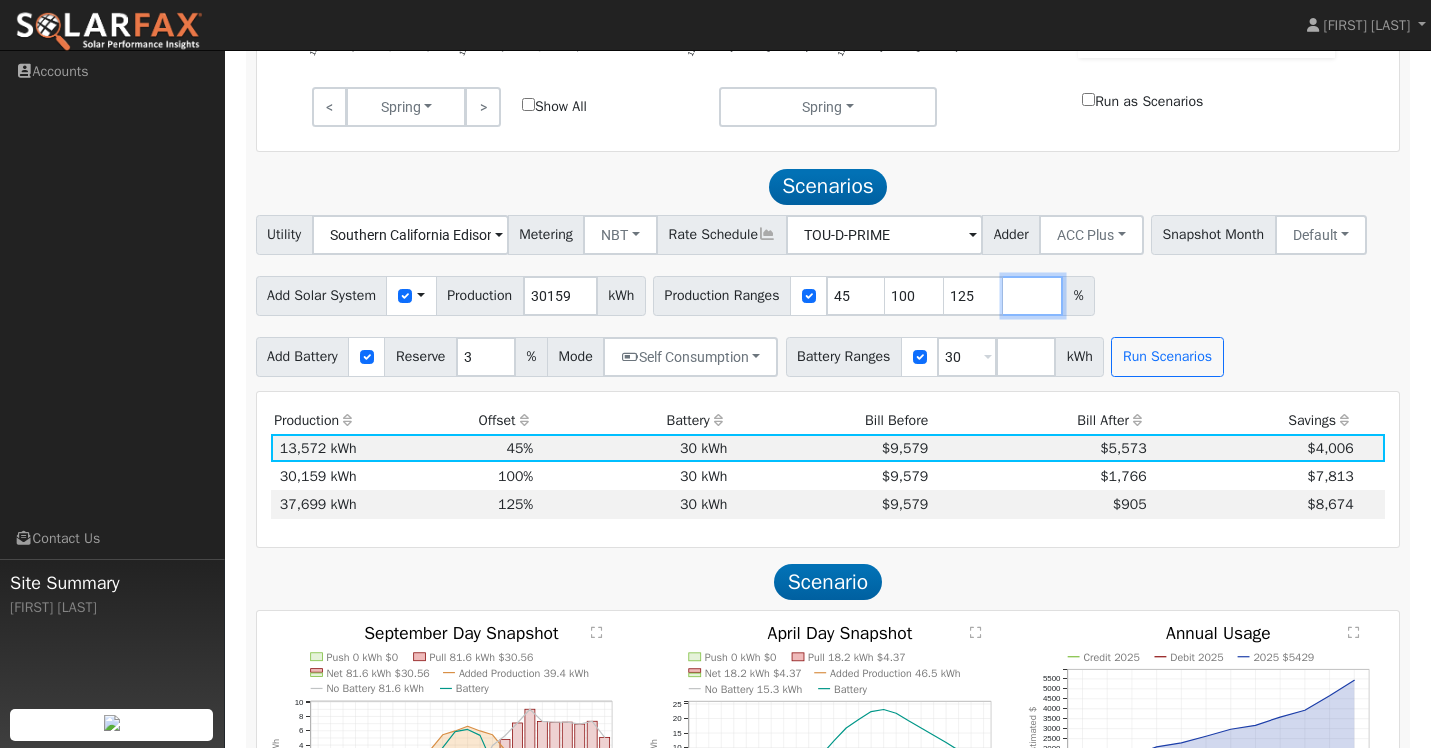click at bounding box center (1033, 296) 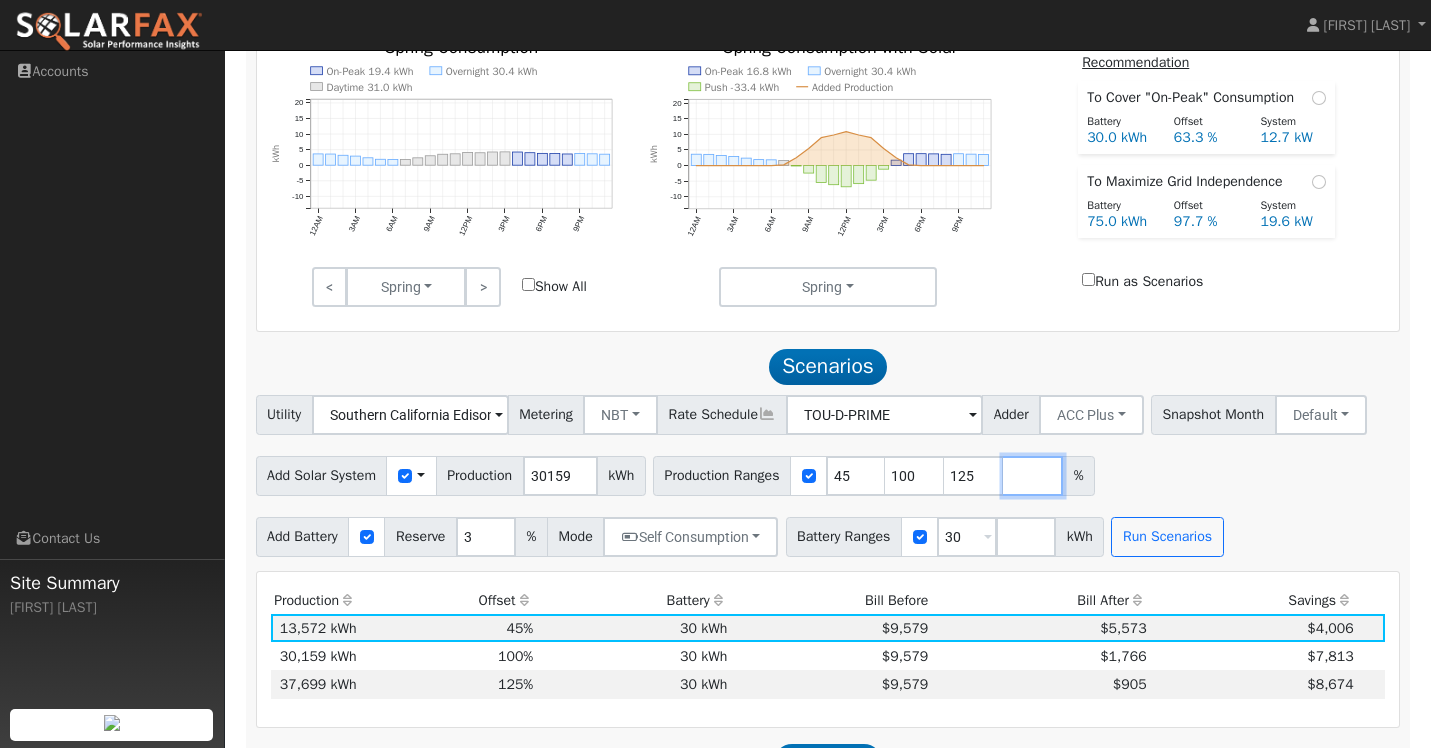 scroll, scrollTop: 844, scrollLeft: 0, axis: vertical 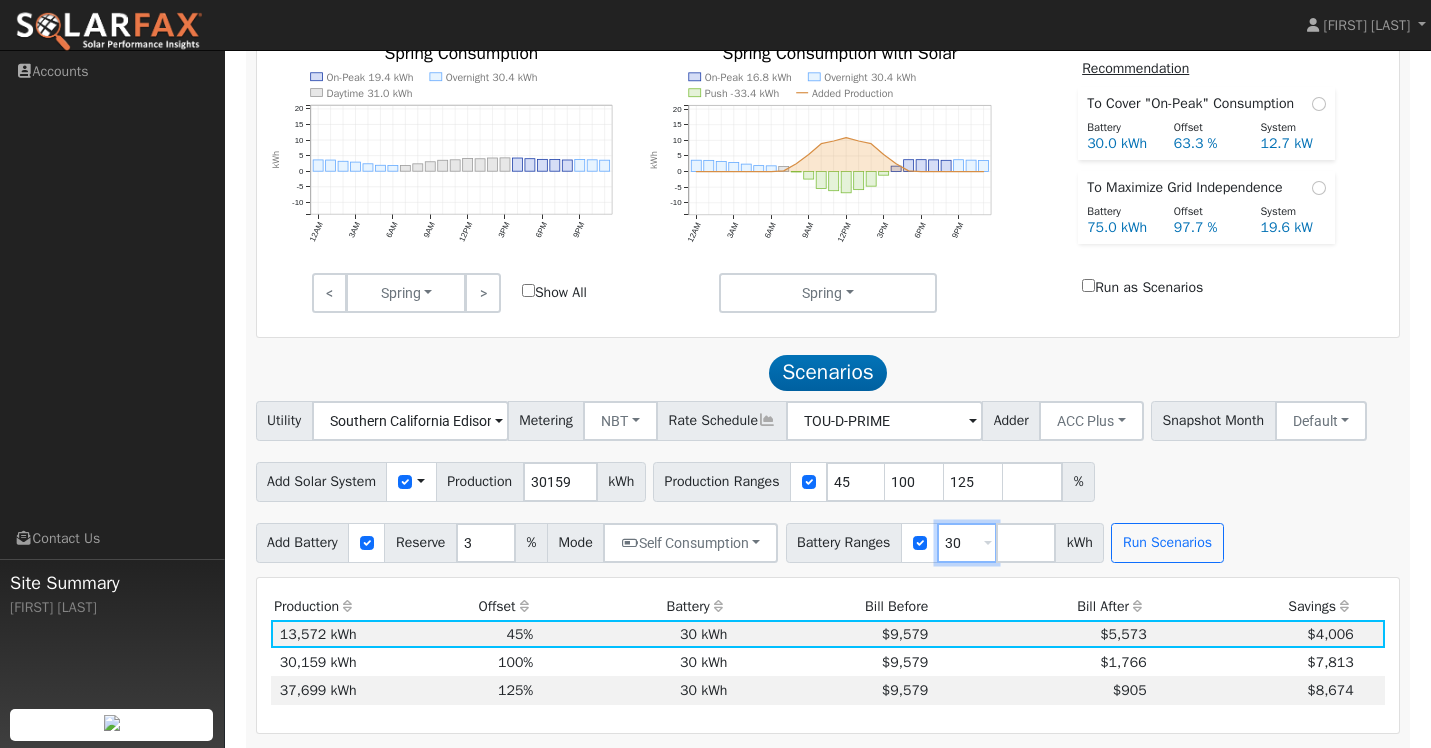 click on "30" at bounding box center (967, 543) 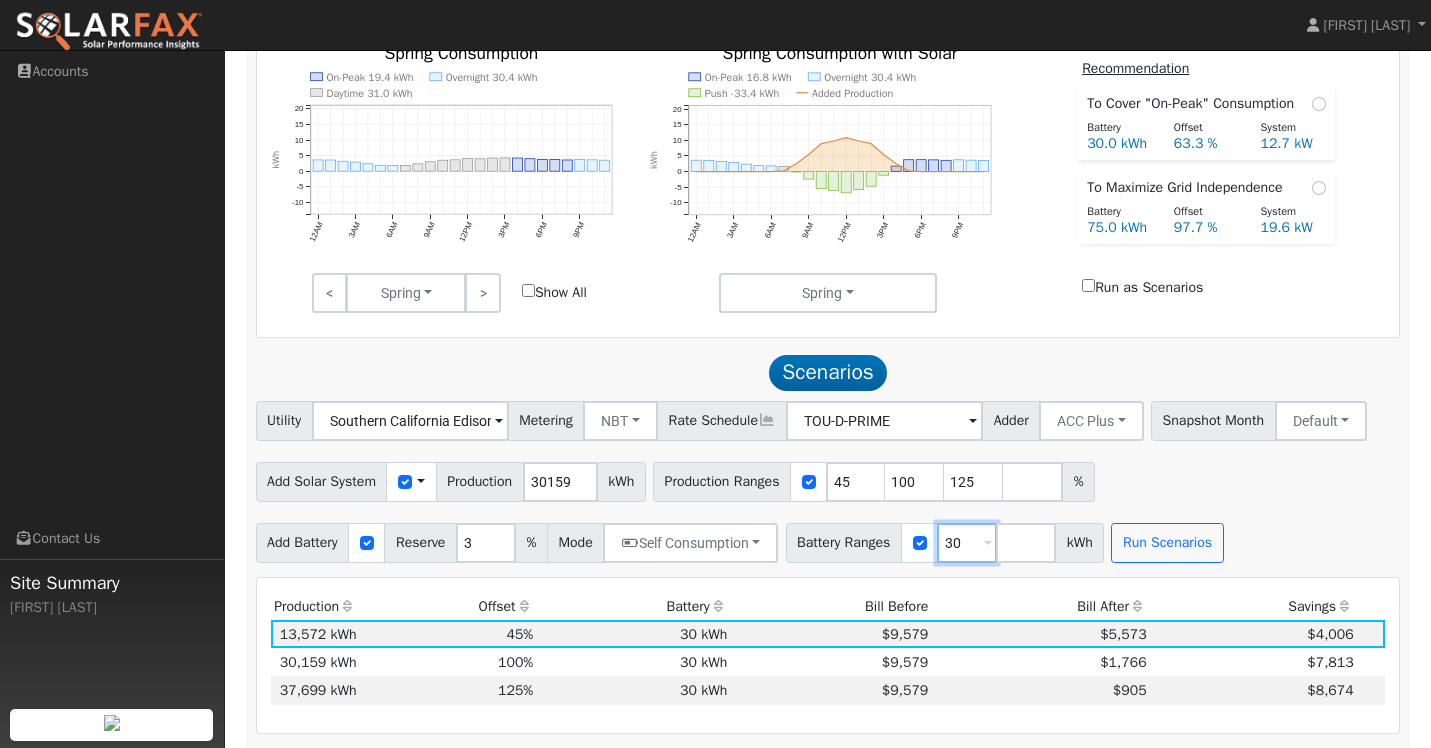 scroll, scrollTop: 910, scrollLeft: 0, axis: vertical 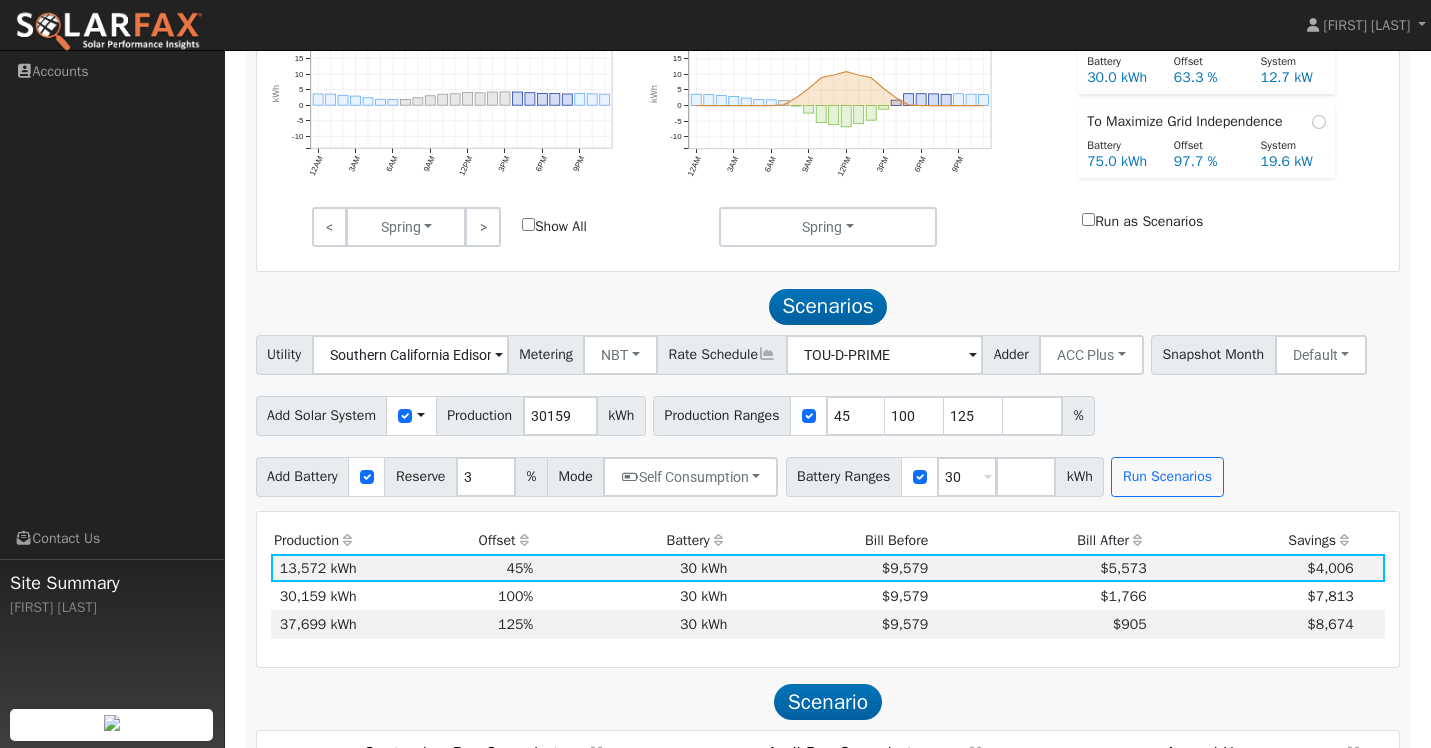 click on "Navigation
Accounts
Links
Contact Us
Site Summary
[FIRST] [LAST]" at bounding box center [112, 425] 